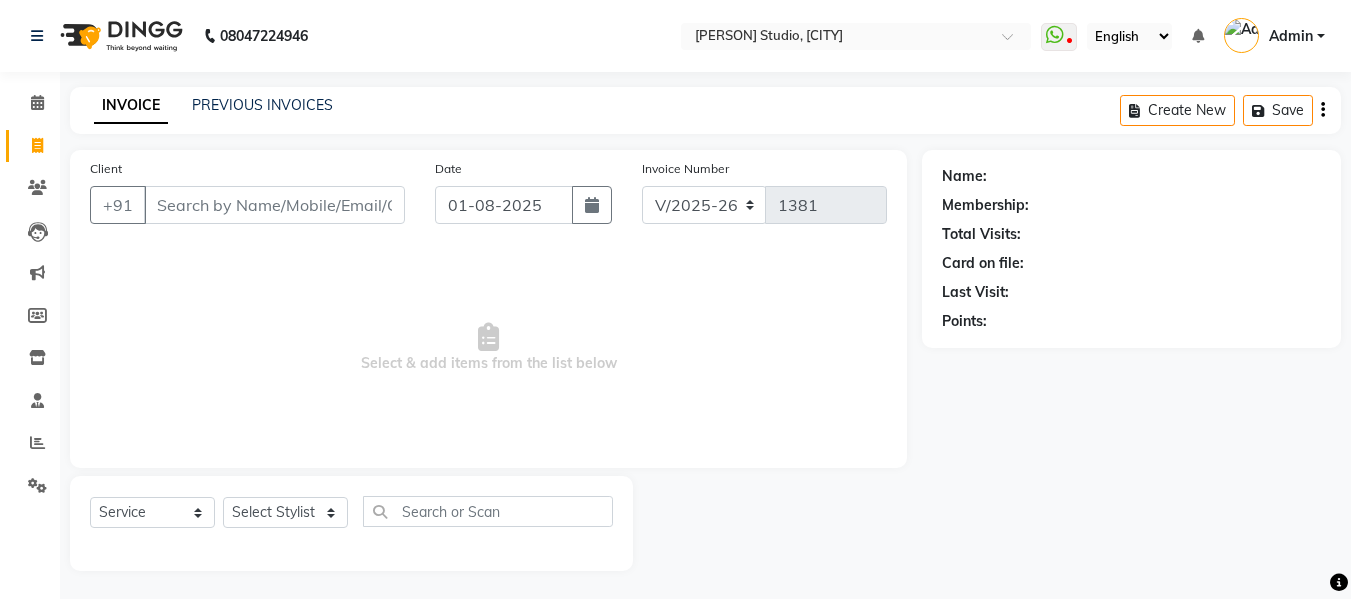 select on "4525" 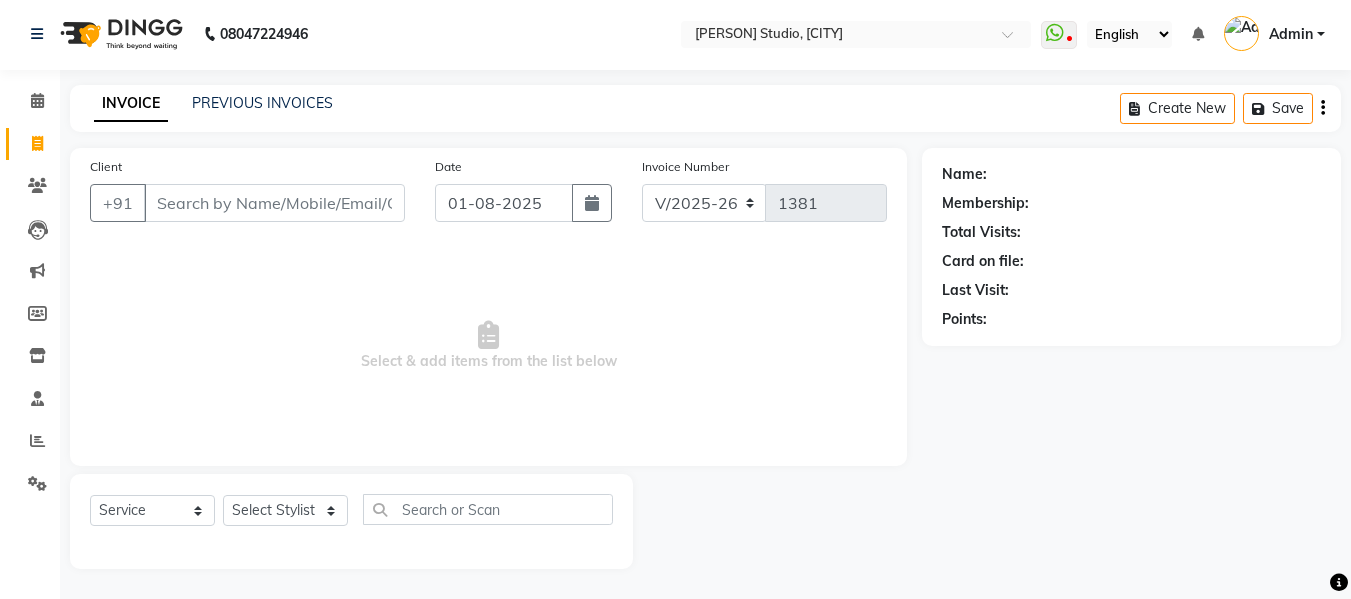 scroll, scrollTop: 0, scrollLeft: 0, axis: both 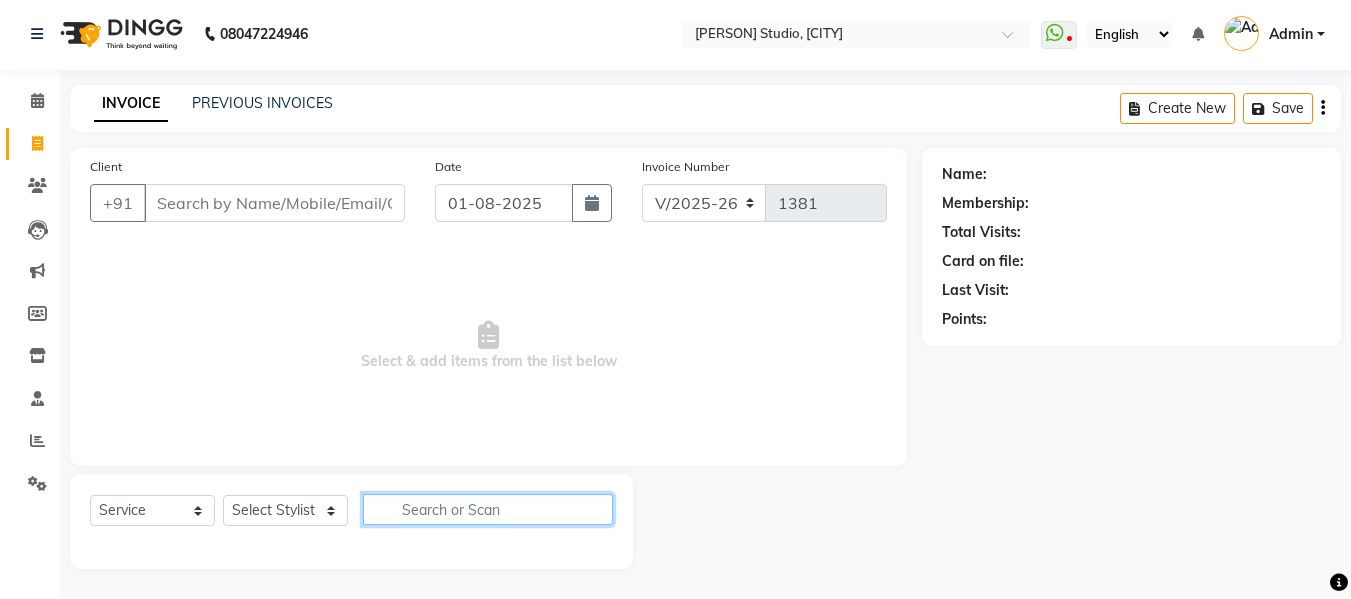 click 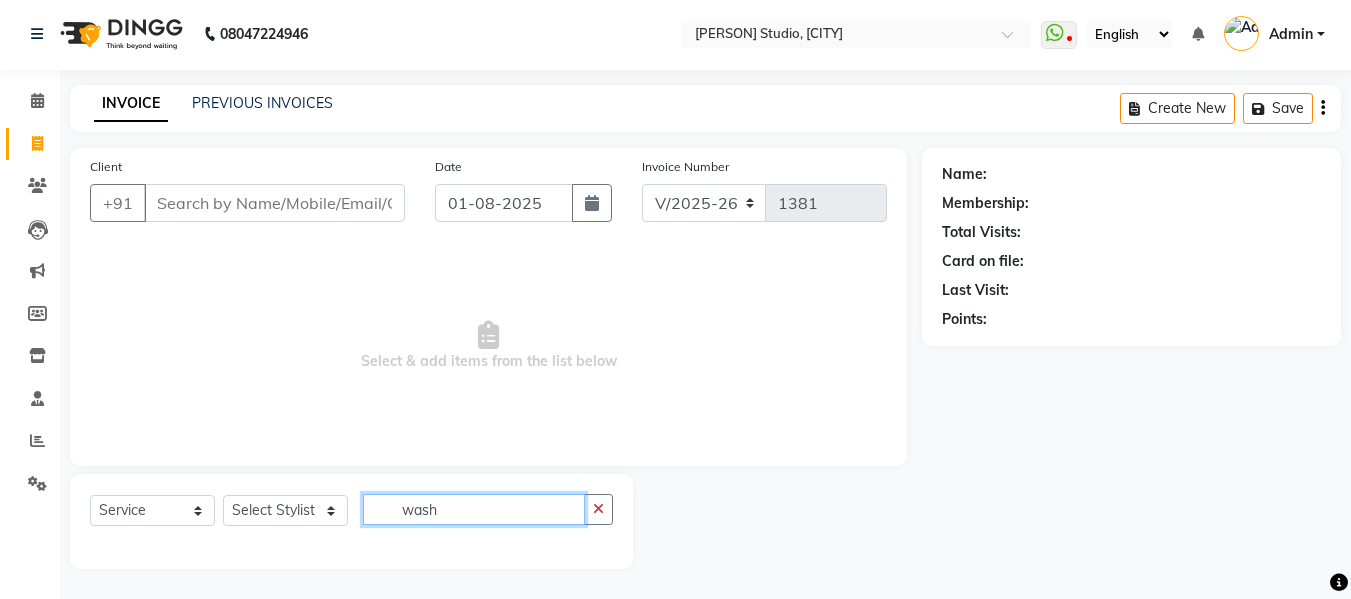 type on "wash" 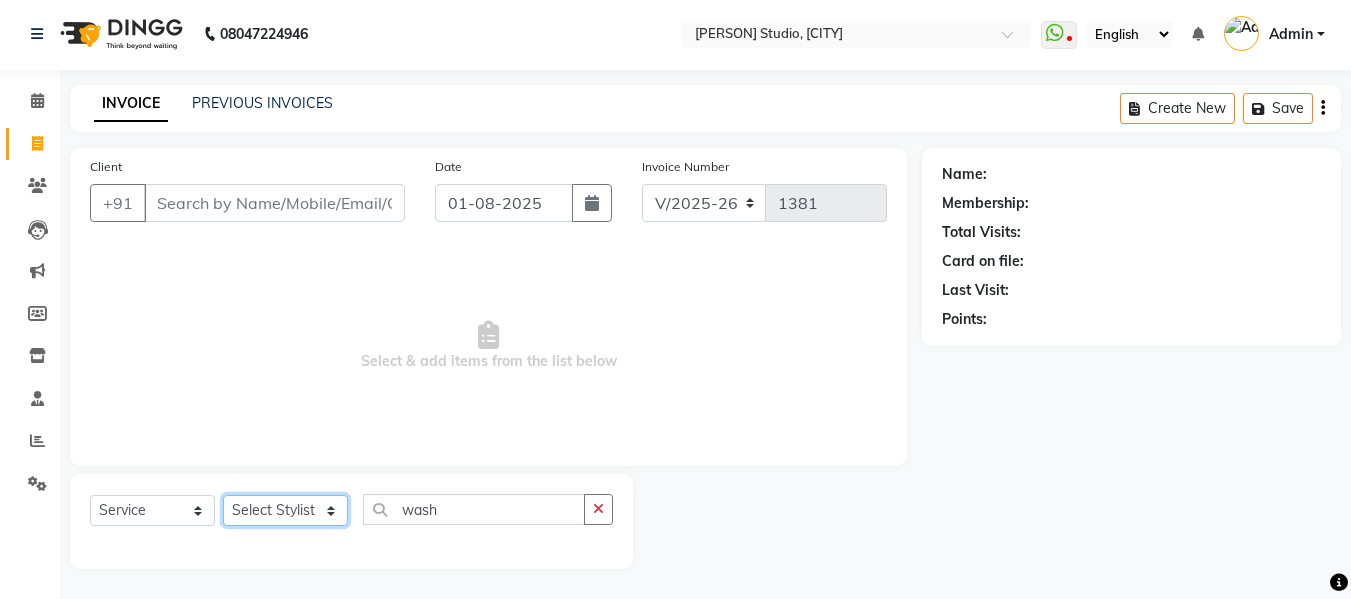 click on "Select Stylist [PERSON] [PERSON] [PERSON] [PERSON] [PERSON] [PERSON] [PERSON] [PERSON]" 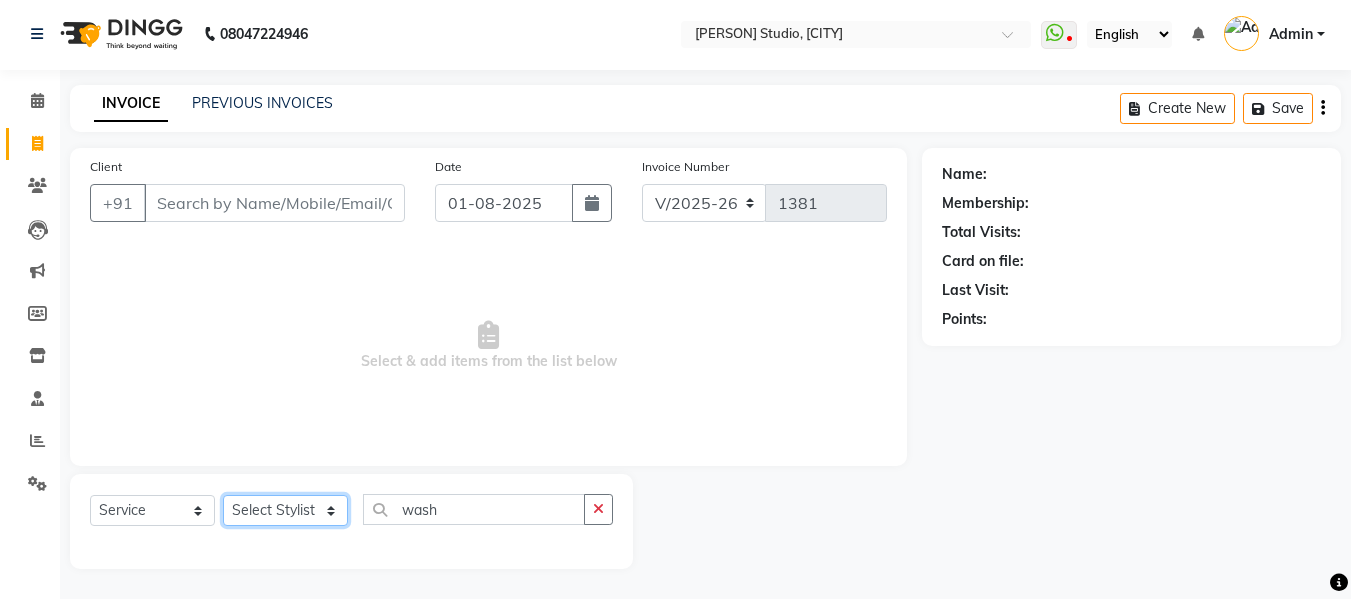 select on "86590" 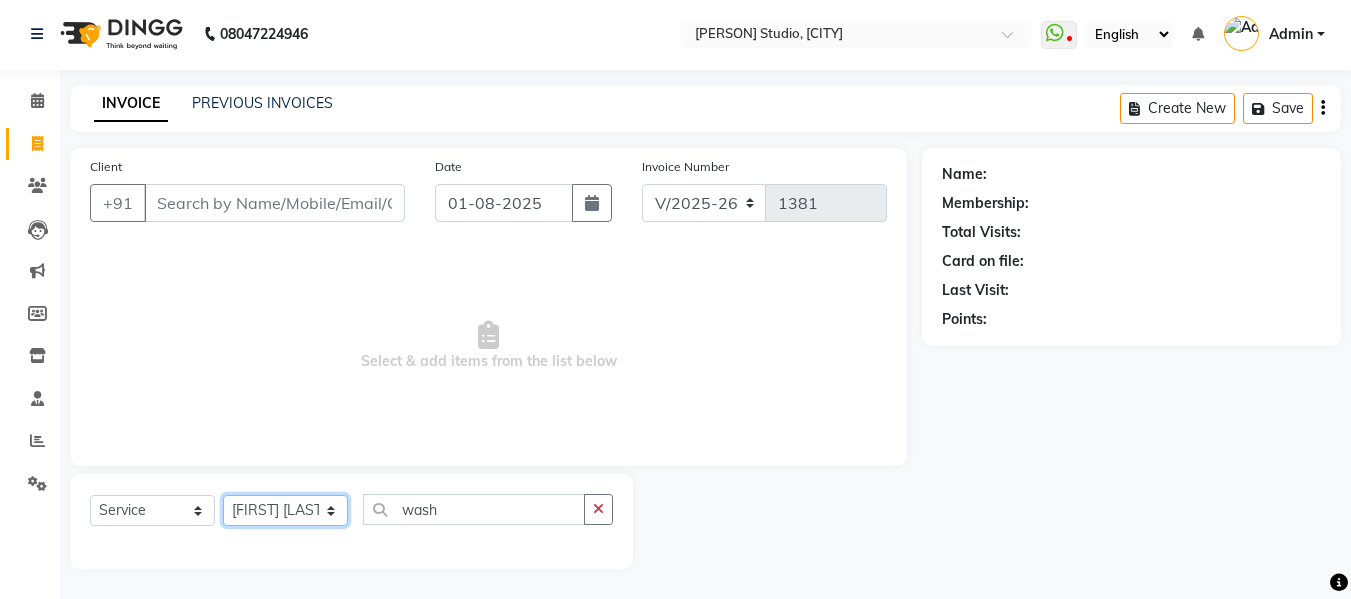 click on "Select Stylist [PERSON] [PERSON] [PERSON] [PERSON] [PERSON] [PERSON] [PERSON] [PERSON]" 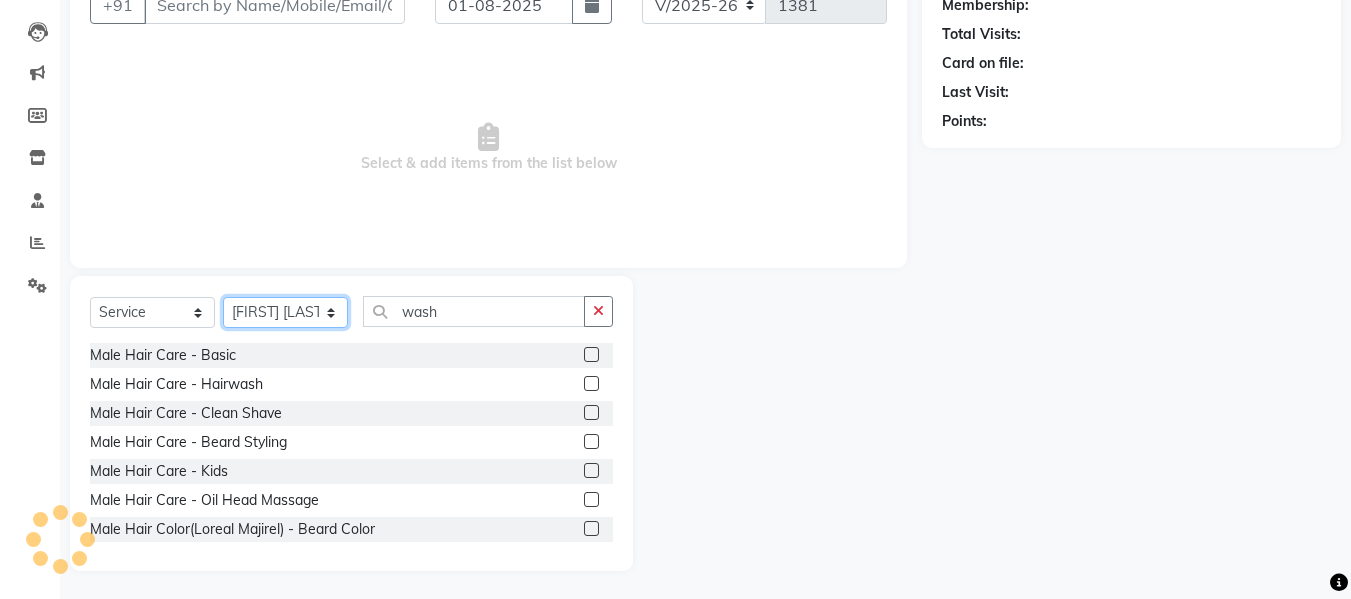 scroll, scrollTop: 202, scrollLeft: 0, axis: vertical 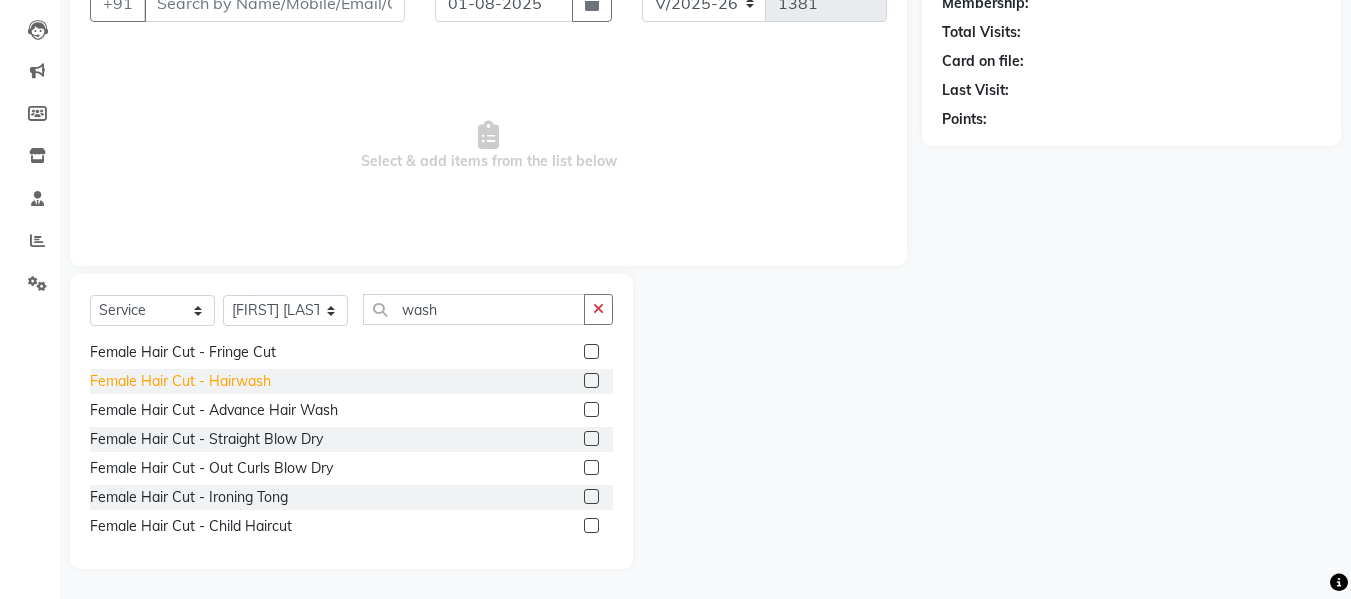 click on "Female Hair Cut  - Hairwash" 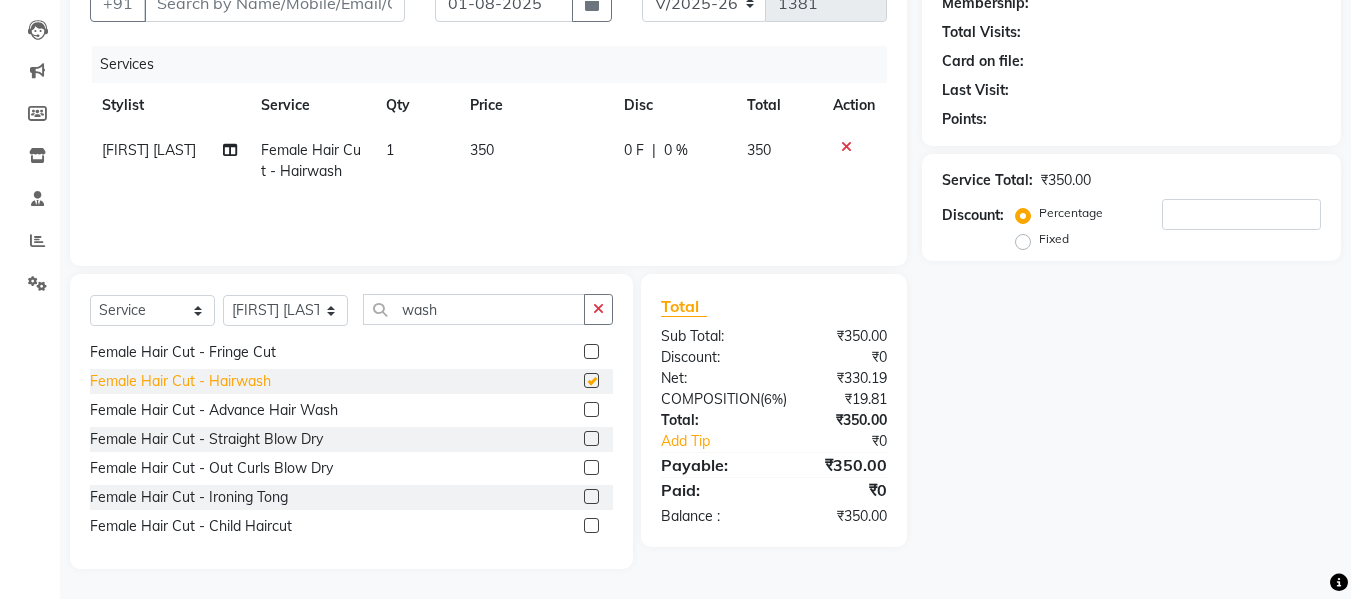 checkbox on "false" 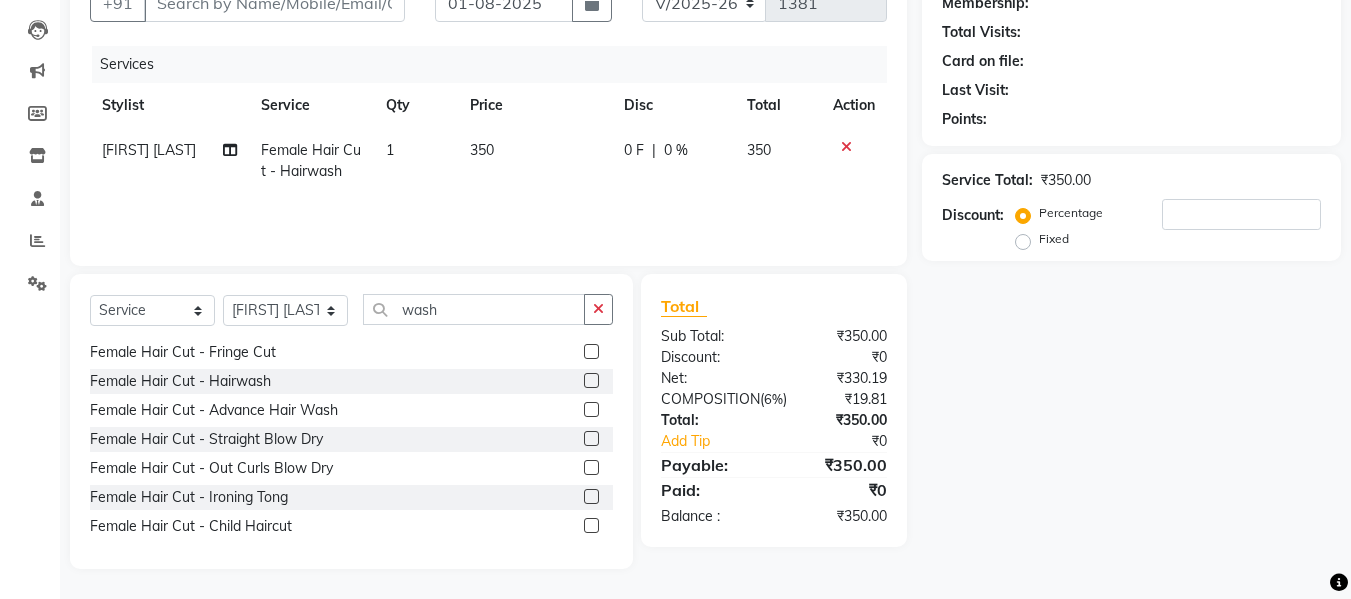 click on "0 %" 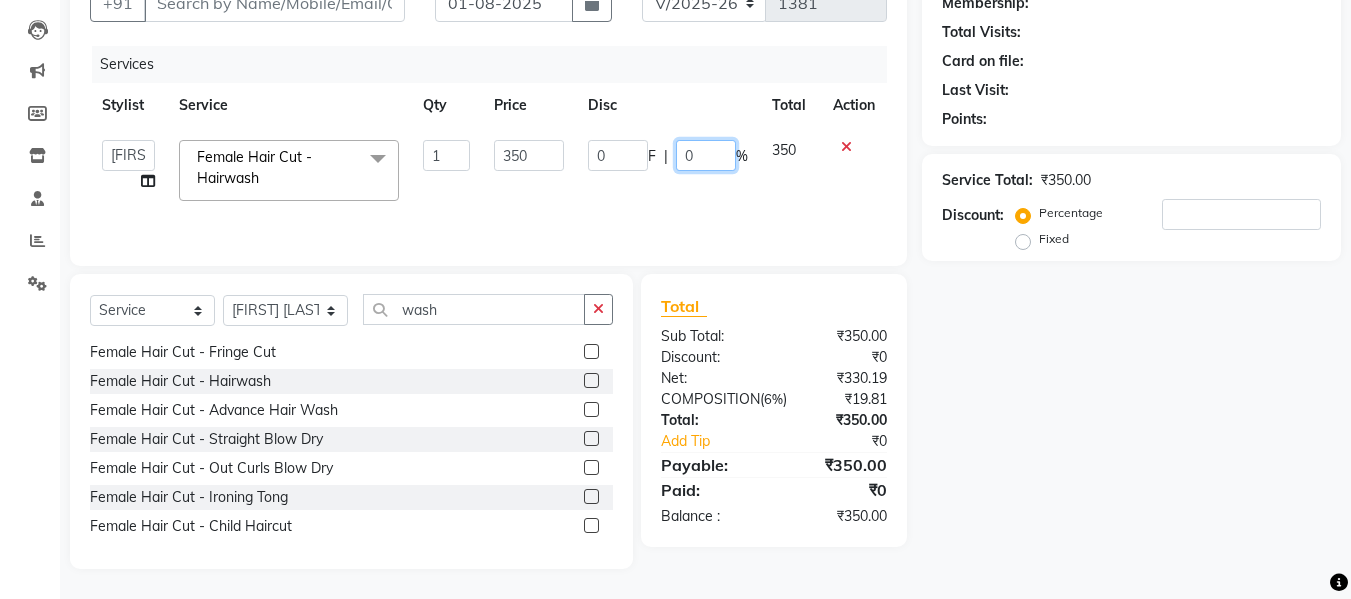 click on "0" 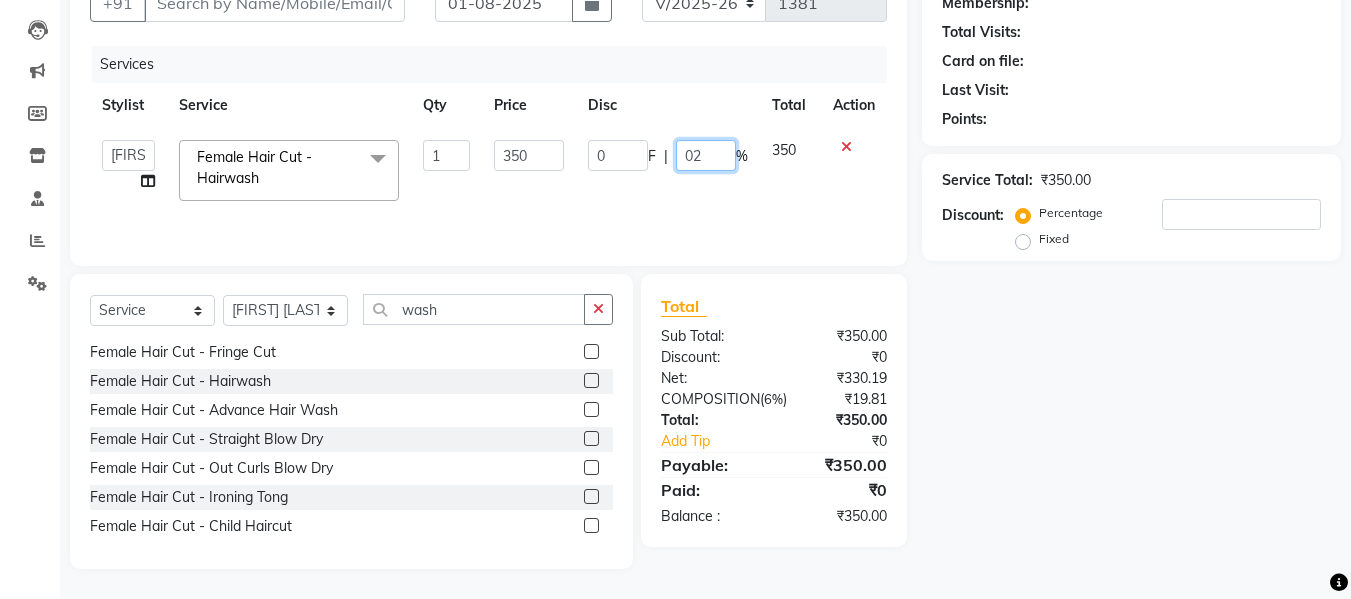 type on "020" 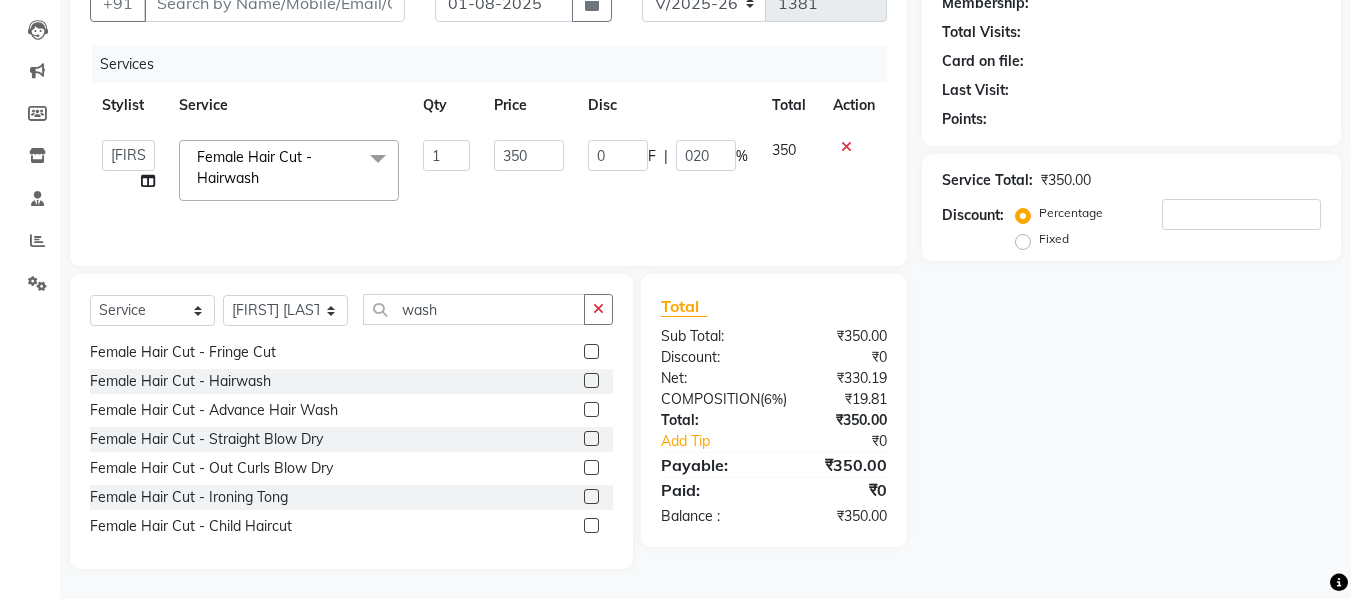 click on "Services Stylist Service Qty Price Disc Total Action  [PERSON]   [PERSON]   [PERSON]   [PERSON]   [PERSON]   [PERSON]   [PERSON]  Female Hair Cut  - Hairwash  x Male Hair Care - Basic Male Hair Care - Hairwash Male Hair Care - Clean Shave Male Hair Care - Beard Styling Male Hair Care - Kids Male Hair Care - Oil Head Massage Male Hair Color(Loreal Majirel) - Beard Color Male Hair Color(Loreal Majirel) - Highlights Male Hair Color(Loreal Majirel) - Global Male Hair Color(Loreal Inoa) - Beard Color Male Hair Color(Loreal Inoa) - Global Male Hair Care Treatment - Botox Male Hair Care Treatment - Smoothening Male Hair Care Treatment - Loreal Hair Spa Male Hair Care Treatment - Dandruff Repair Female Hair Cut  - Haircut Female Hair Cut  - Basic Trim Female Hair Cut  - Fringe Cut Female Hair Cut  - Hairwash Female Hair Cut  - Advance Hair Wash Female Hair Cut  - Straight Blow Dry Female Hair Cut  - Out Curls Blow Dry Female Hair Cut  - Ironing Tong Female Hair Cut  - Child Haircut Female Hair Cut  - Oil Head Massage" 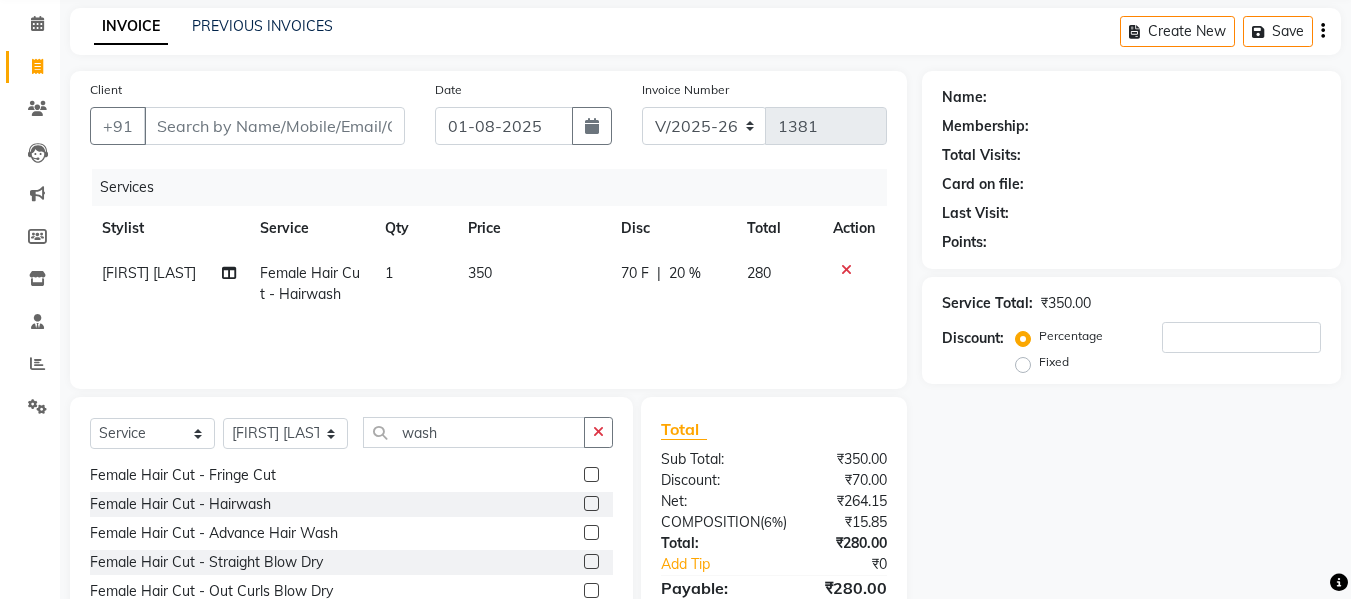 scroll, scrollTop: 0, scrollLeft: 0, axis: both 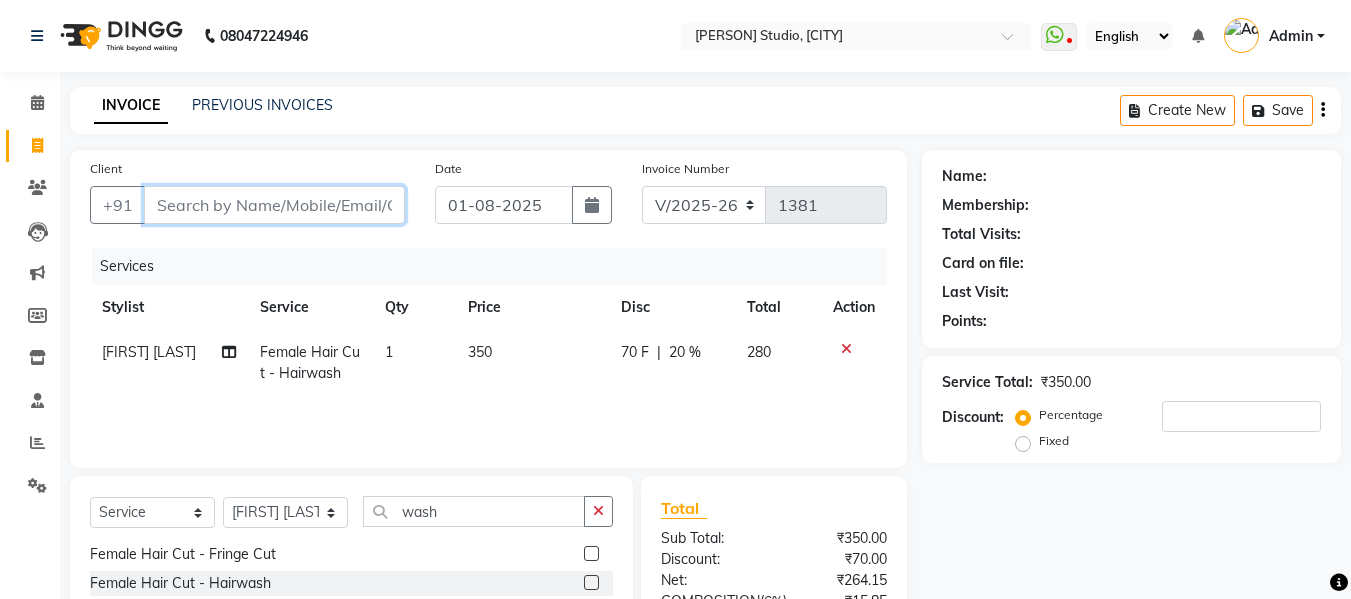 click on "Client" at bounding box center [274, 205] 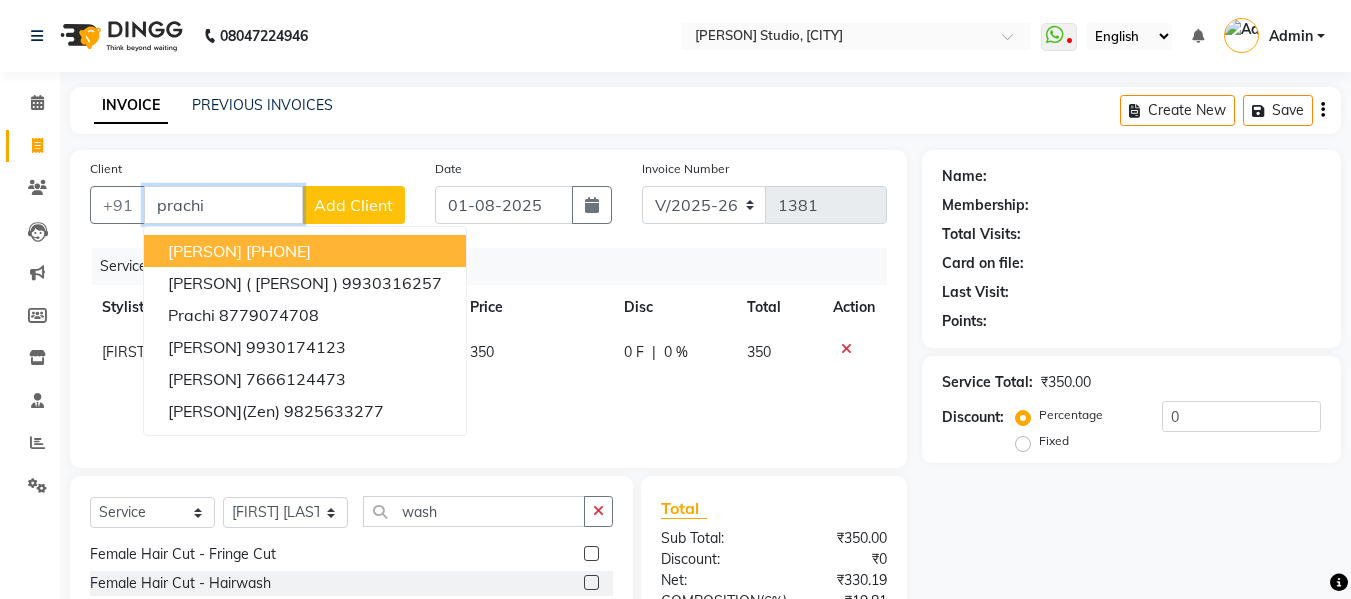 click on "[PERSON]" at bounding box center [205, 251] 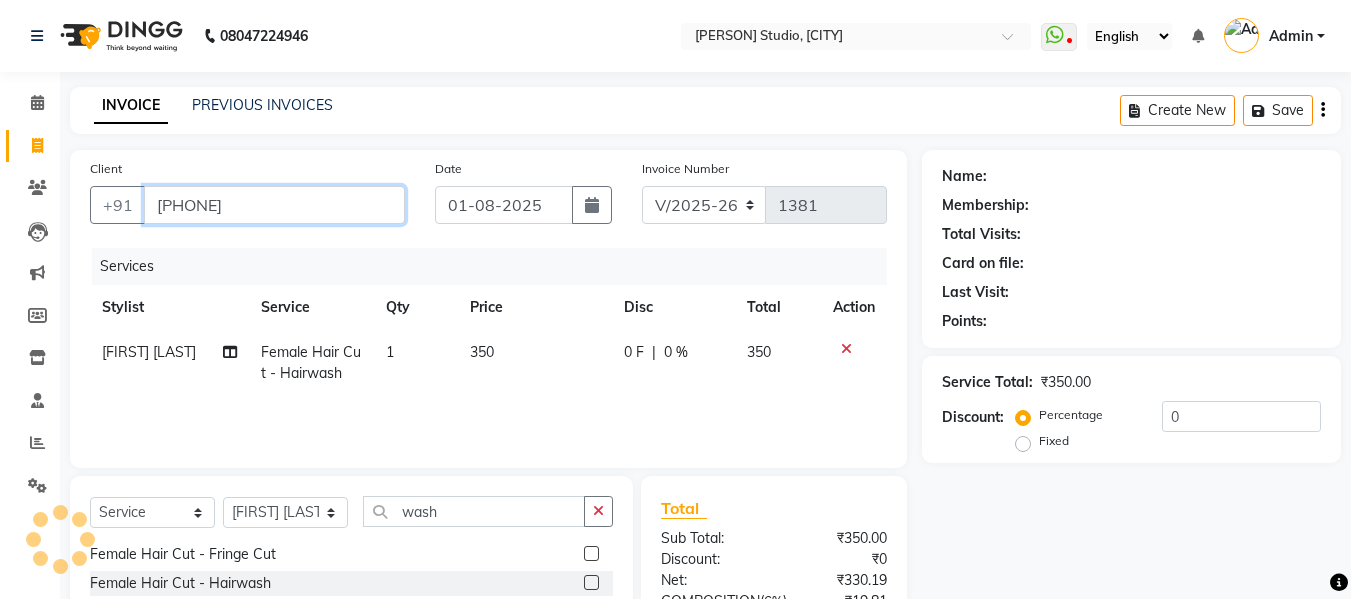 type on "[PHONE]" 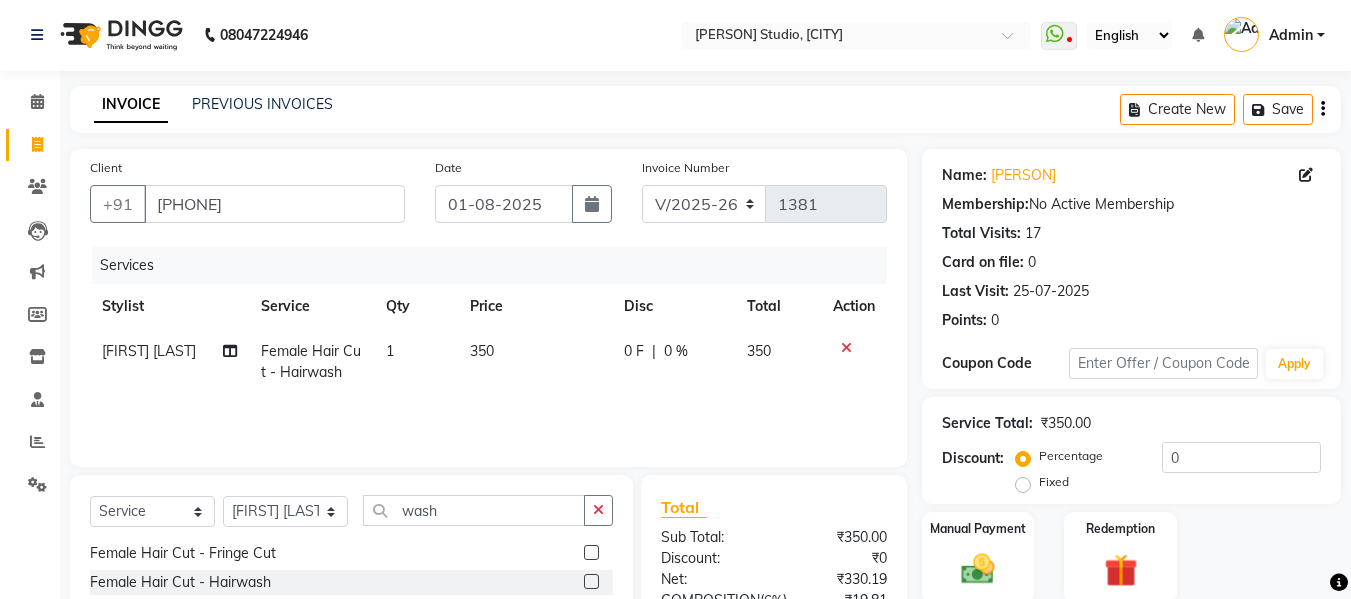 scroll, scrollTop: 0, scrollLeft: 0, axis: both 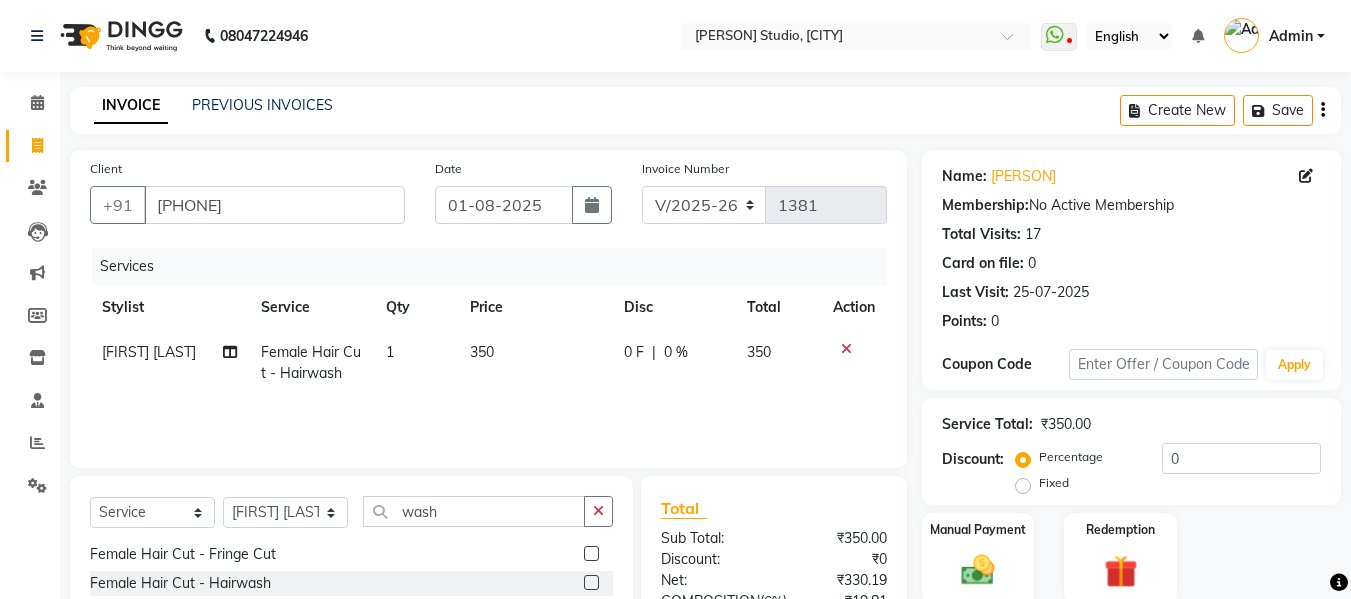 click on "0 %" 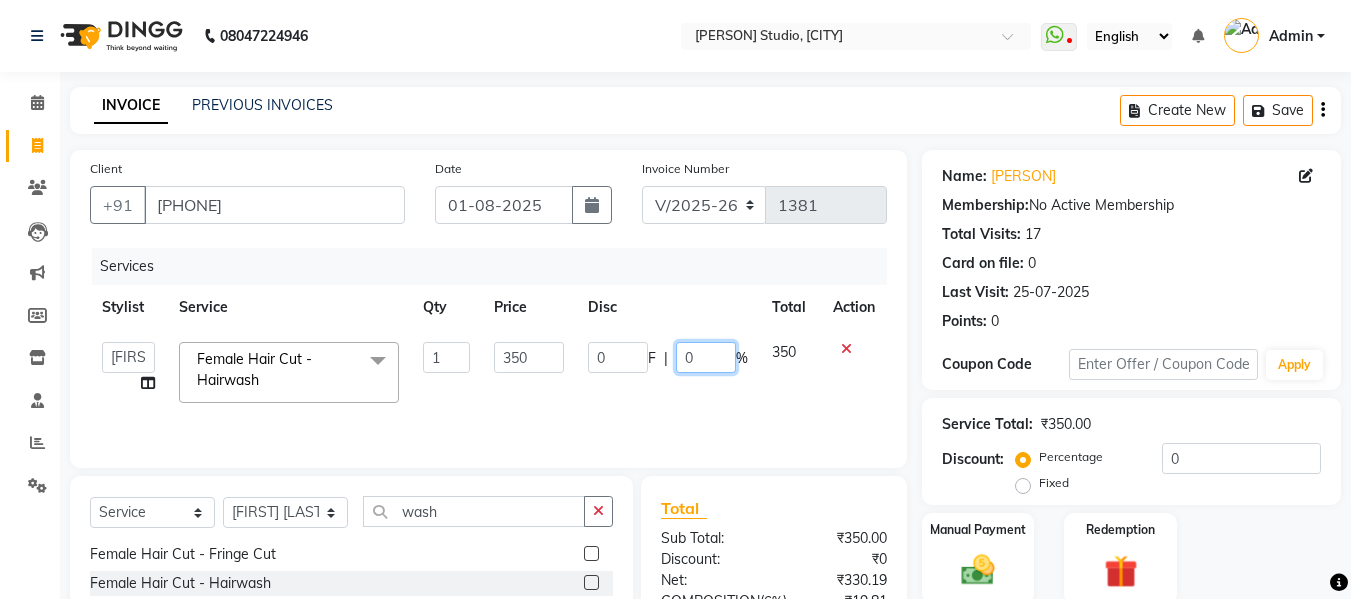 click on "0" 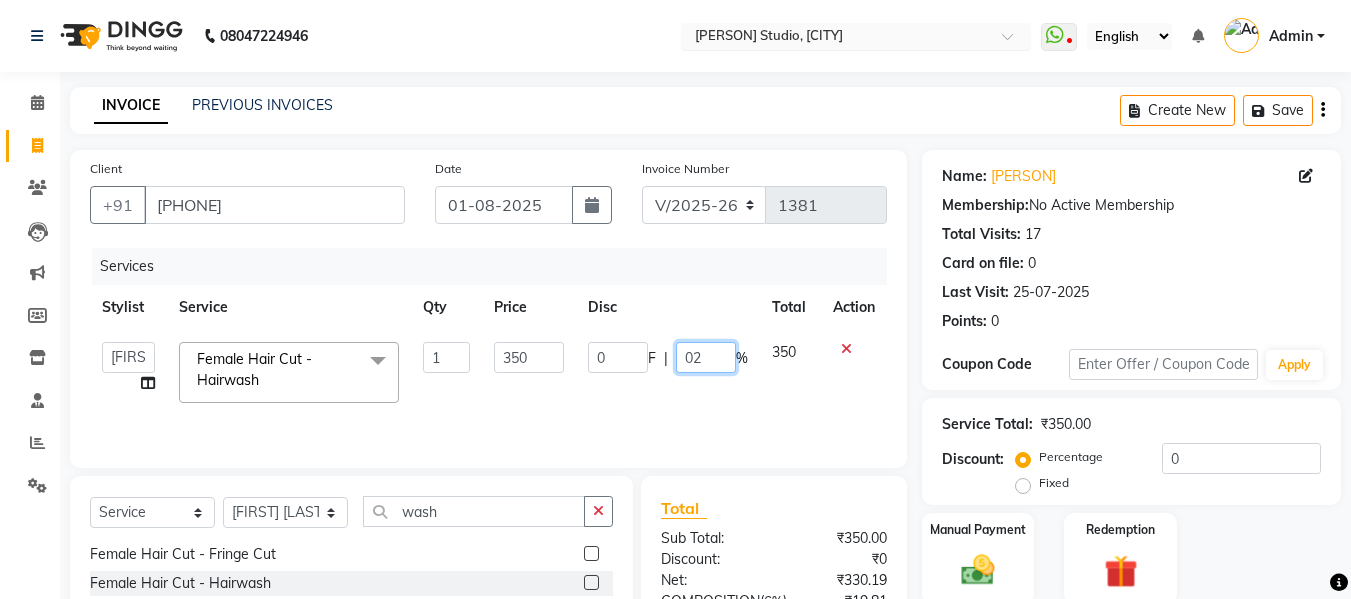 type on "020" 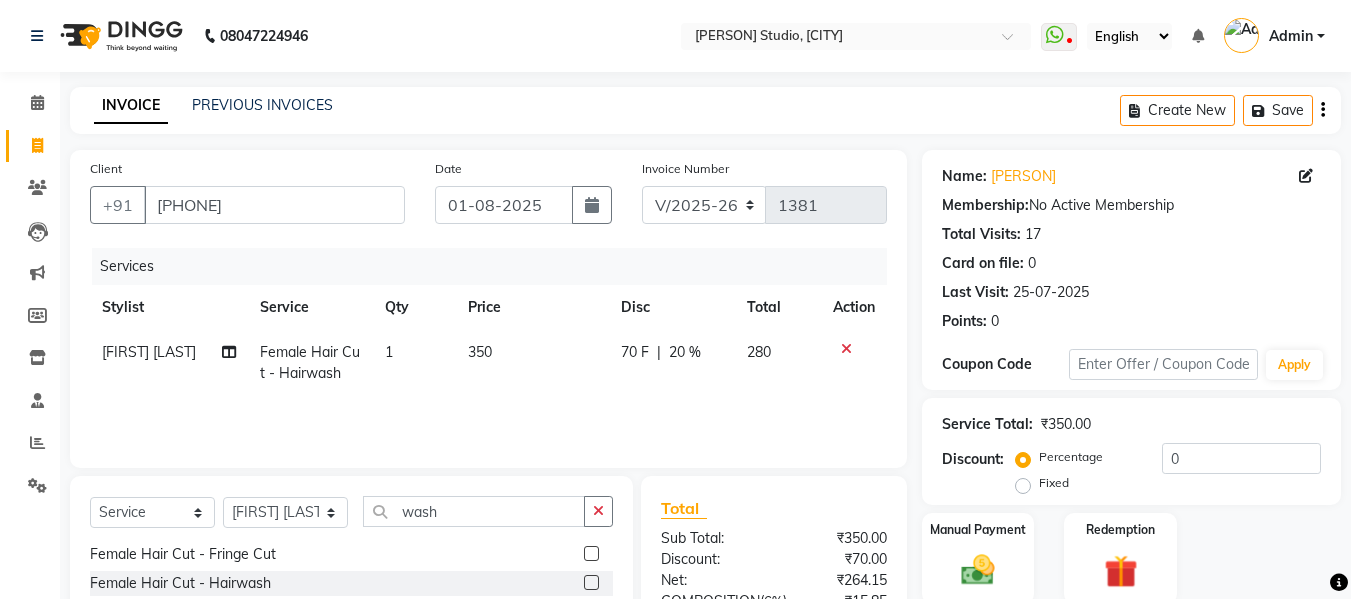 drag, startPoint x: 712, startPoint y: 384, endPoint x: 780, endPoint y: 415, distance: 74.73286 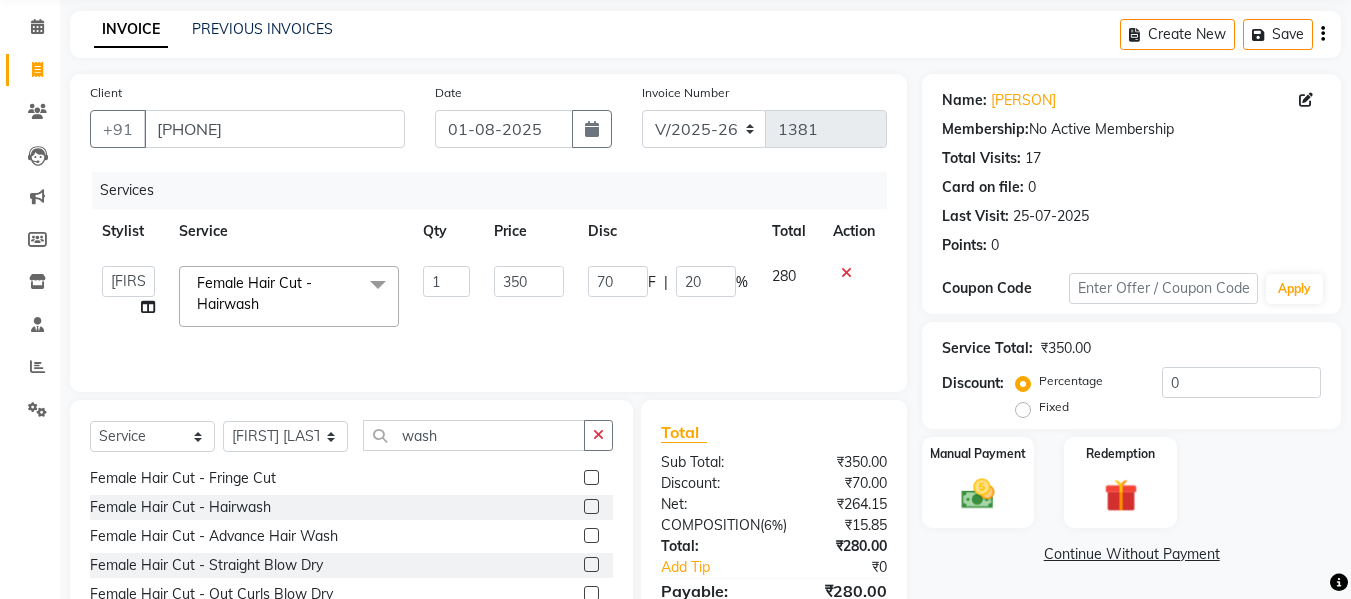 scroll, scrollTop: 202, scrollLeft: 0, axis: vertical 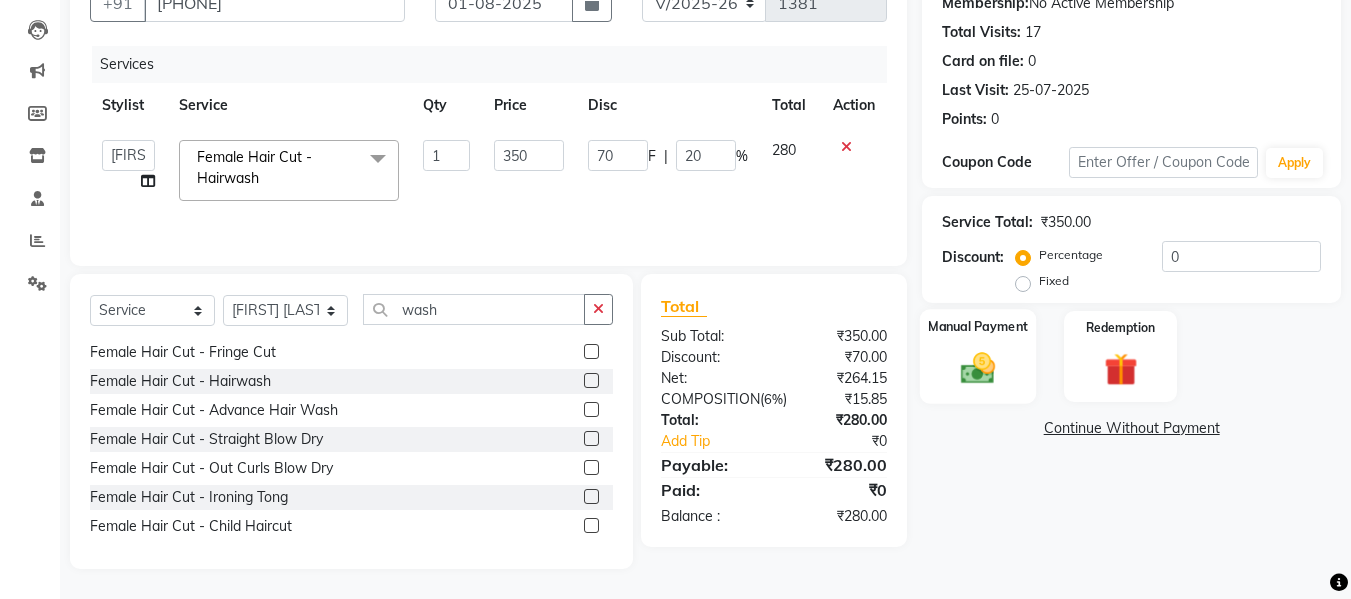 click on "Manual Payment" 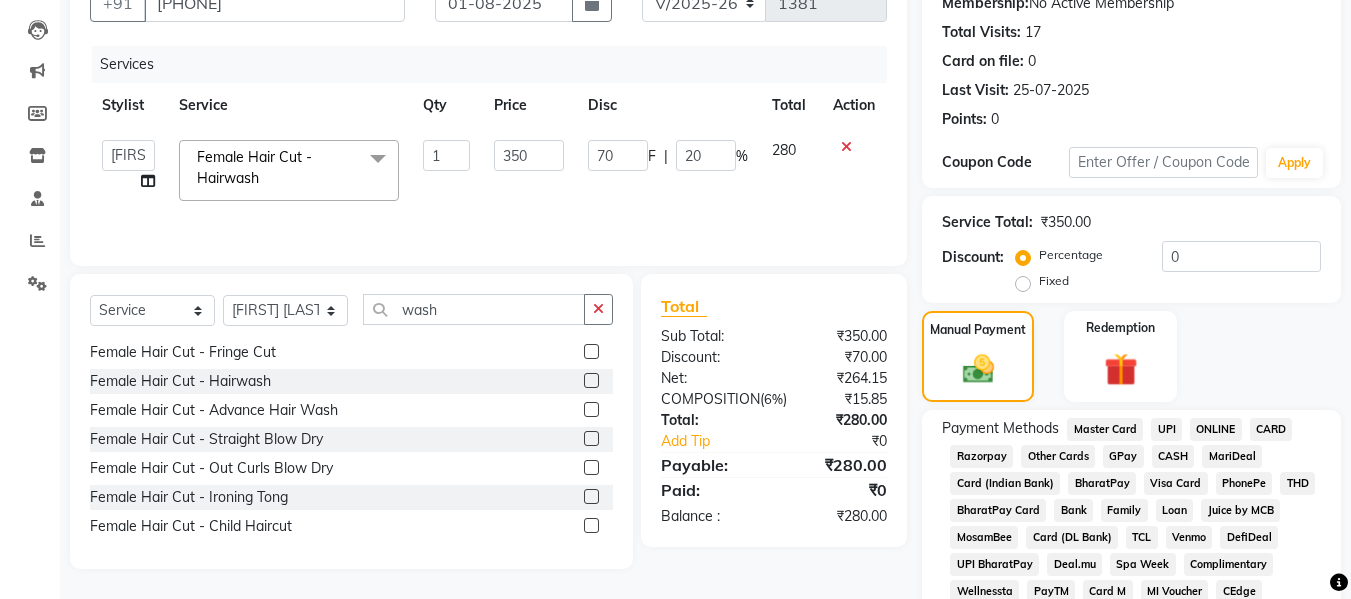 click on "CASH" 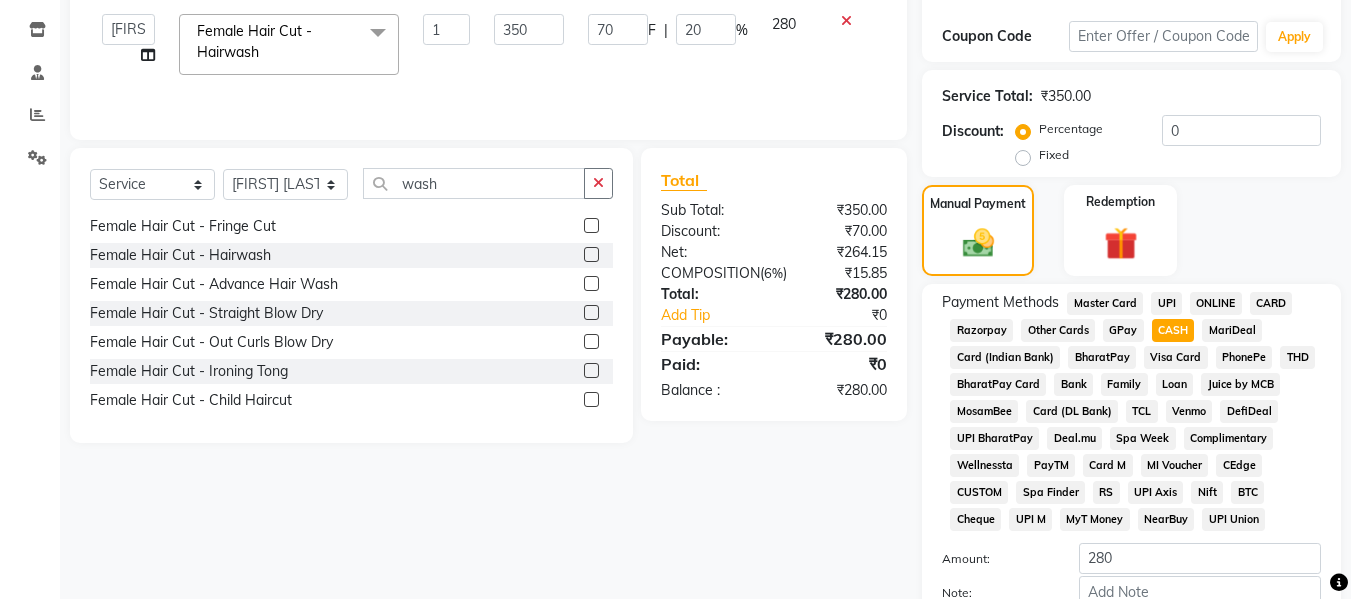 scroll, scrollTop: 449, scrollLeft: 0, axis: vertical 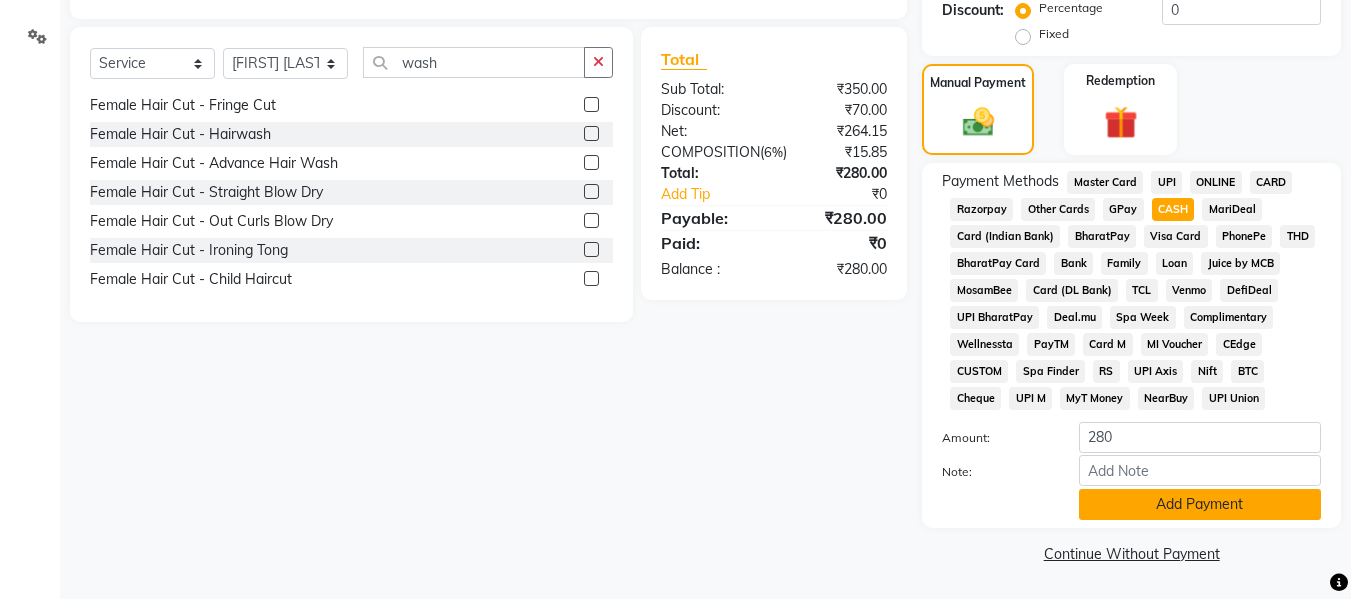 click on "Add Payment" 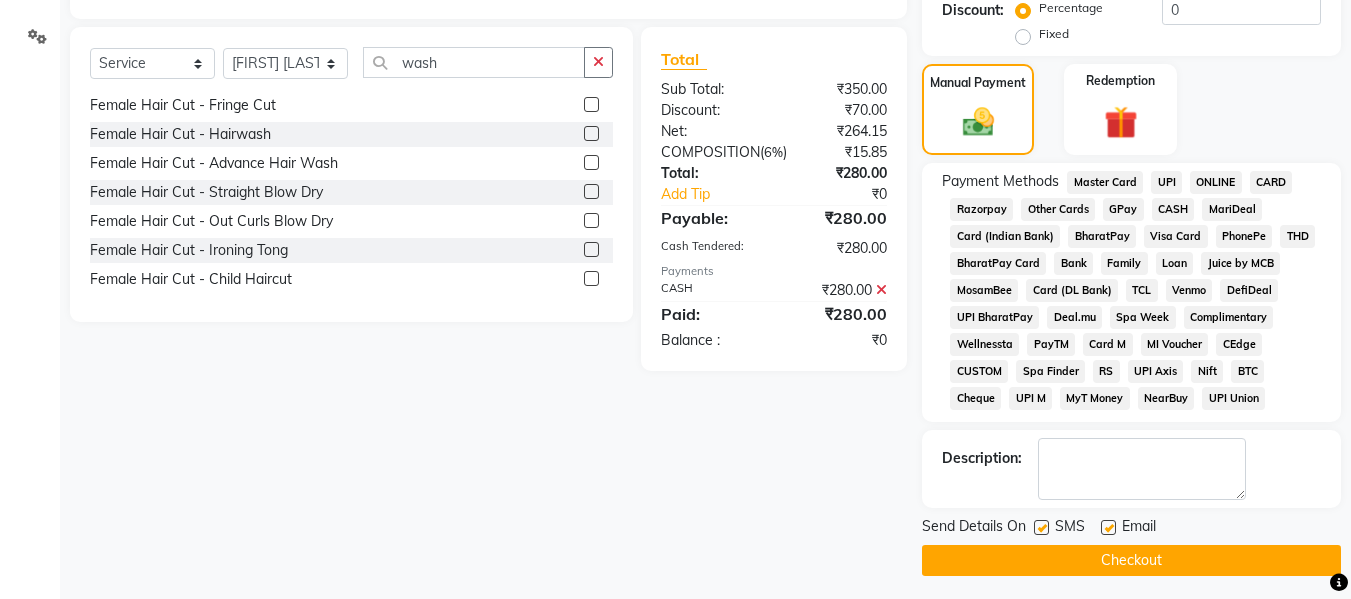 click on "Checkout" 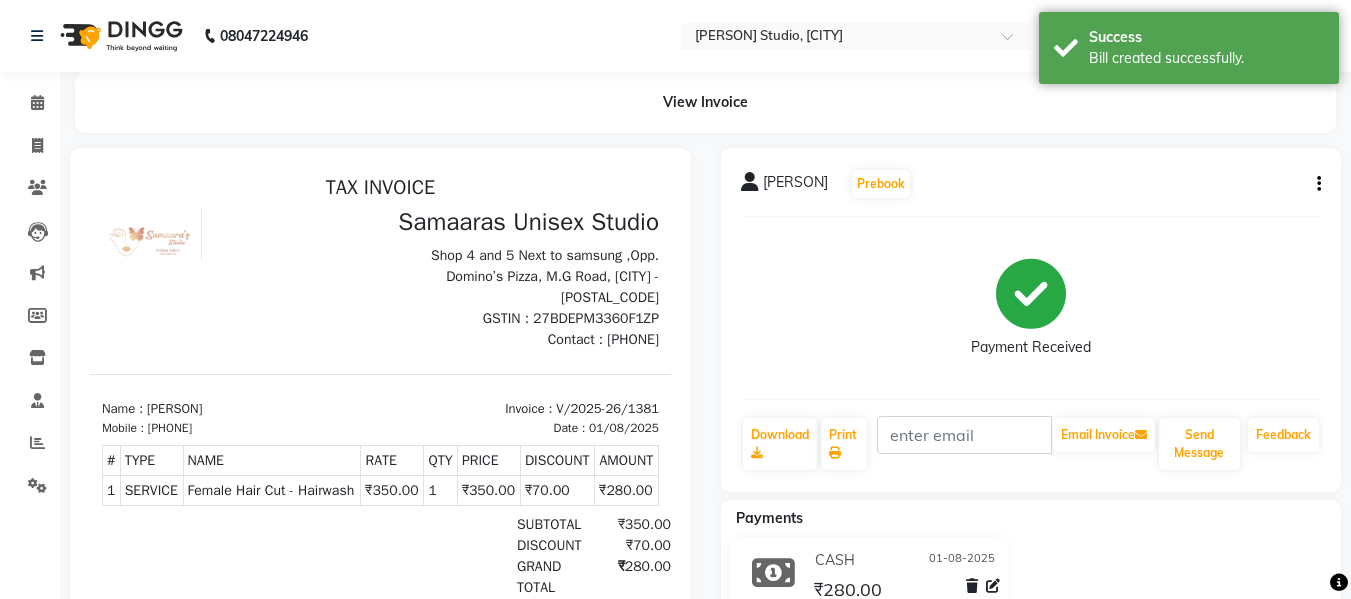scroll, scrollTop: 0, scrollLeft: 0, axis: both 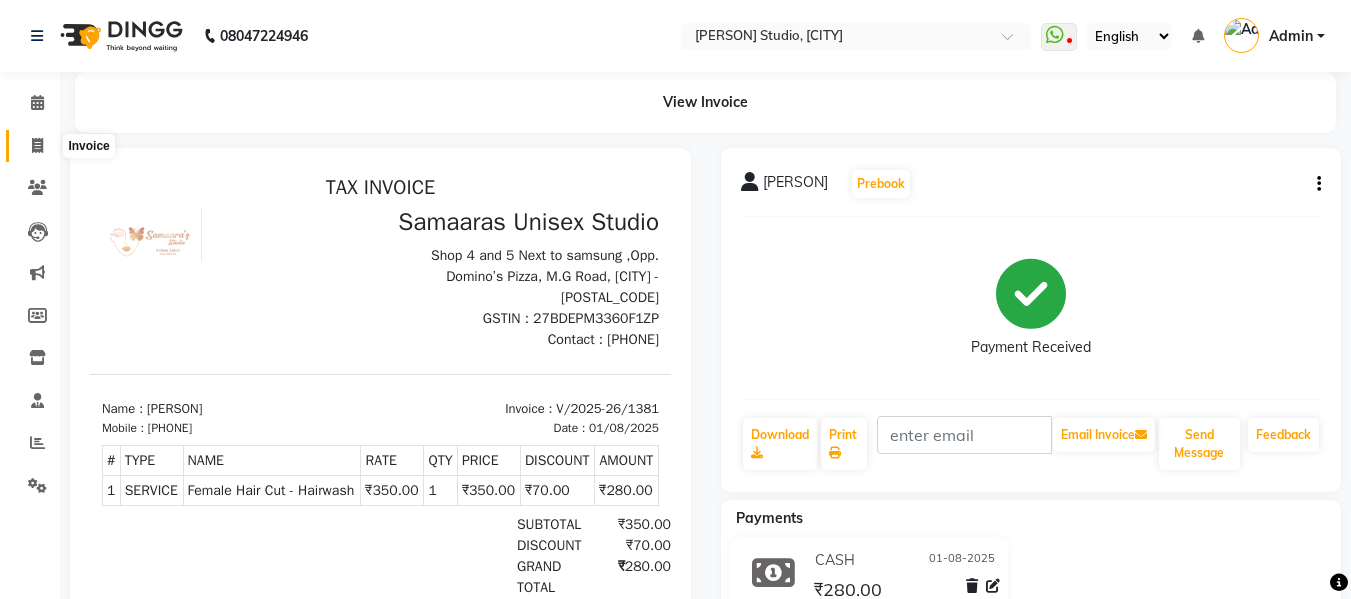 click 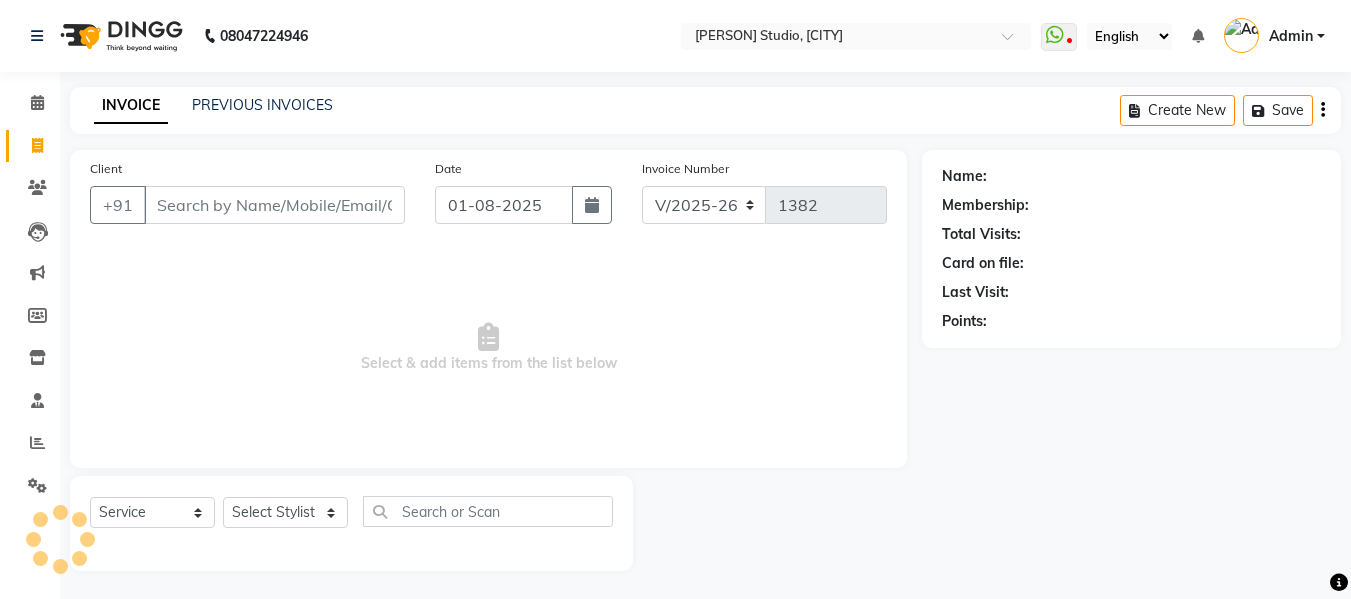 scroll, scrollTop: 2, scrollLeft: 0, axis: vertical 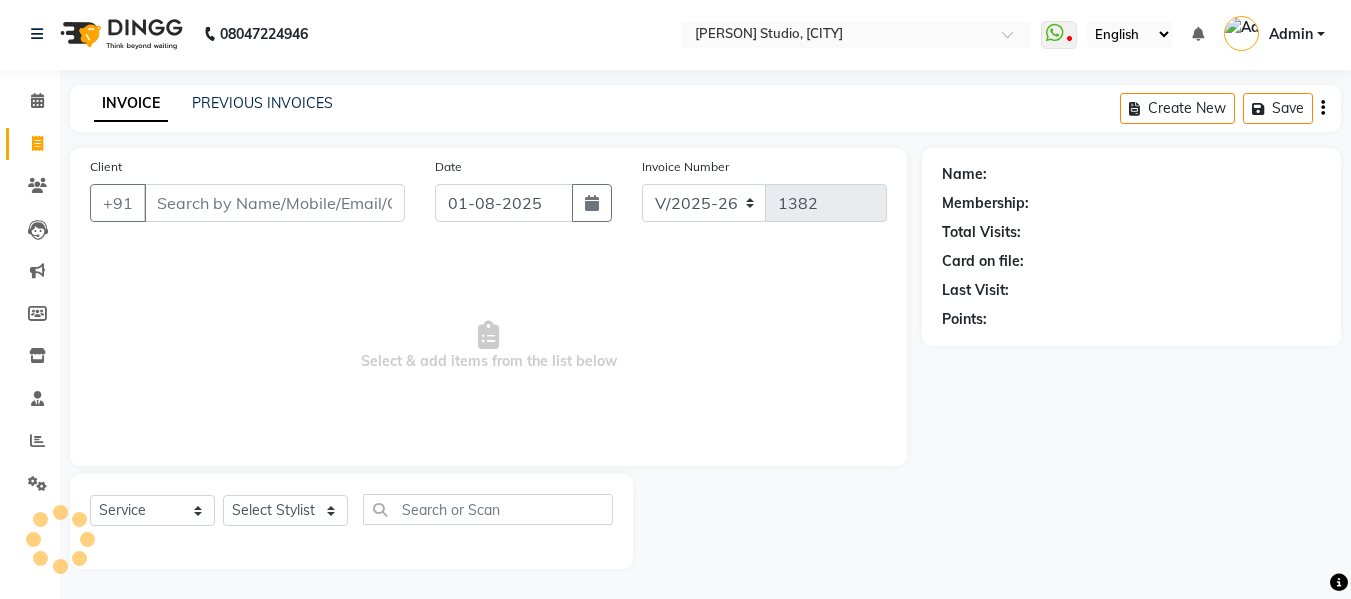 click on "Client" at bounding box center [274, 203] 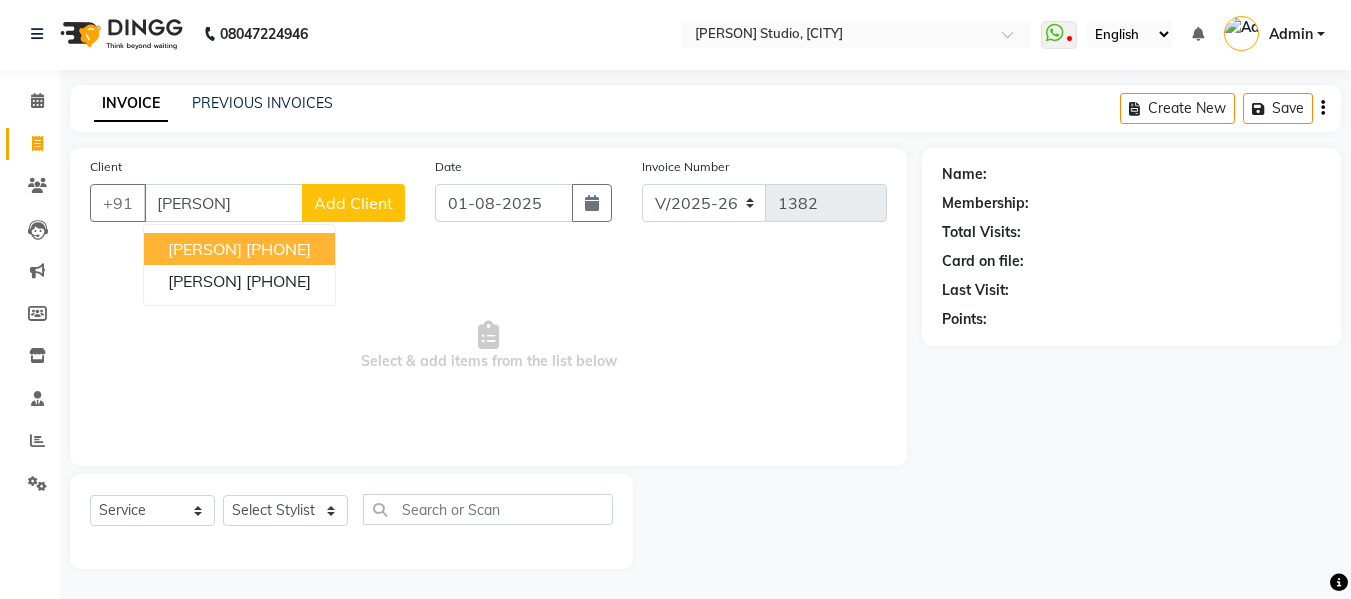 click on "[PERSON]" at bounding box center (205, 249) 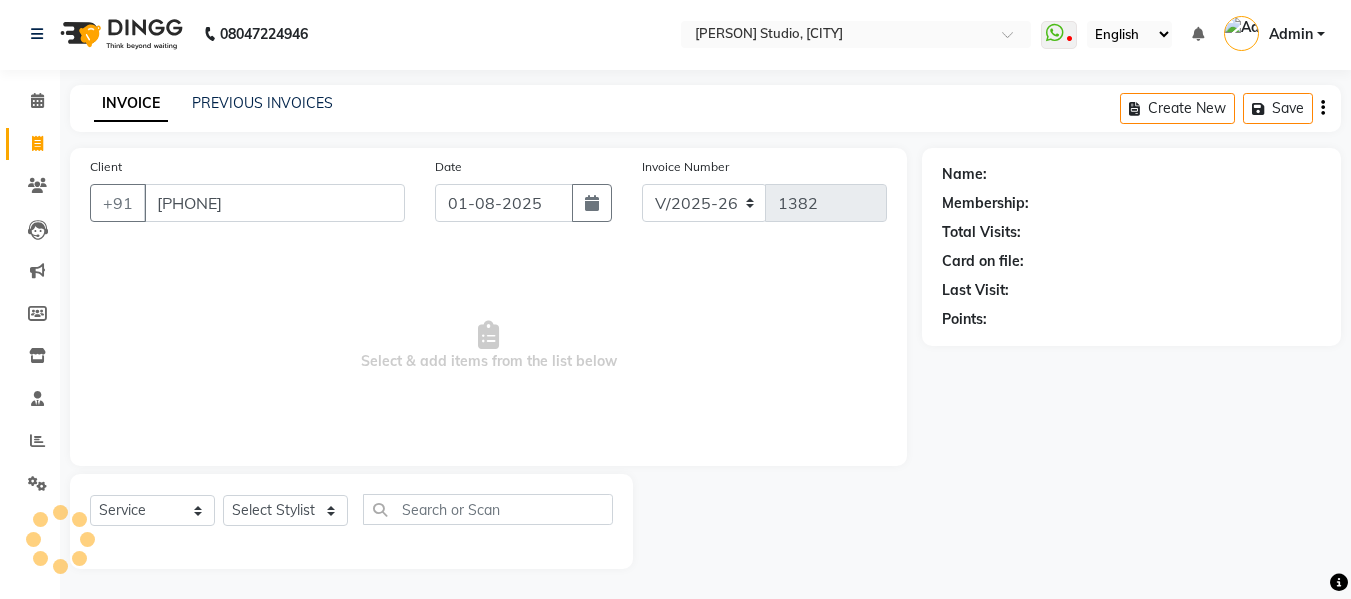 type on "[PHONE]" 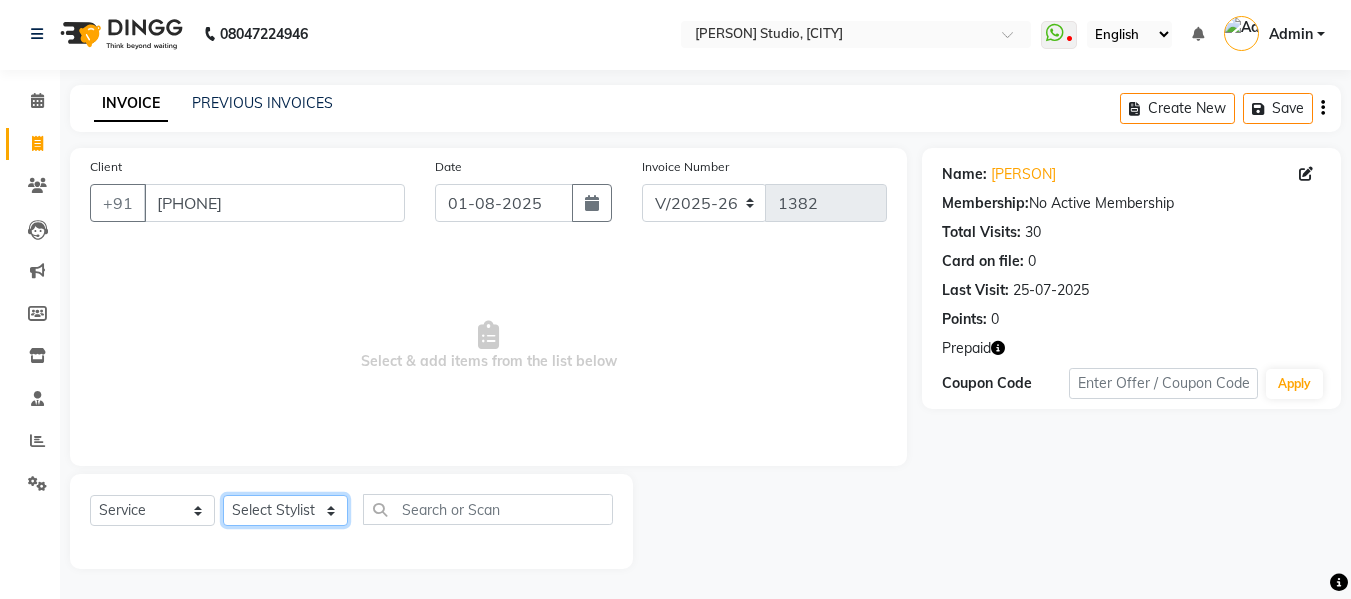 click on "Select Stylist [PERSON] [PERSON] [PERSON] [PERSON] [PERSON] [PERSON] [PERSON] [PERSON]" 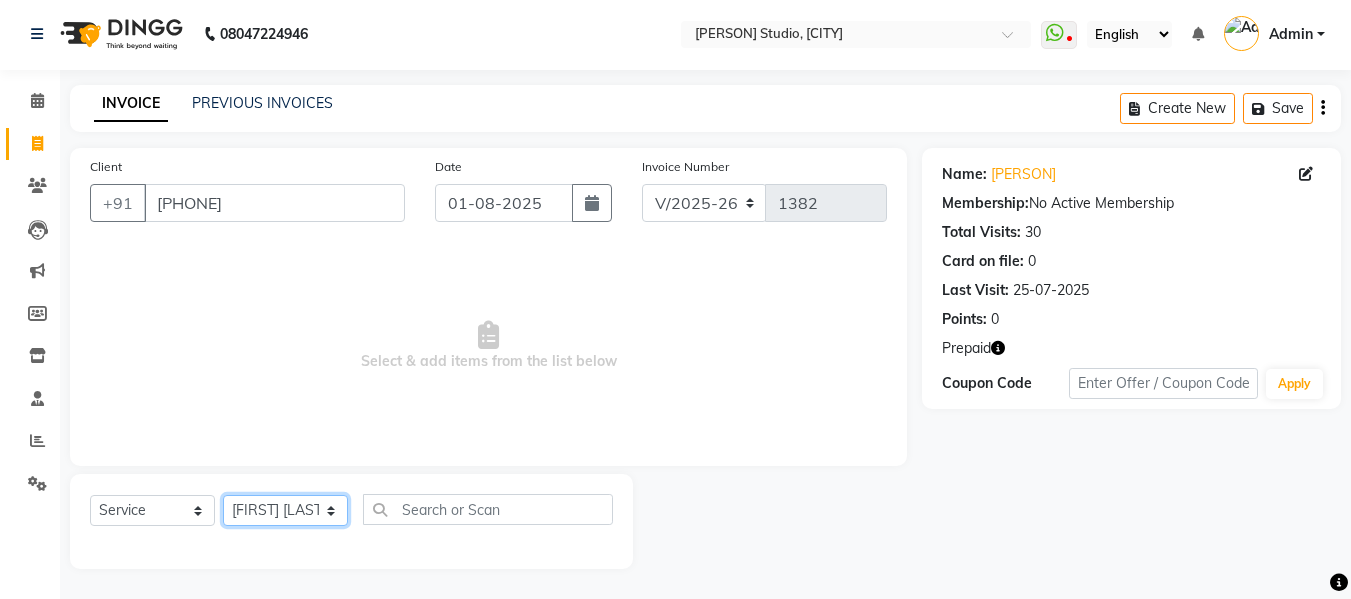 click on "Select Stylist [PERSON] [PERSON] [PERSON] [PERSON] [PERSON] [PERSON] [PERSON] [PERSON]" 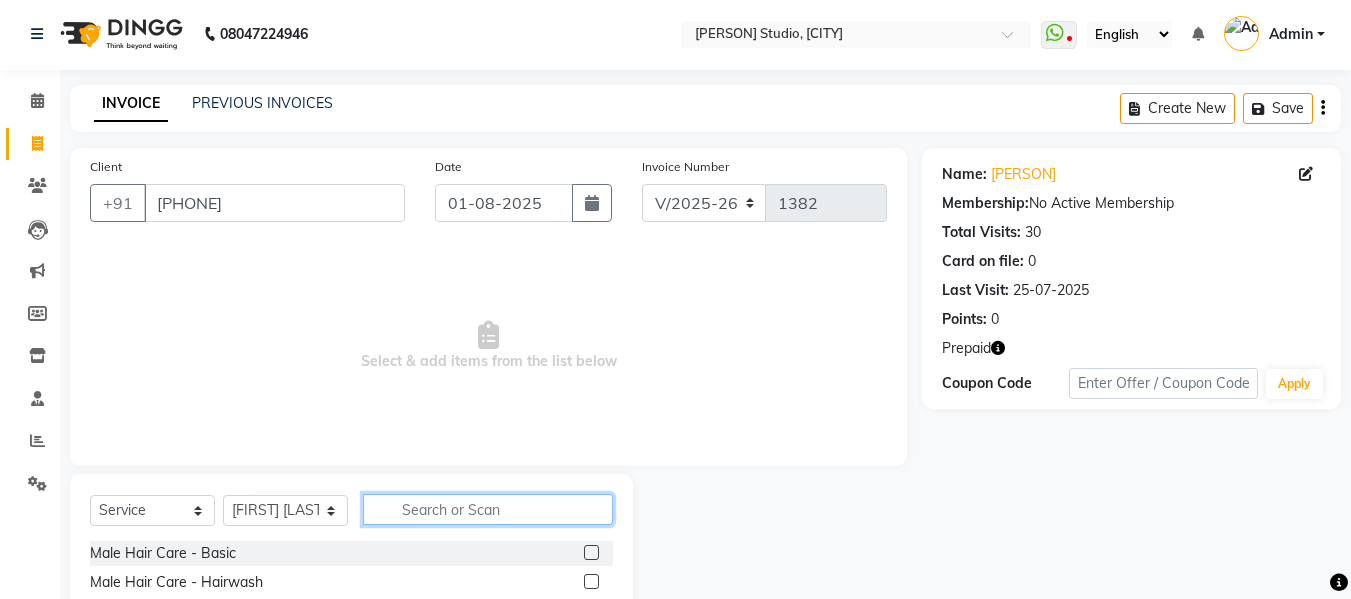 click 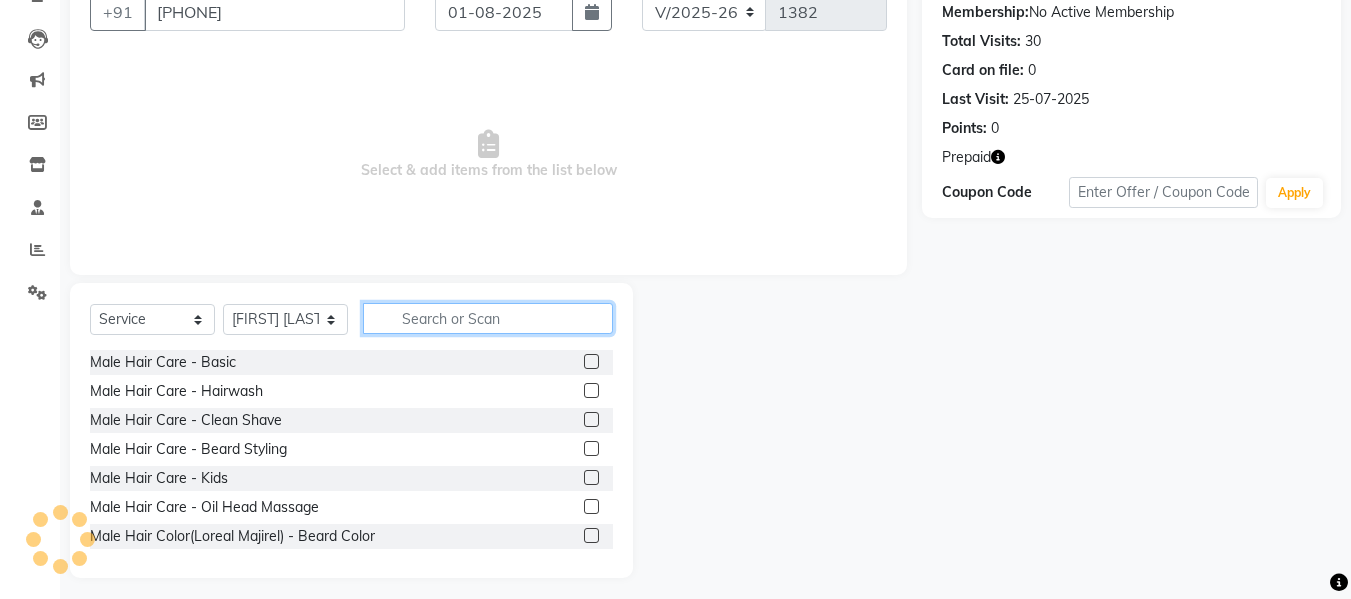 scroll, scrollTop: 202, scrollLeft: 0, axis: vertical 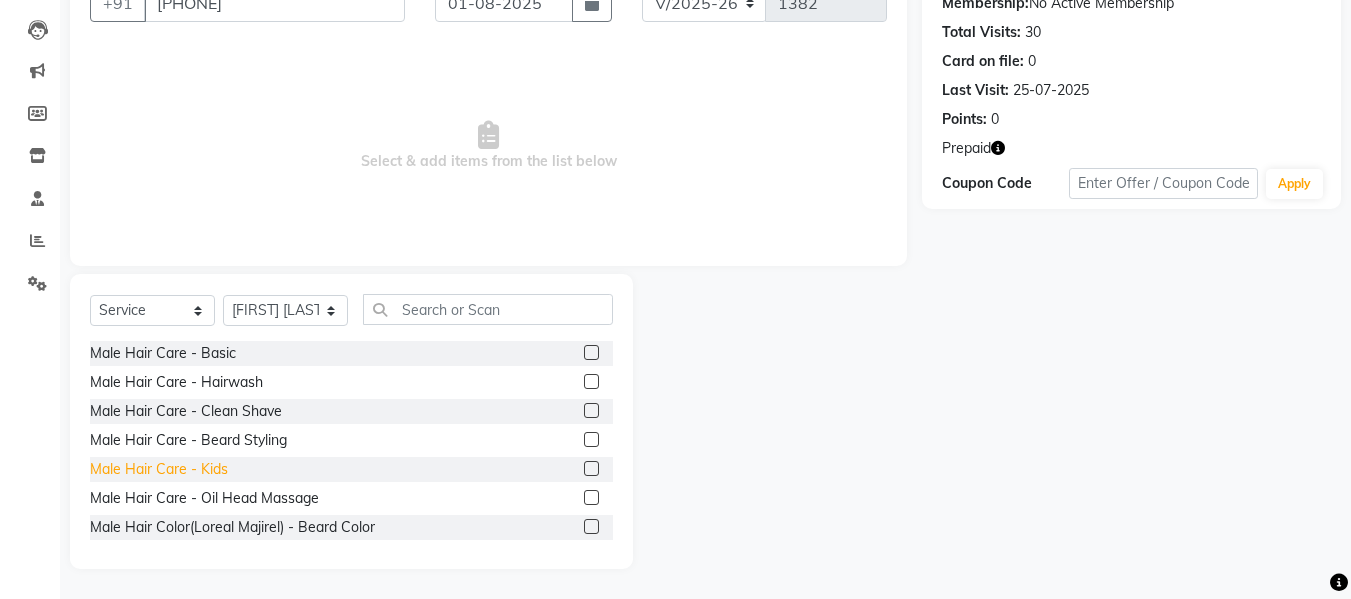 click on "Male Hair Care - Kids" 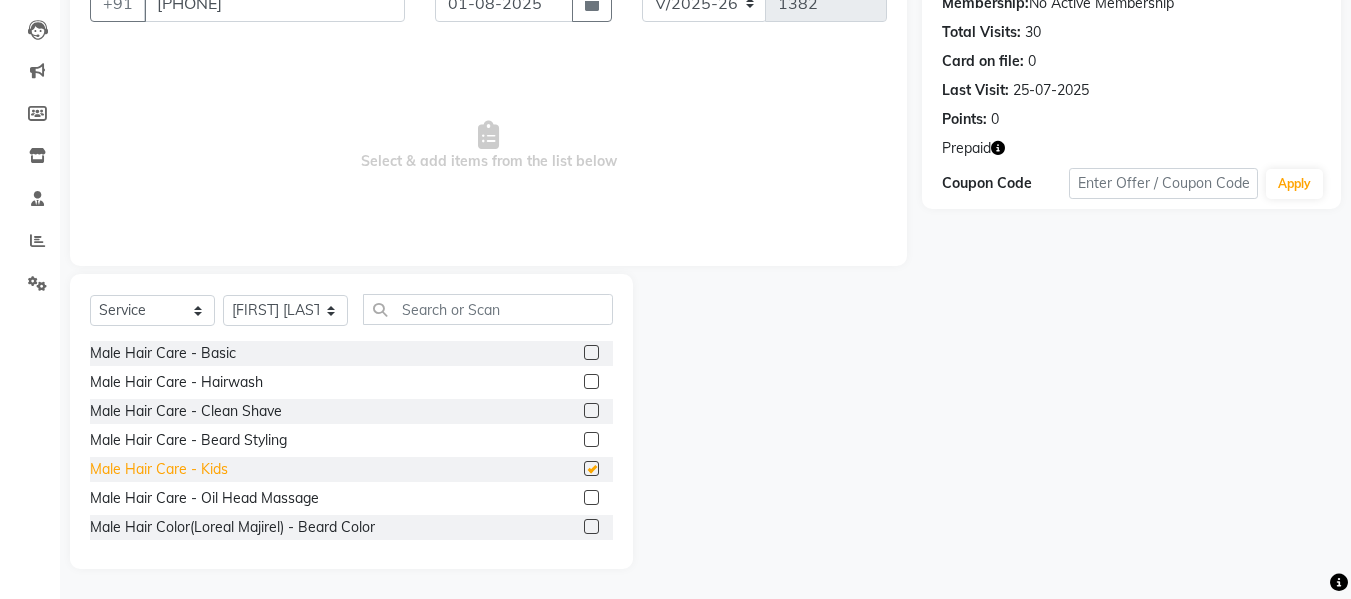 checkbox on "false" 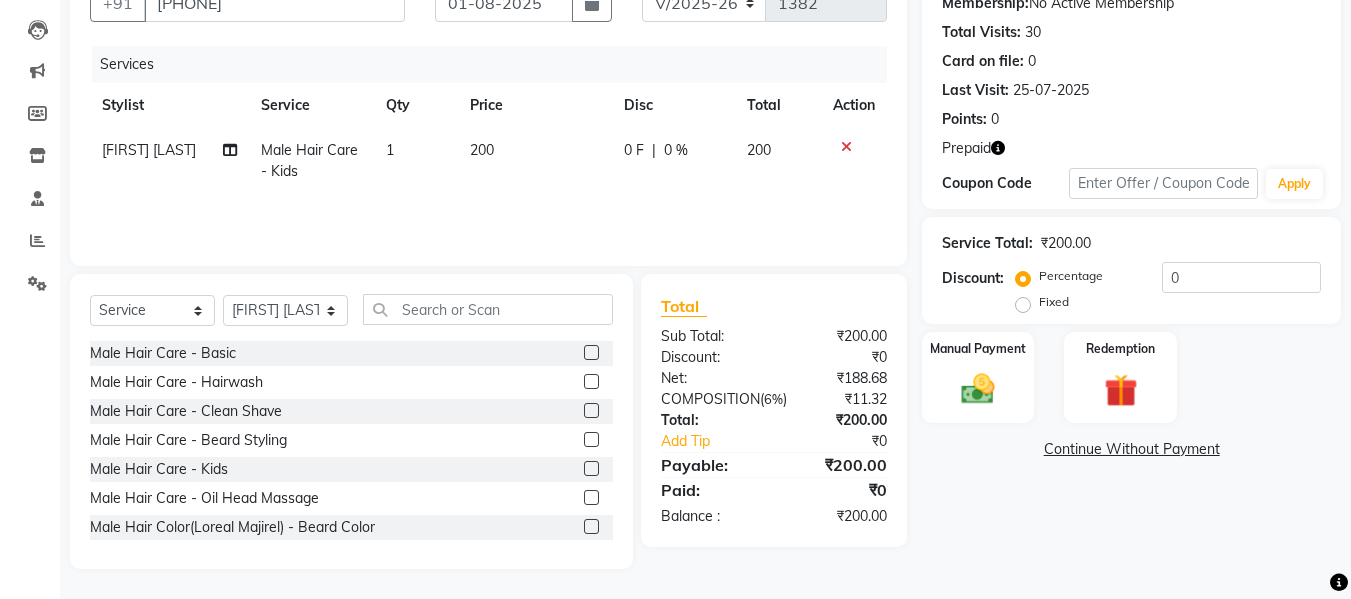 click on "0 %" 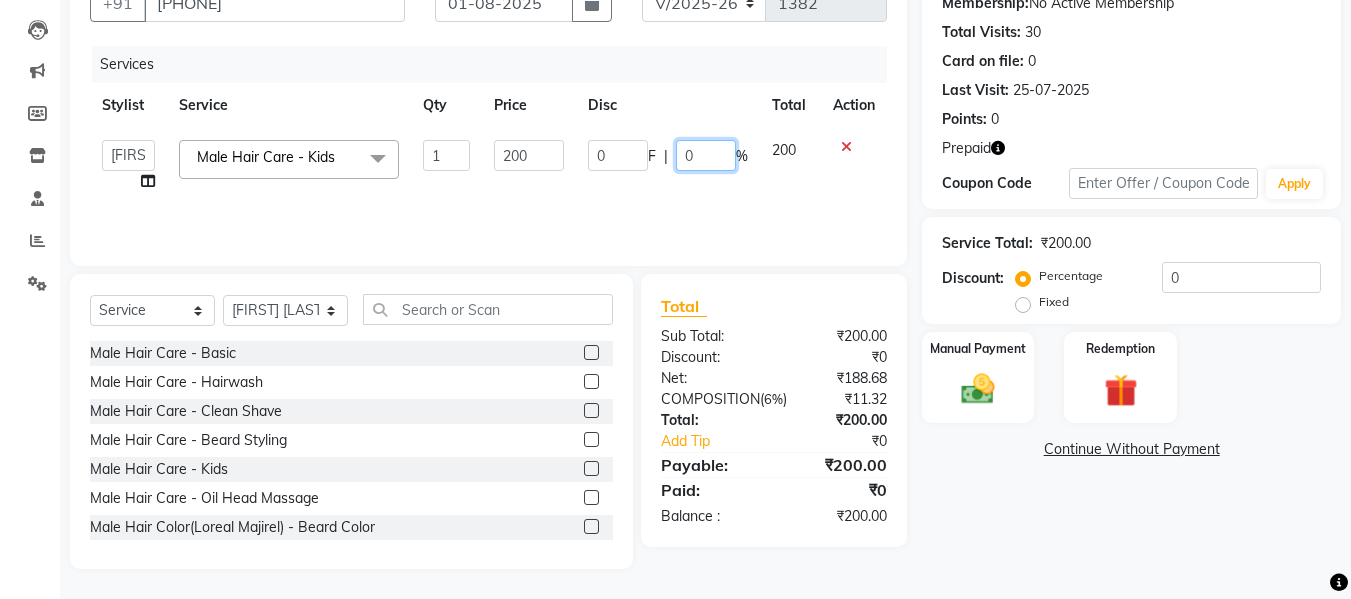 click on "0" 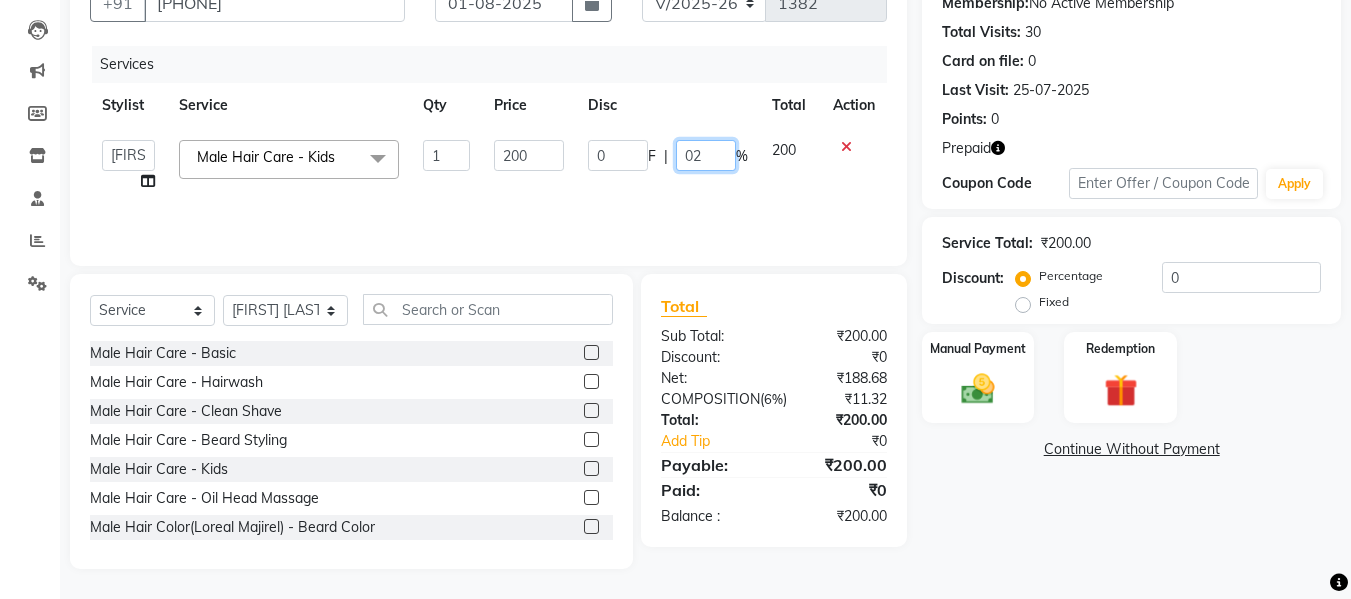 type on "020" 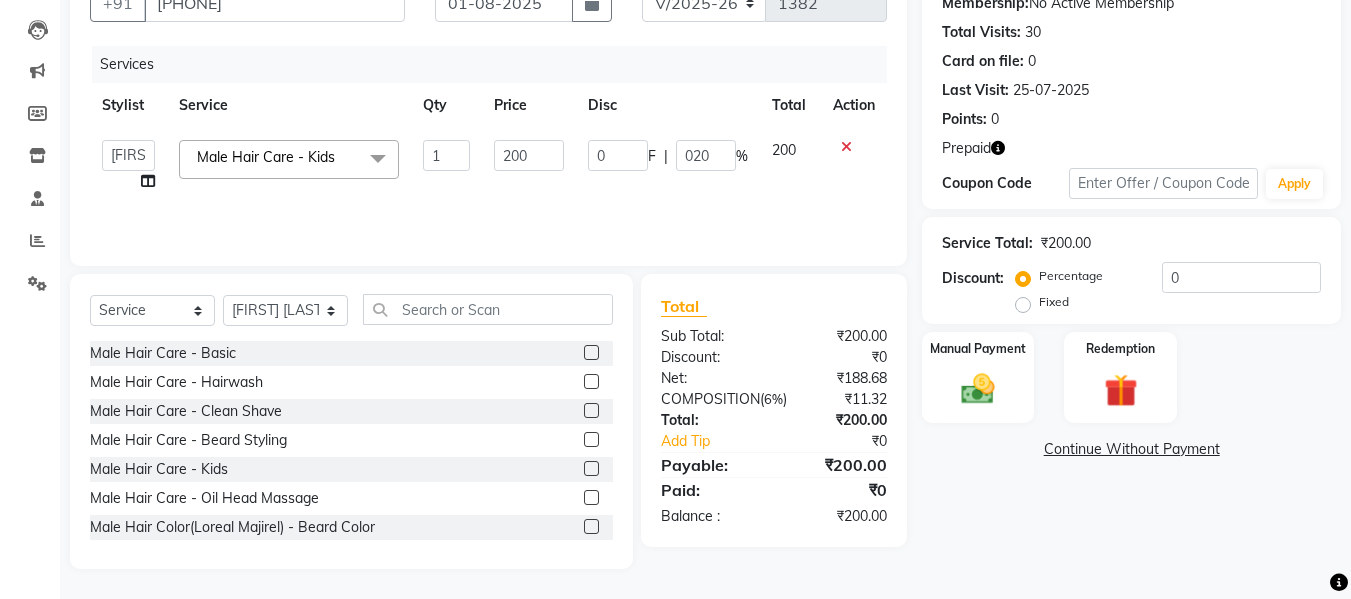click on "Services Stylist Service Qty Price Disc Total Action  [PERSON]   [PERSON]   [PERSON]   [PERSON]   [PERSON]   [PERSON]   [PERSON]  Male Hair Care - Kids  x Male Hair Care - Basic Male Hair Care - Hairwash Male Hair Care - Clean Shave Male Hair Care - Beard Styling Male Hair Care - Kids Male Hair Care - Oil Head Massage Male Hair Color(Loreal Majirel) - Beard Color Male Hair Color(Loreal Majirel) - Highlights Male Hair Color(Loreal Majirel) - Global Male Hair Color(Loreal Inoa) - Beard Color Male Hair Color(Loreal Inoa) - Global Male Hair Care Treatment - Botox Male Hair Care Treatment - Smoothening Male Hair Care Treatment - Loreal Hair Spa Male Hair Care Treatment - Dandruff Repair Female Hair Cut  - Haircut Female Hair Cut  - Basic Trim Female Hair Cut  - Fringe Cut Female Hair Cut  - Hairwash Female Hair Cut  - Advance Hair Wash Female Hair Cut  - Straight Blow Dry Female Hair Cut  - Out Curls Blow Dry Female Hair Cut  - Ironing Tong Female Hair Cut  - Child Haircut Female Hair Cut  - Oil Head Massage 1 200" 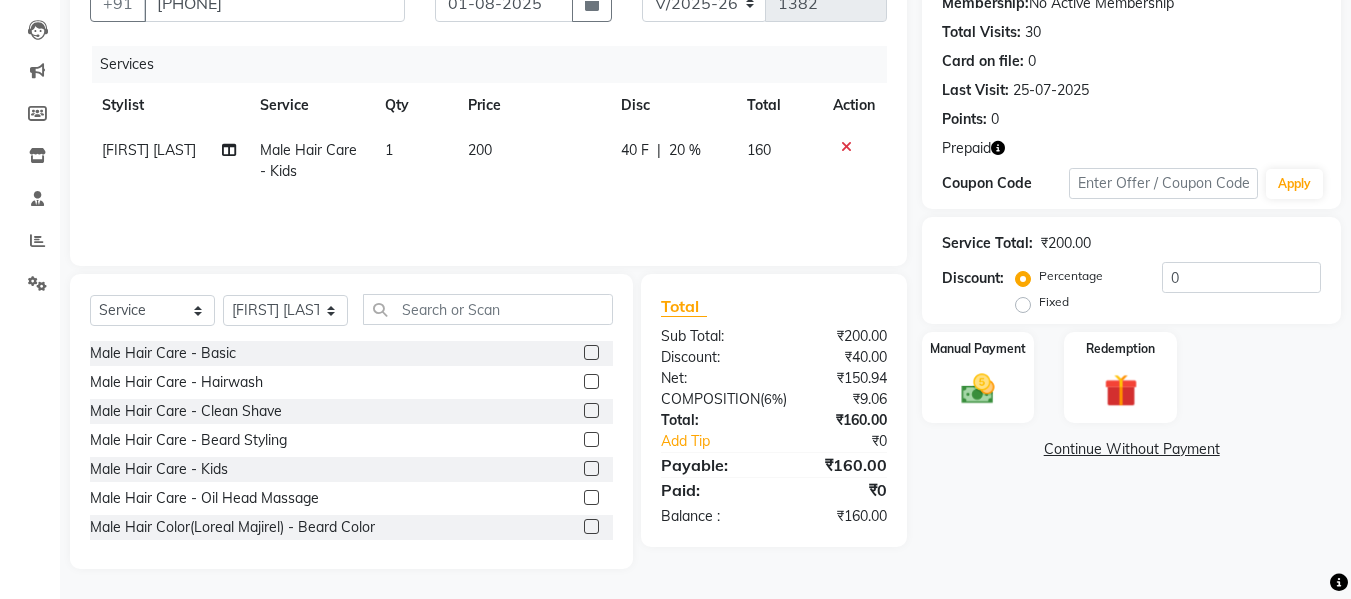 click on "₹40.00" 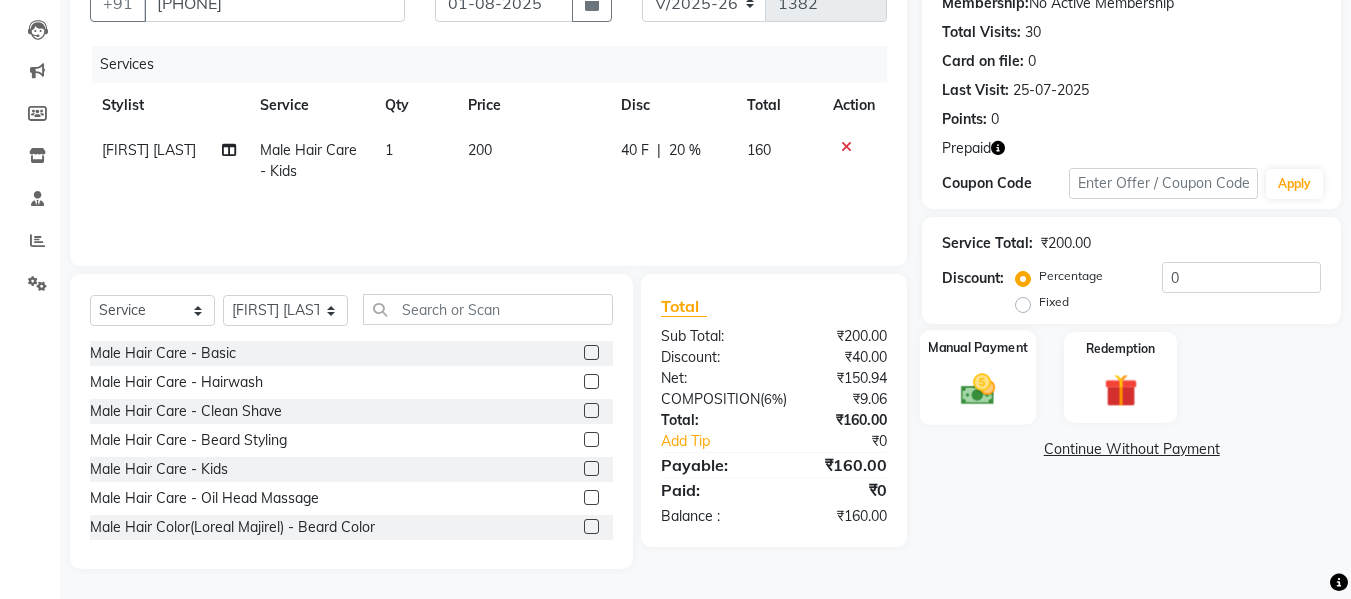 click 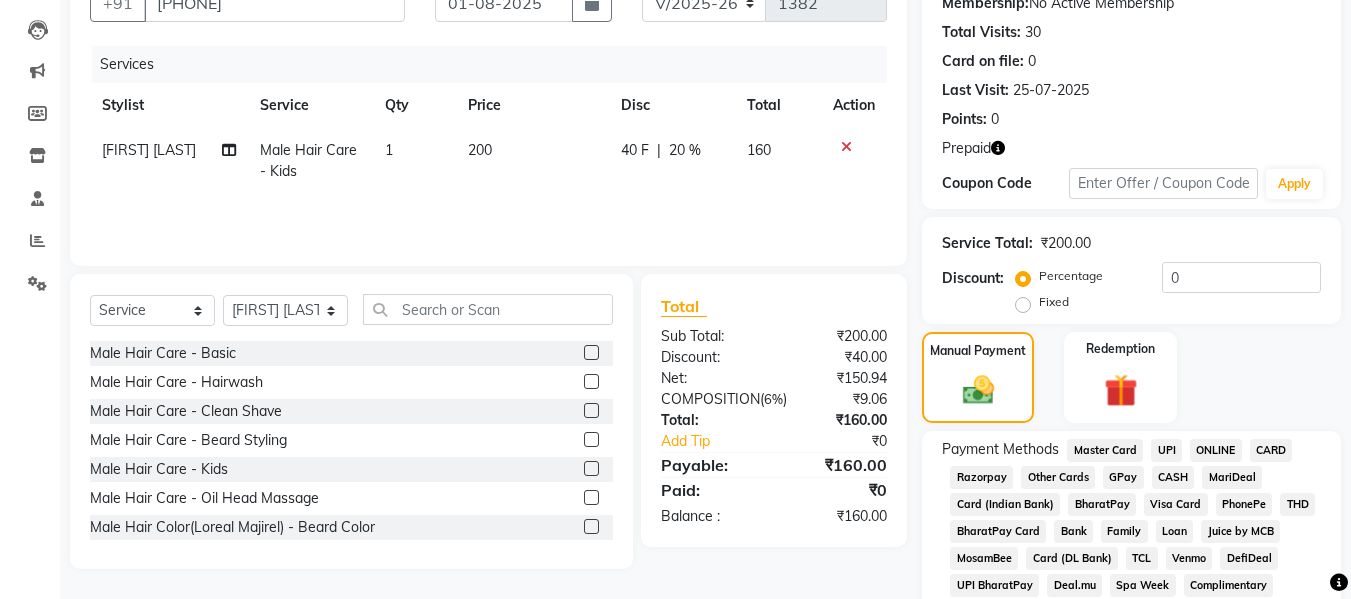 click on "CARD" 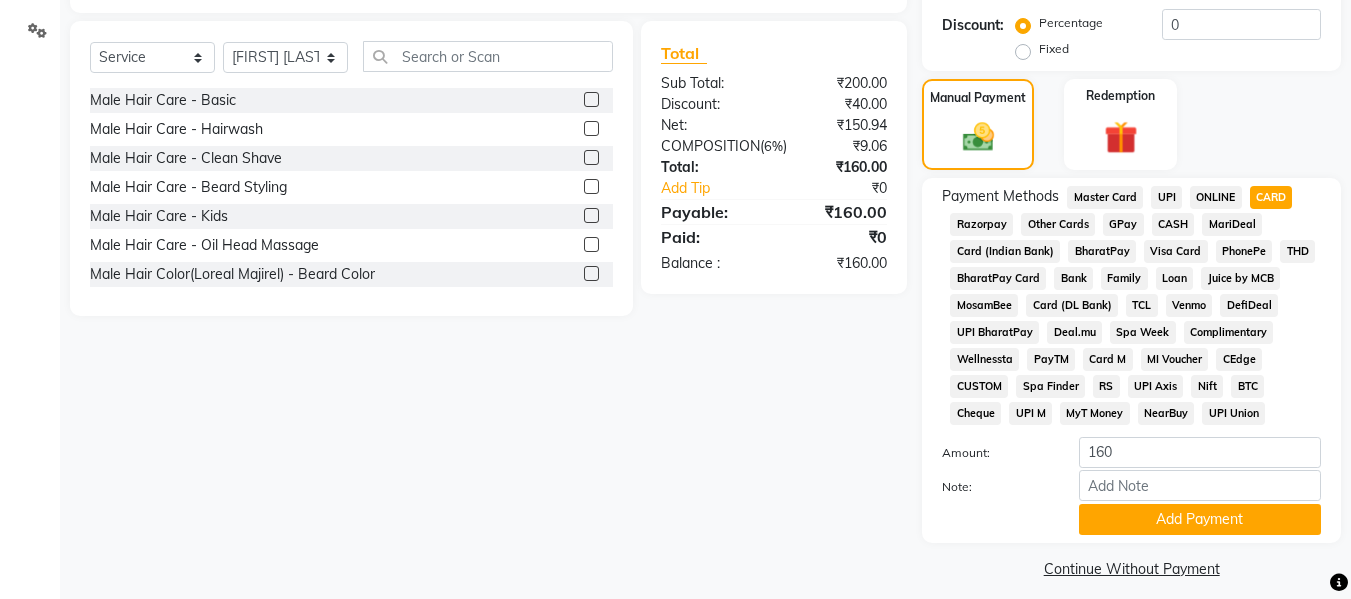 scroll, scrollTop: 470, scrollLeft: 0, axis: vertical 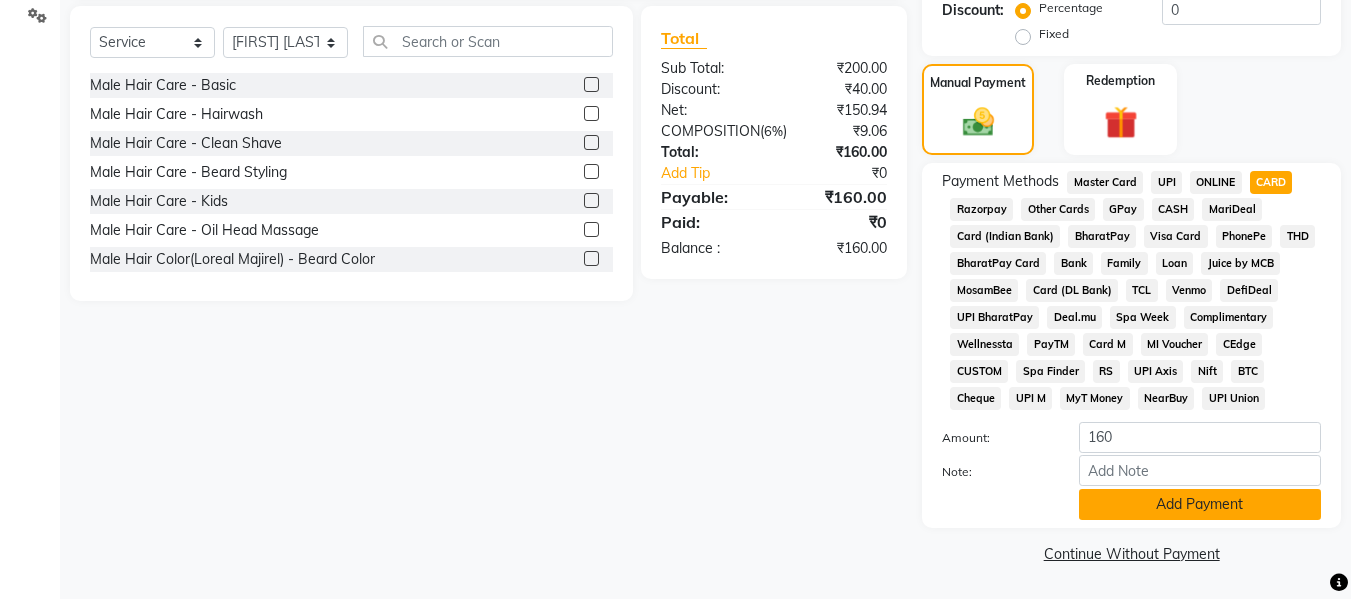 click on "Add Payment" 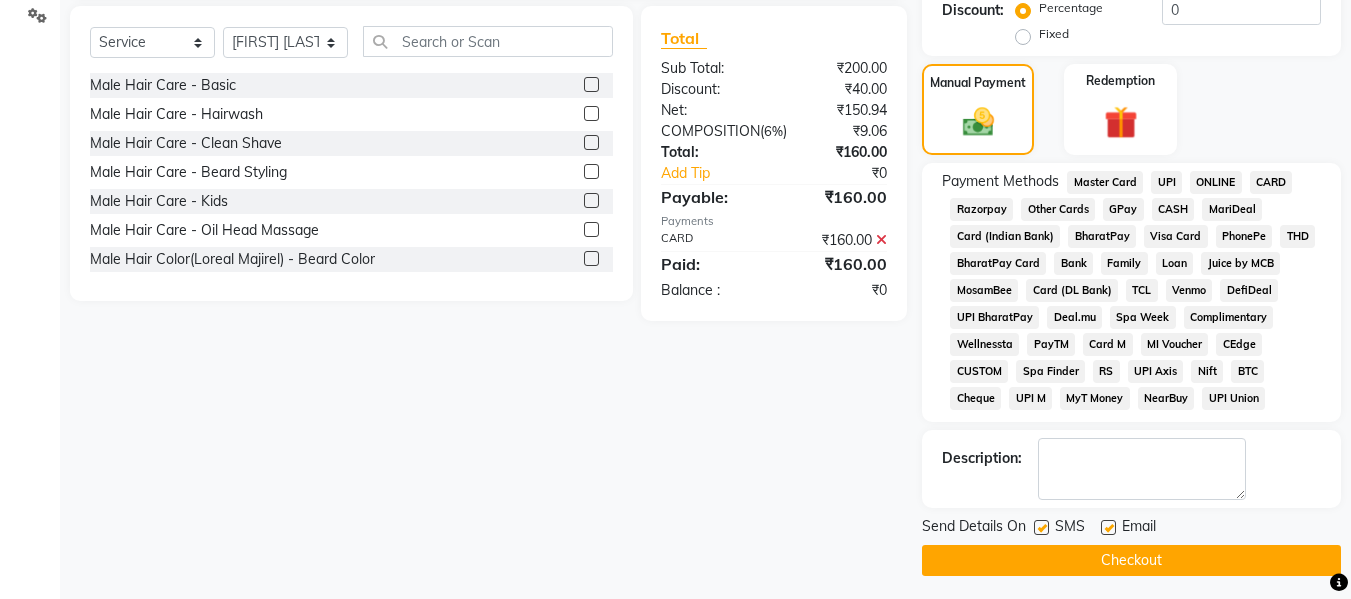 click on "INVOICE PREVIOUS INVOICES Create New   Save  Client +[PHONE] Date 01-08-2025 Invoice Number V/2025 V/2025-26 1382 Services Stylist Service Qty Price Disc Total Action [PERSON] Male Hair Care - Kids 1 200 40 F | 20 % 160 Select  Service  Product  Membership  Package Voucher Prepaid Gift Card  Select Stylist [PERSON] [PERSON] [PERSON] [PERSON] [PERSON] [PERSON] [PERSON] Male Hair Care - Basic  Male Hair Care - Hairwash  Male Hair Care - Clean Shave  Male Hair Care - Beard Styling  Male Hair Care - Kids  Male Hair Care - Oil Head Massage  Male Hair Color(Loreal Majirel) - Beard Color  Male Hair Color(Loreal Majirel) - Highlights  Male Hair Color(Loreal Majirel) - Global  Male Hair Color(Loreal Inoa) - Beard Color  Male Hair Color(Loreal Inoa) - Global  Male Hair Care Treatment - Botox  Male Hair Care Treatment - Smoothening  Male Hair Care Treatment - Loreal Hair Spa  Male Hair Care Treatment - Dandruff Repair  Female Hair Cut  - Haircut  Female Hair Cut  - Basic Trim  Female Hair Cut  - Fringe Cut  Total" 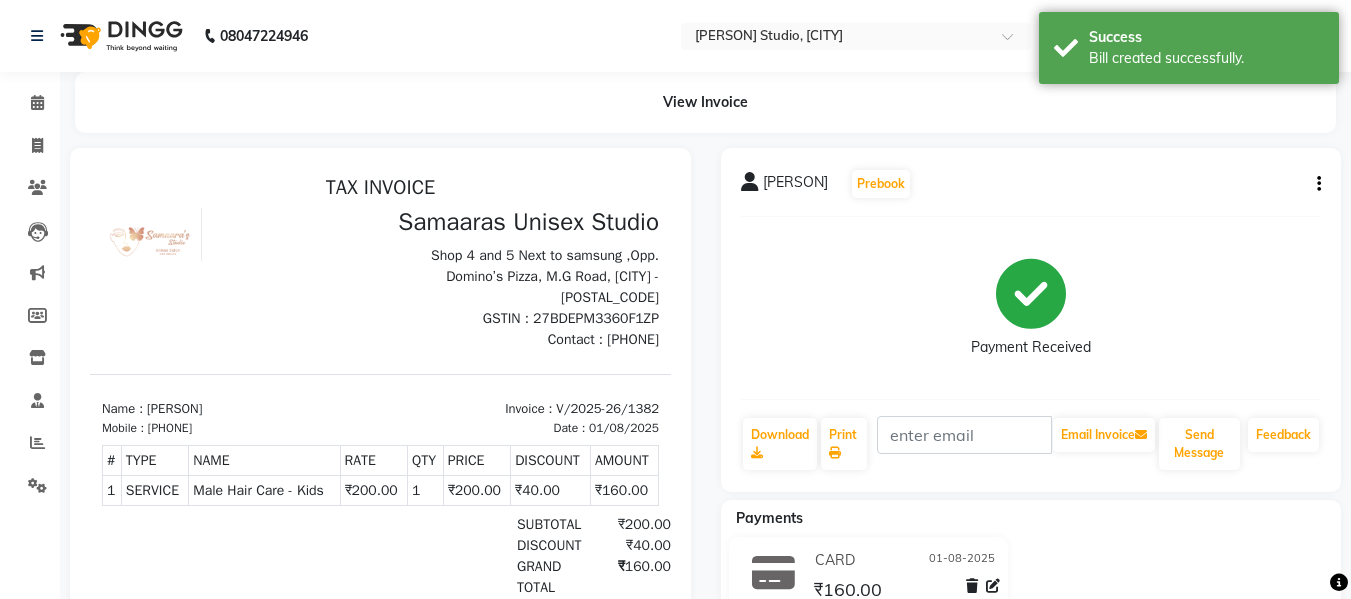 scroll, scrollTop: 0, scrollLeft: 0, axis: both 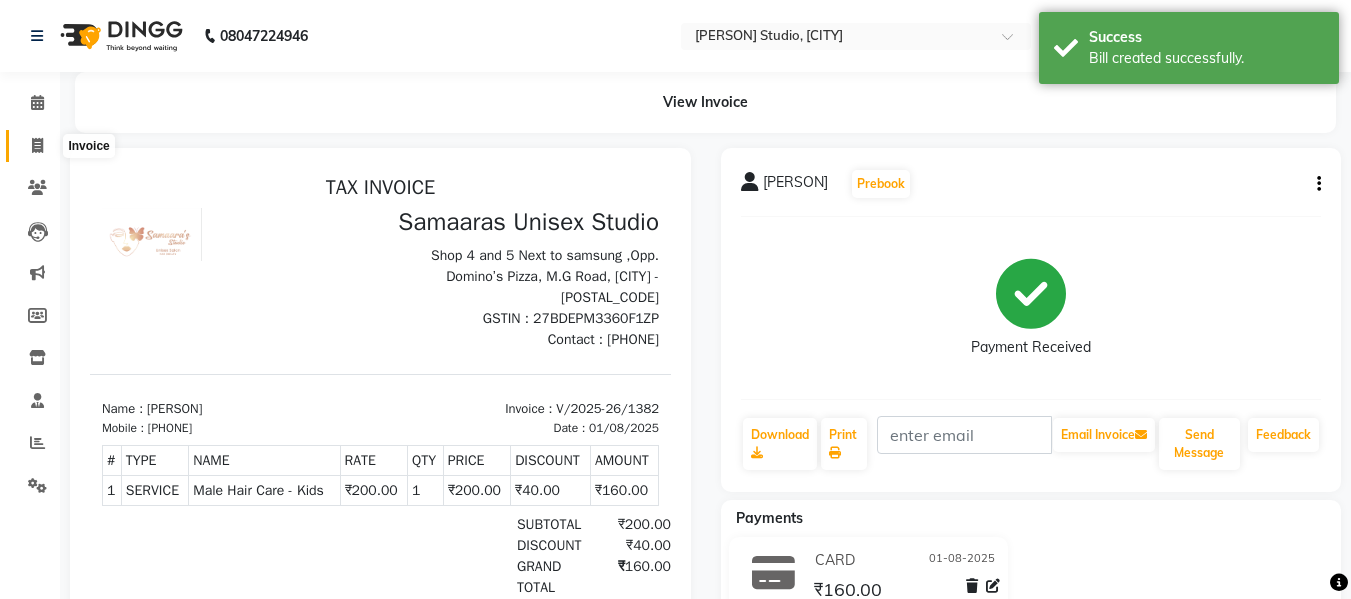 click 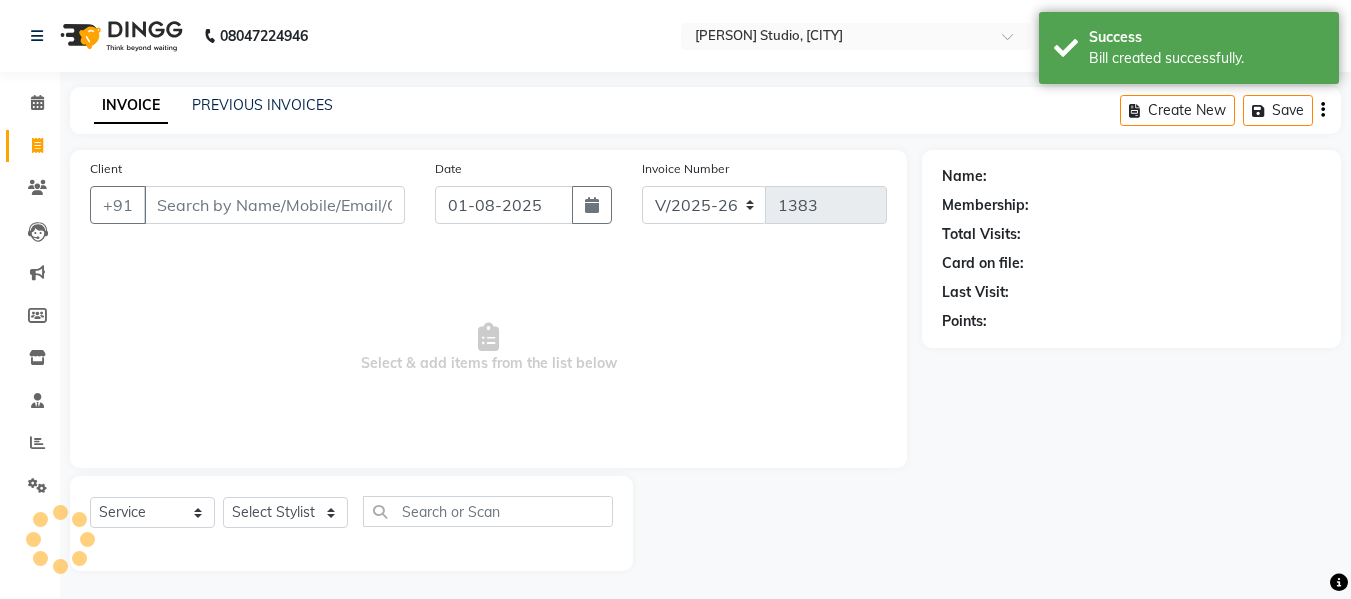 scroll, scrollTop: 2, scrollLeft: 0, axis: vertical 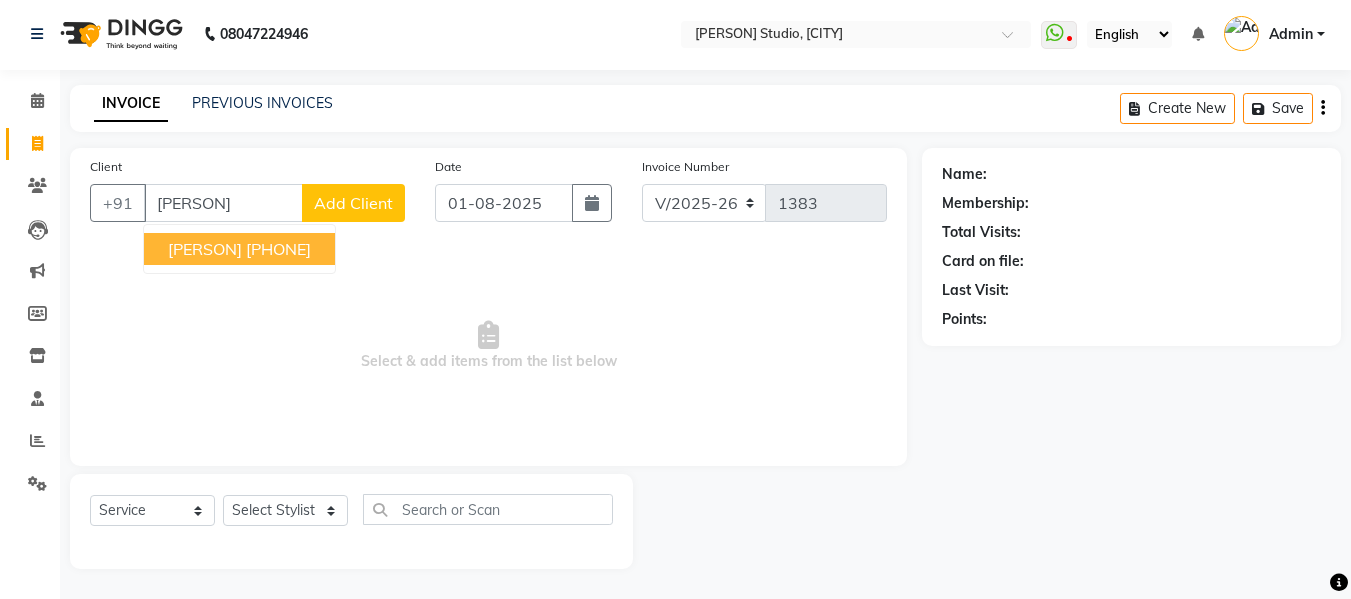 click on "[PHONE]" at bounding box center [278, 249] 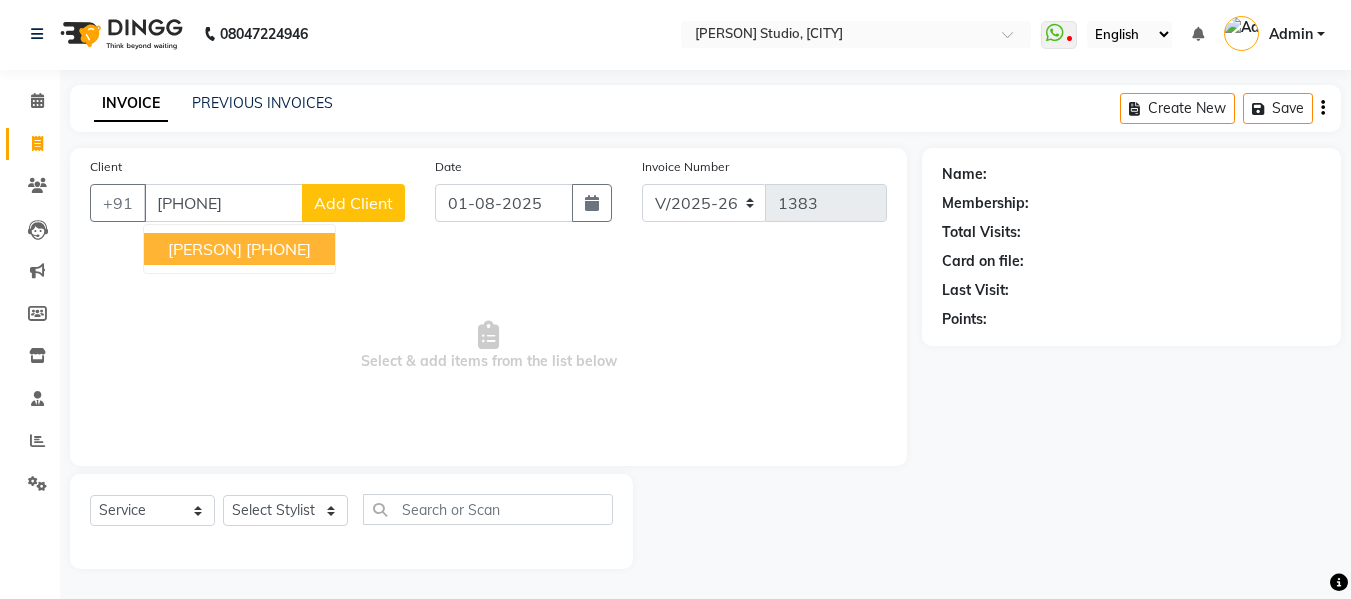 type on "[PHONE]" 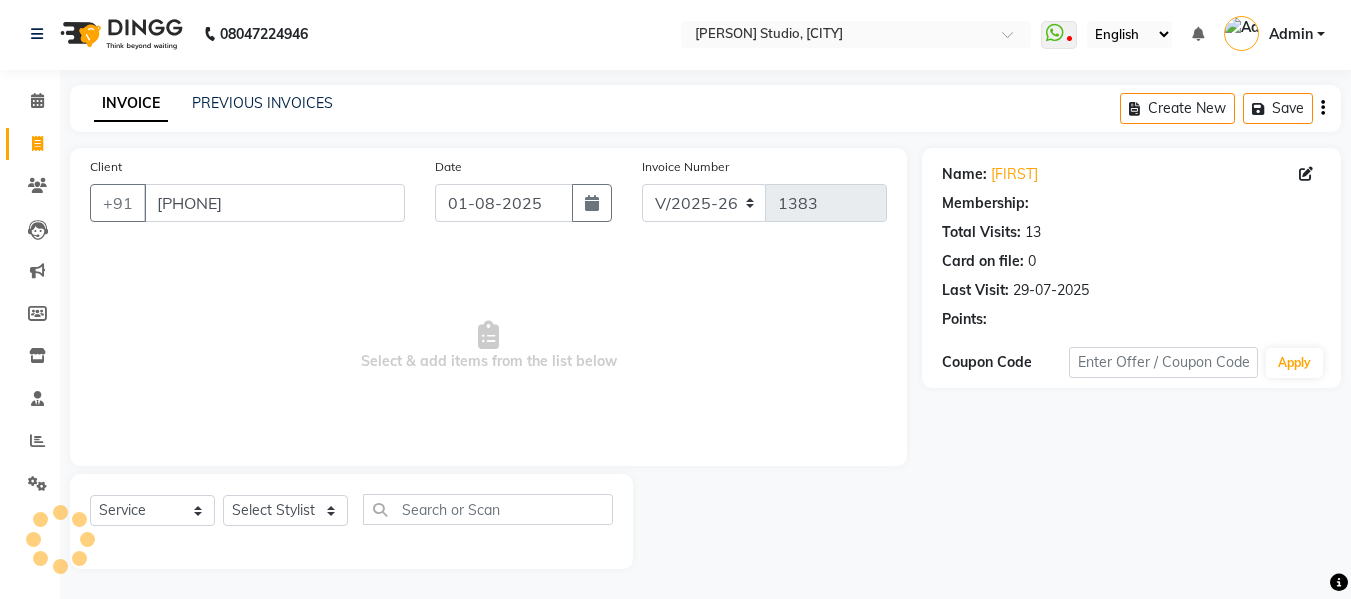 select on "1: Object" 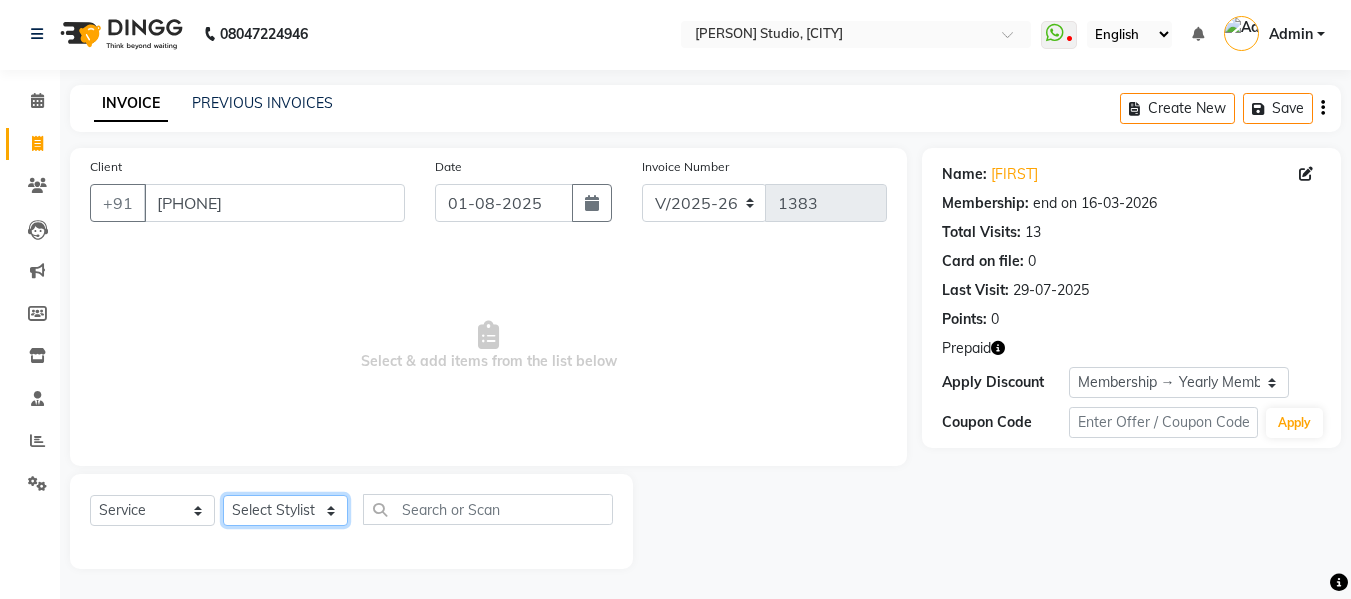 click on "Select Stylist [PERSON] [PERSON] [PERSON] [PERSON] [PERSON] [PERSON] [PERSON] [PERSON]" 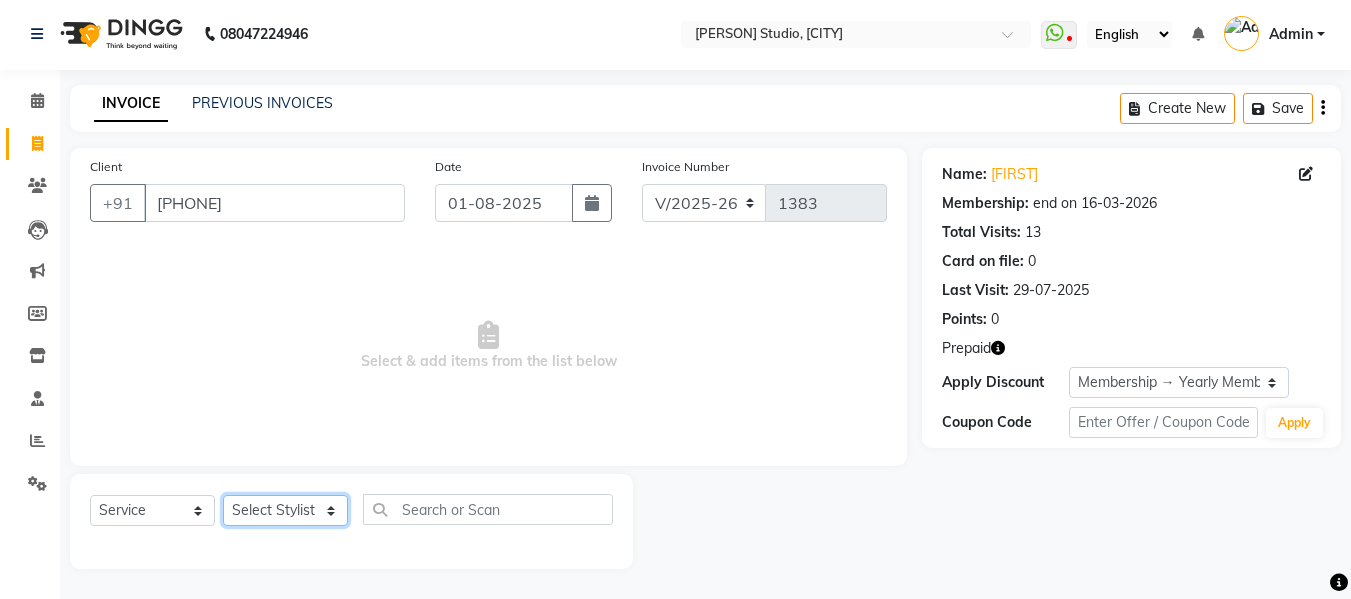 select on "86590" 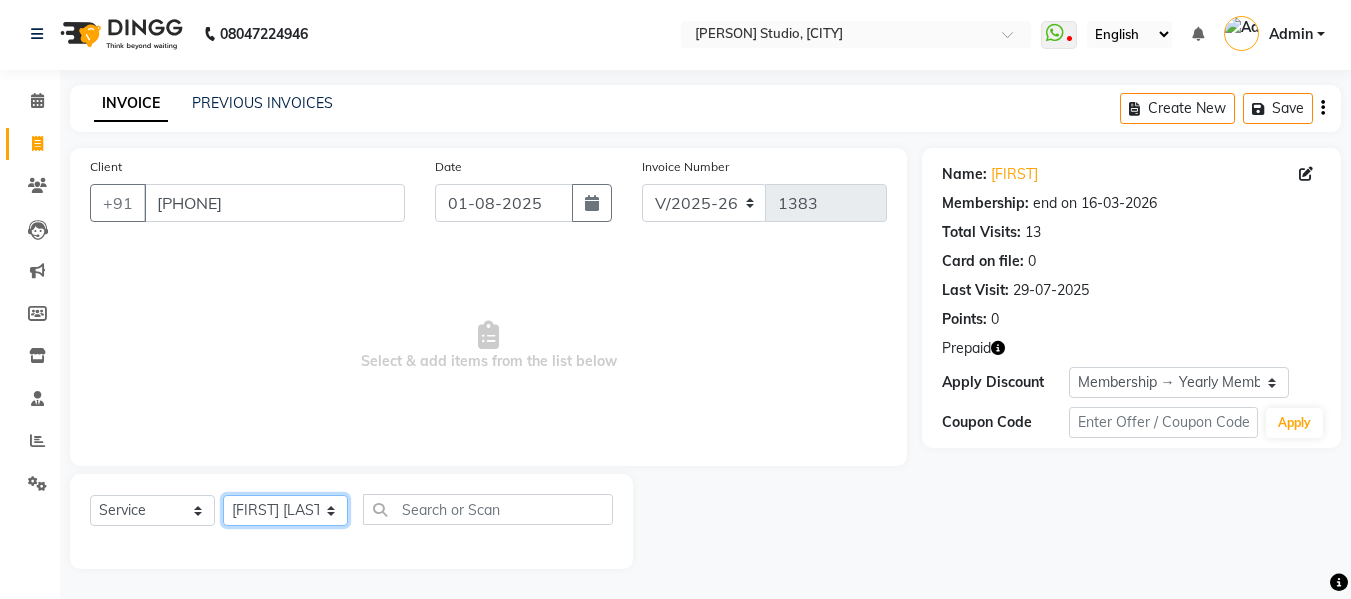 click on "Select Stylist [PERSON] [PERSON] [PERSON] [PERSON] [PERSON] [PERSON] [PERSON] [PERSON]" 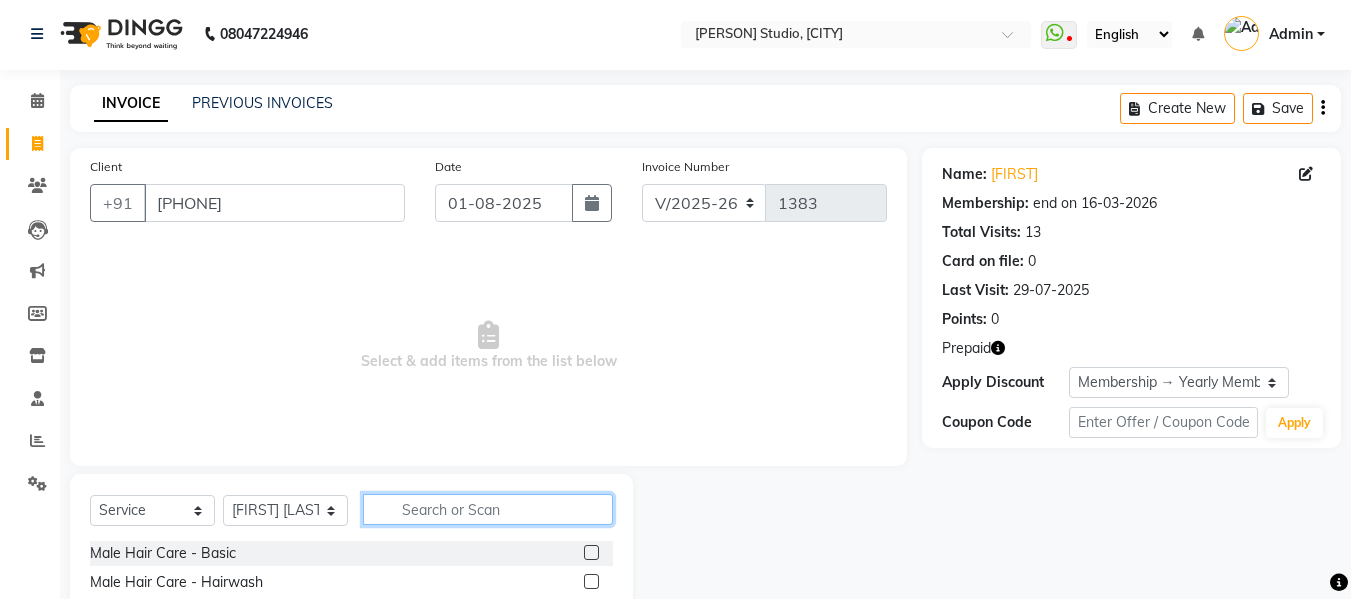click 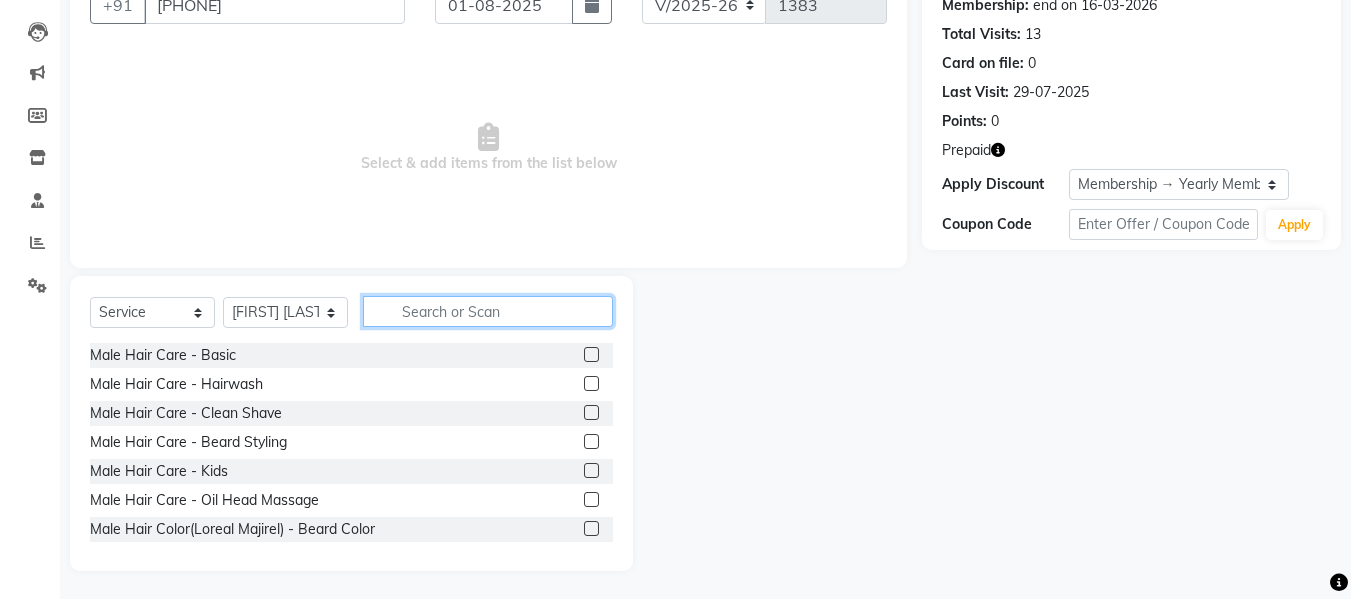scroll, scrollTop: 202, scrollLeft: 0, axis: vertical 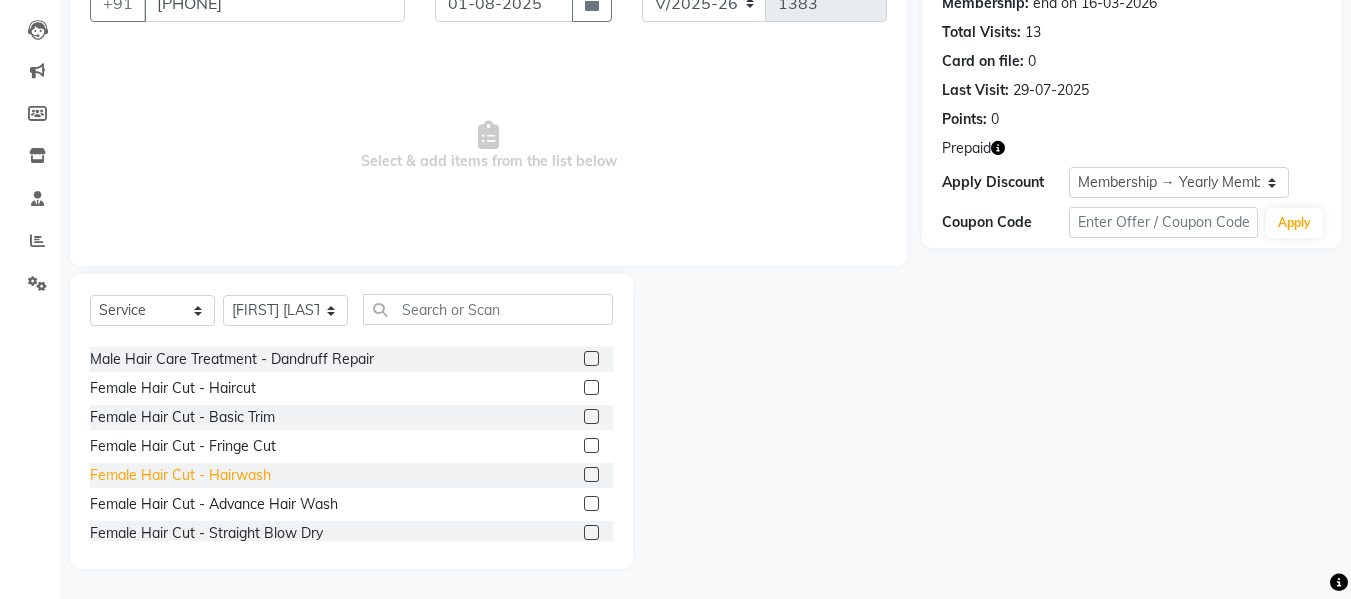 click on "Female Hair Cut  - Hairwash" 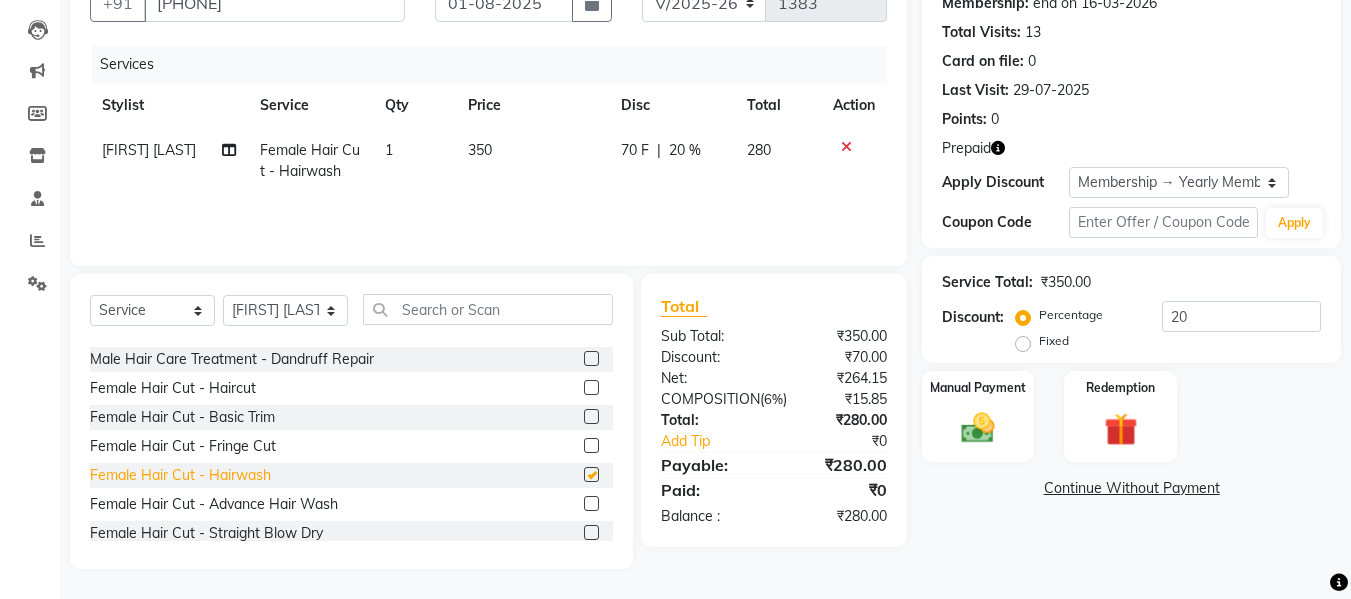 checkbox on "false" 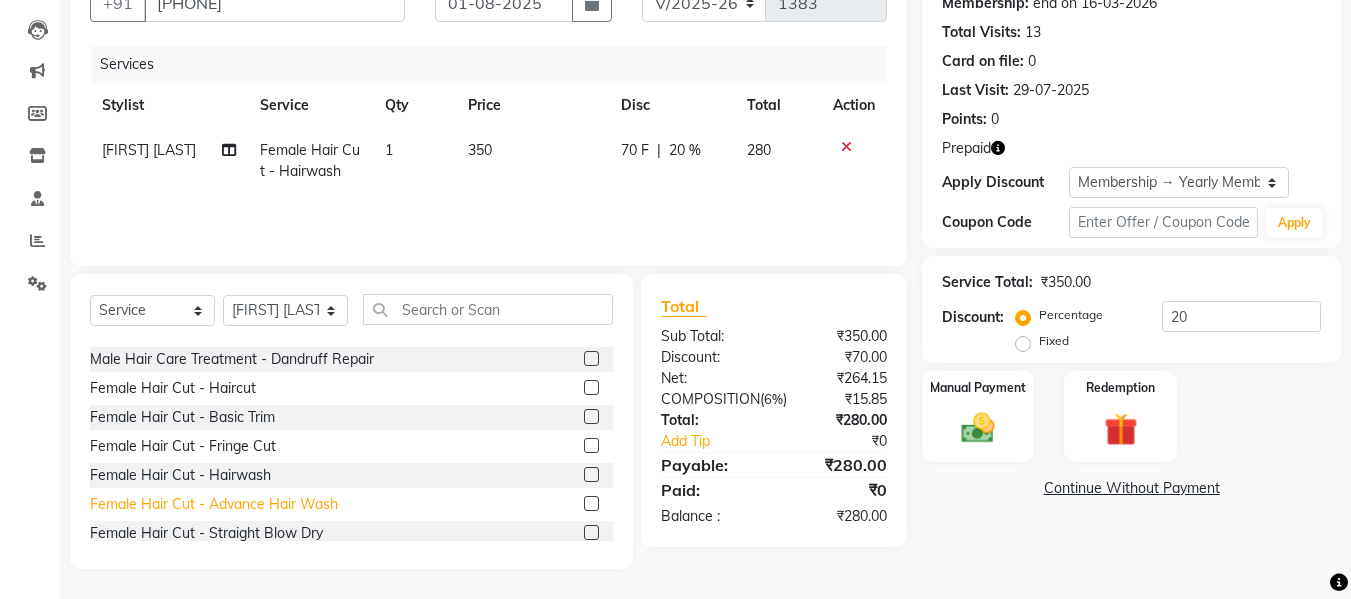 click on "Female Hair Cut  - Advance Hair Wash" 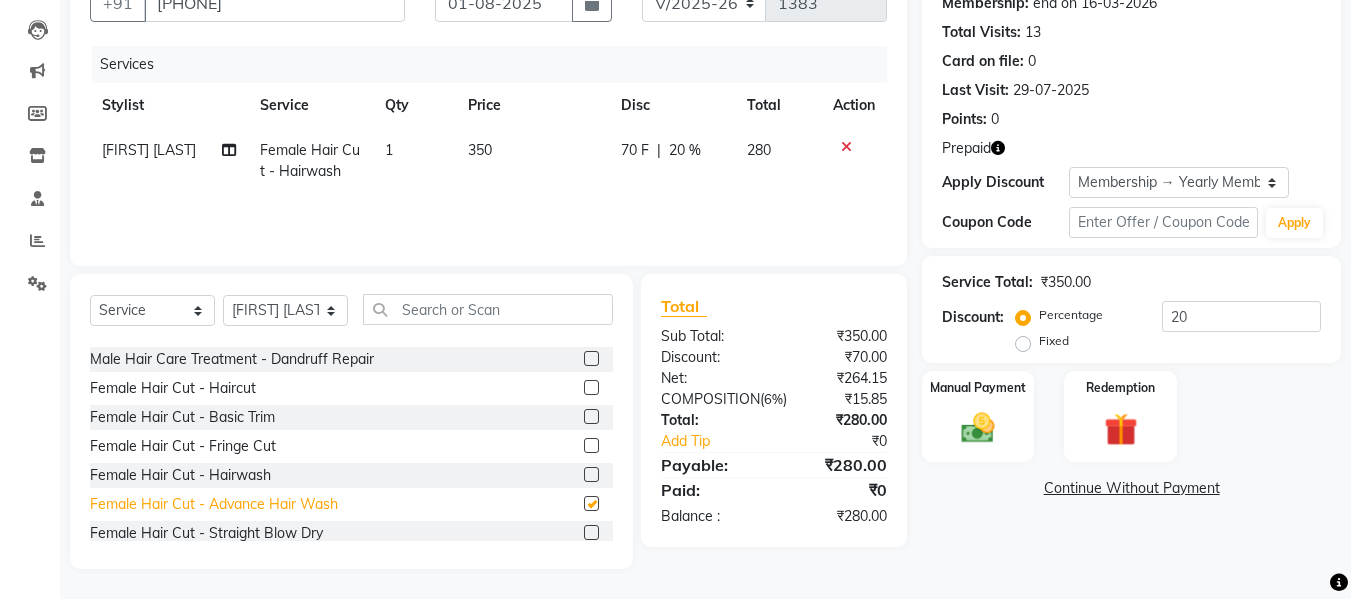 checkbox on "false" 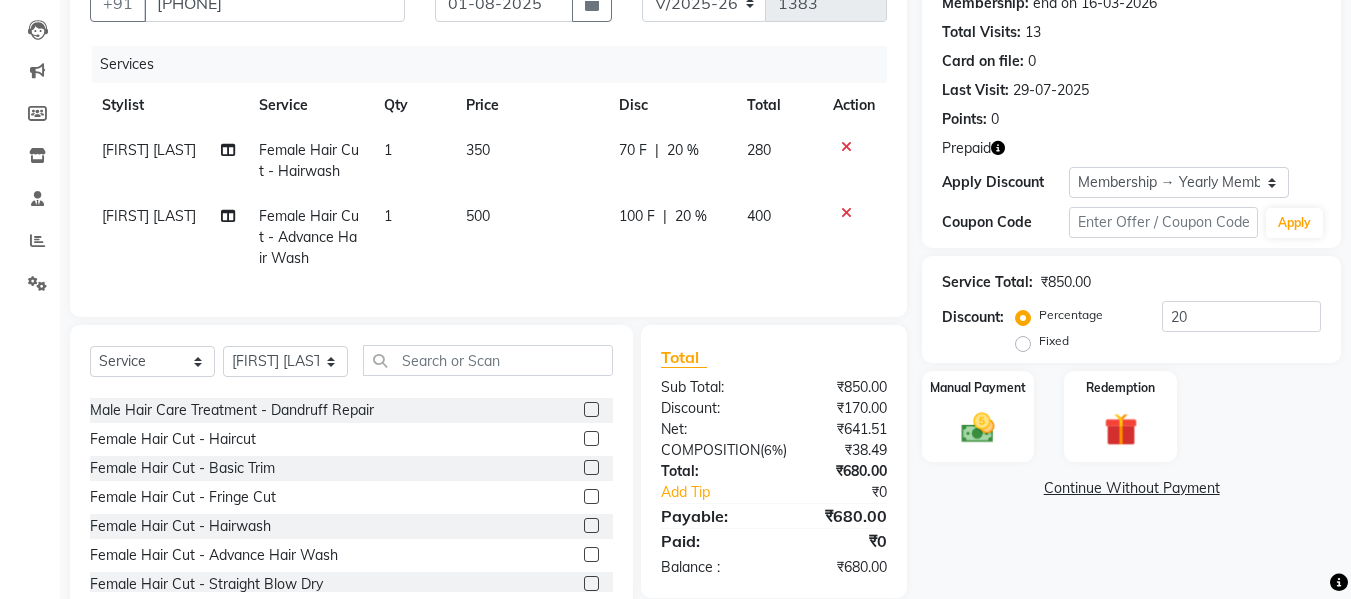 click 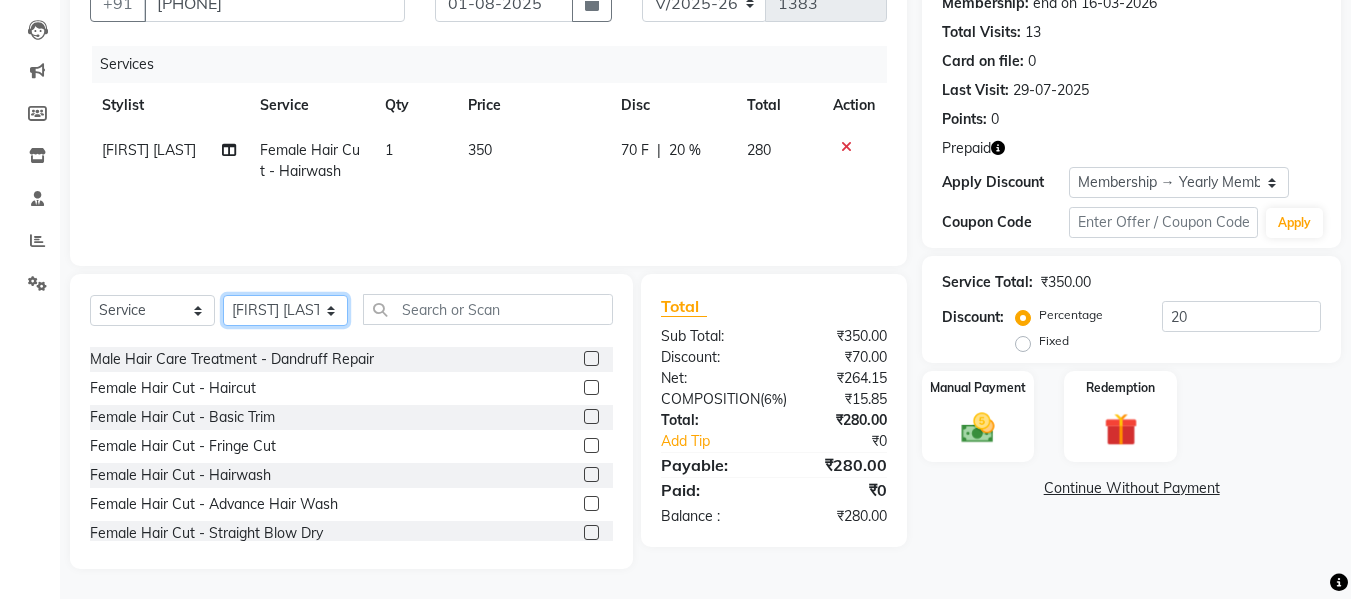 click on "Select Stylist [PERSON] [PERSON] [PERSON] [PERSON] [PERSON] [PERSON] [PERSON] [PERSON]" 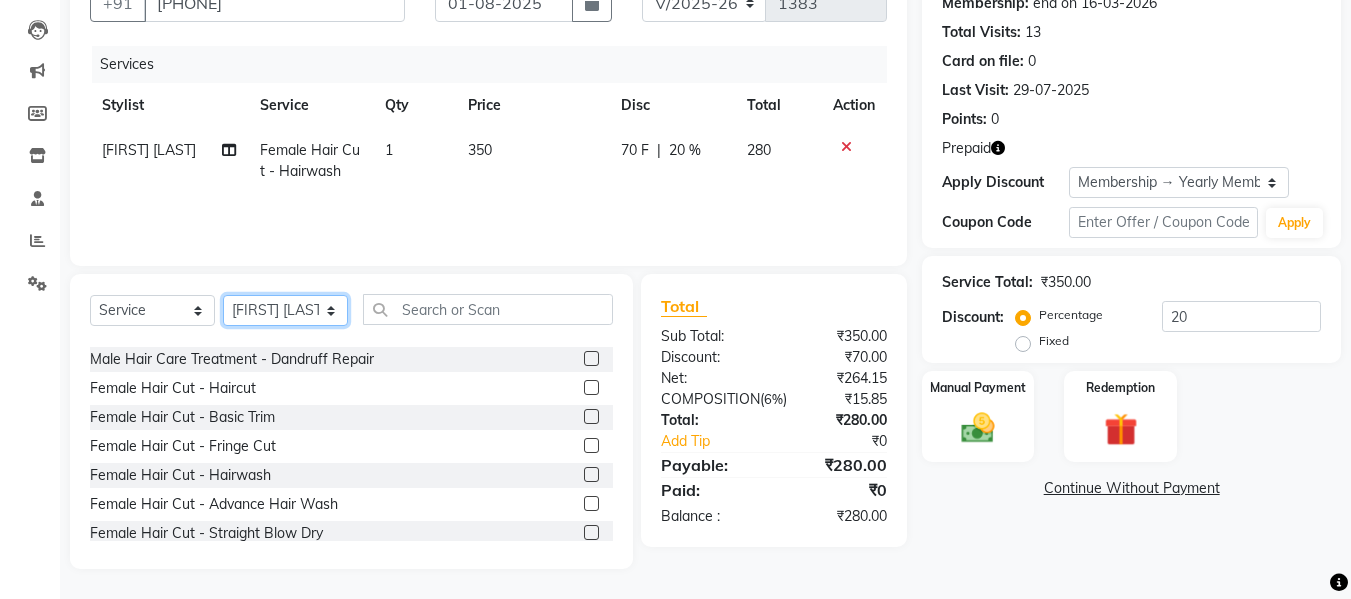 select on "30495" 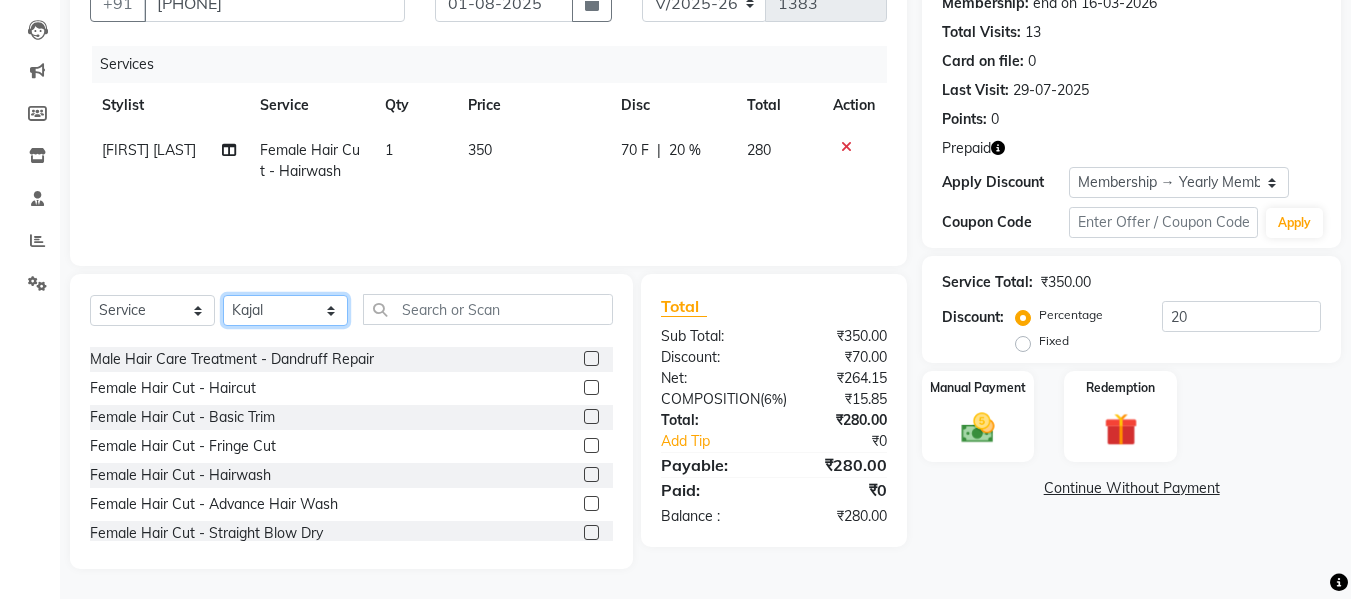 click on "Select Stylist [PERSON] [PERSON] [PERSON] [PERSON] [PERSON] [PERSON] [PERSON] [PERSON]" 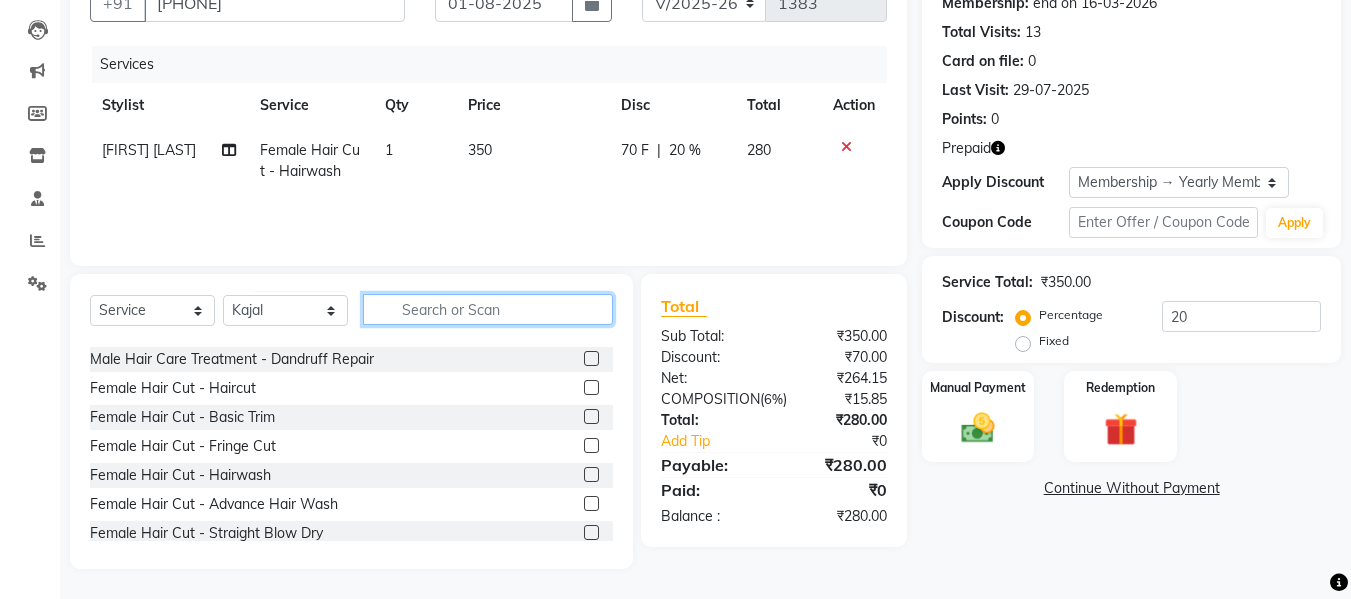 click 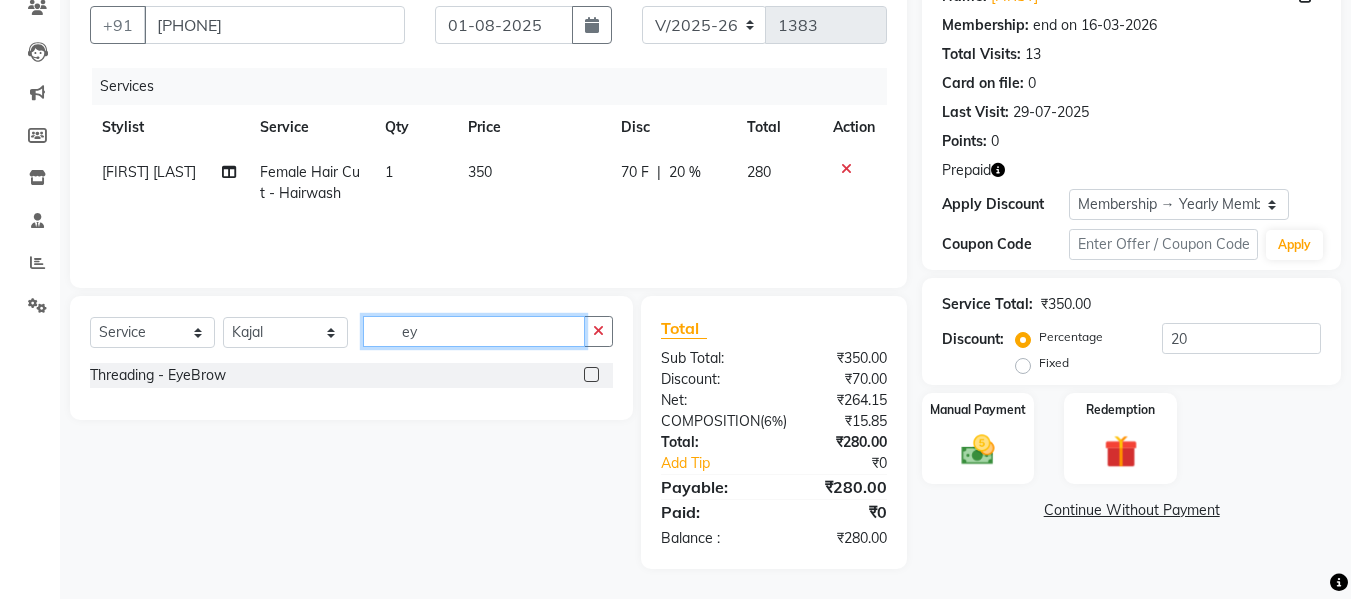 scroll, scrollTop: 0, scrollLeft: 0, axis: both 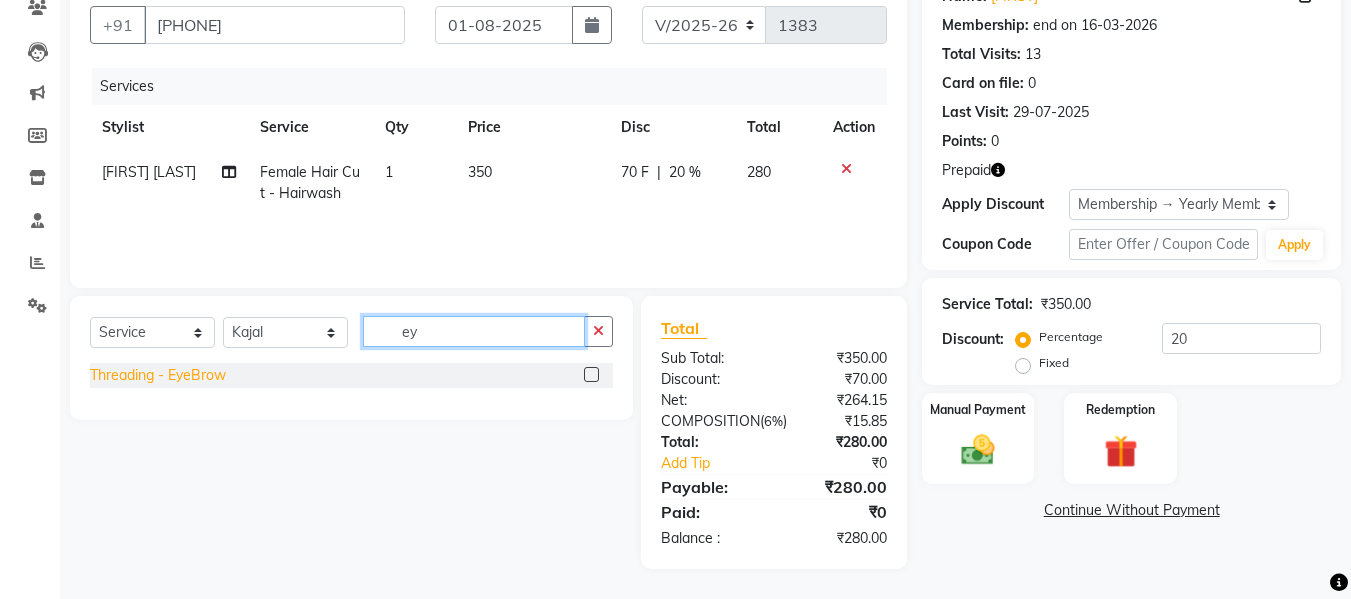 type on "ey" 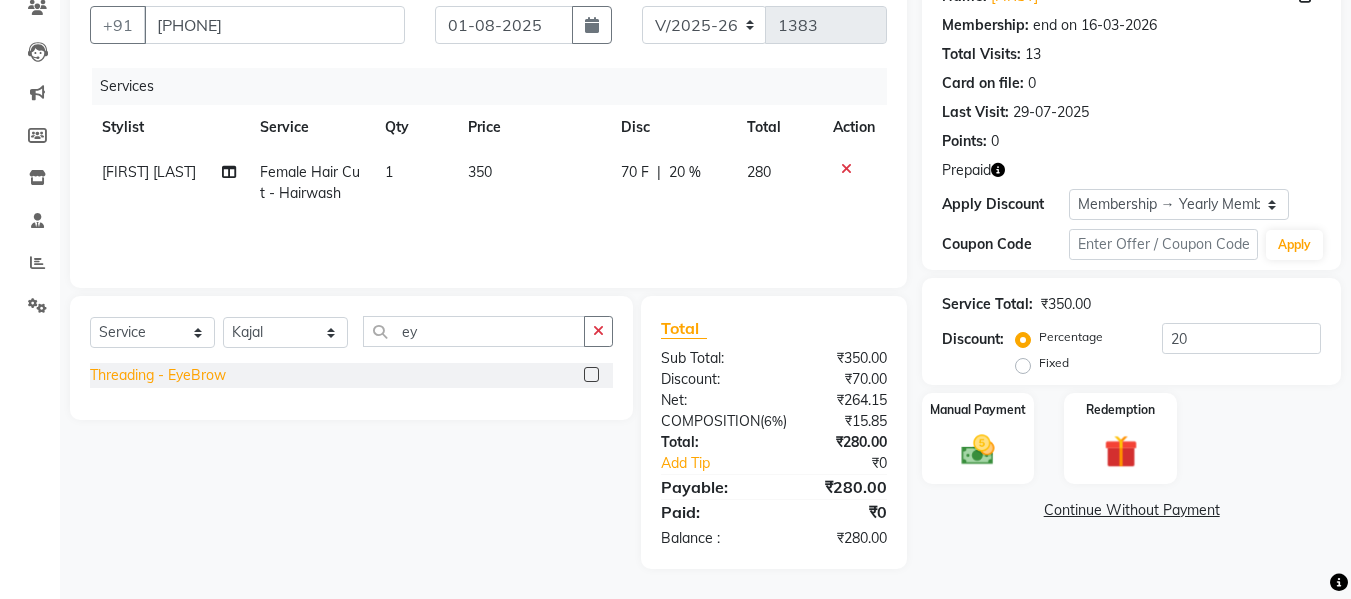 click on "Threading - EyeBrow" 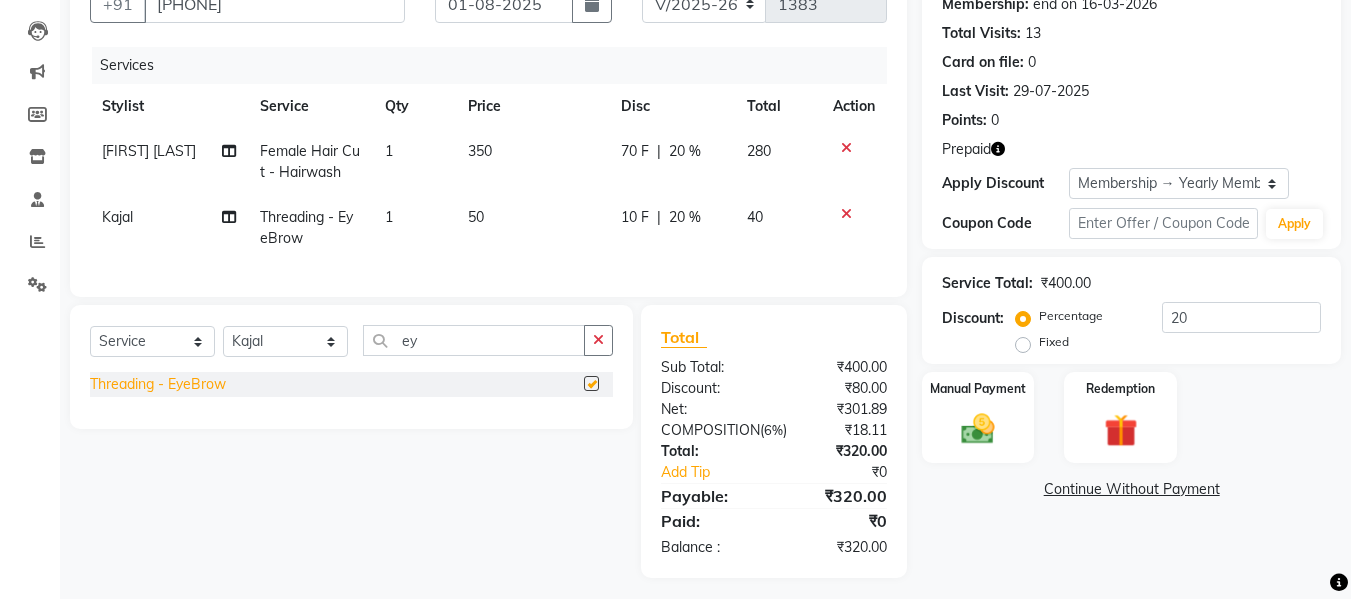checkbox on "false" 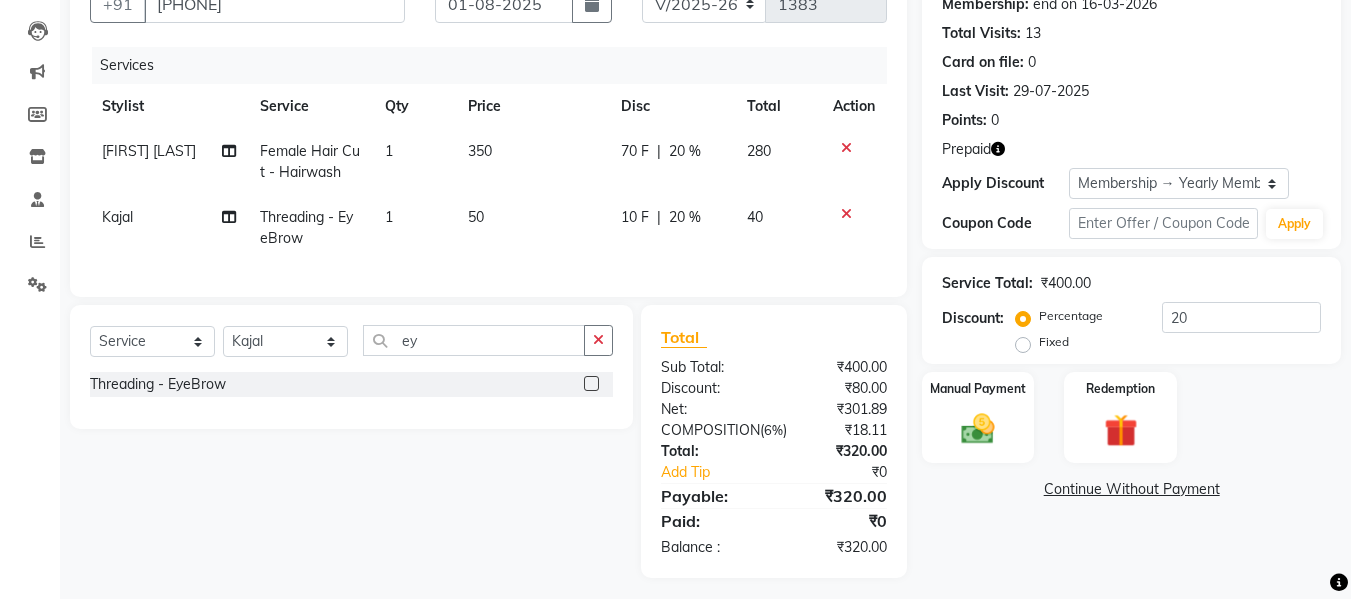 click on "20 %" 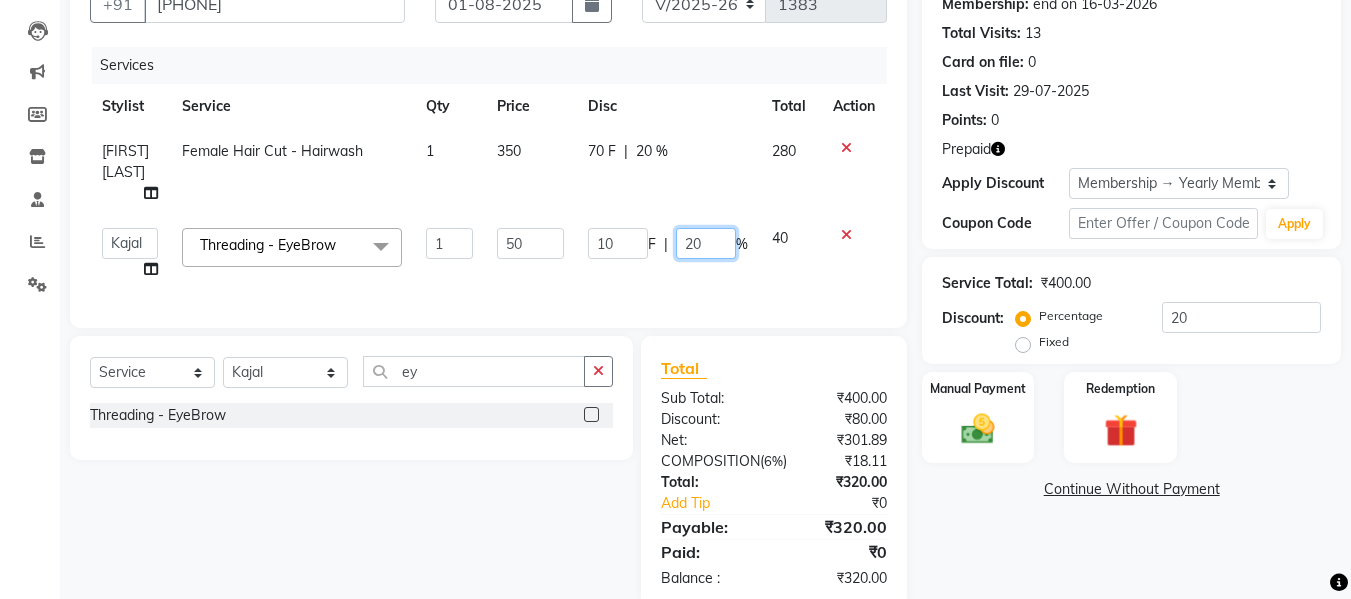 click on "20" 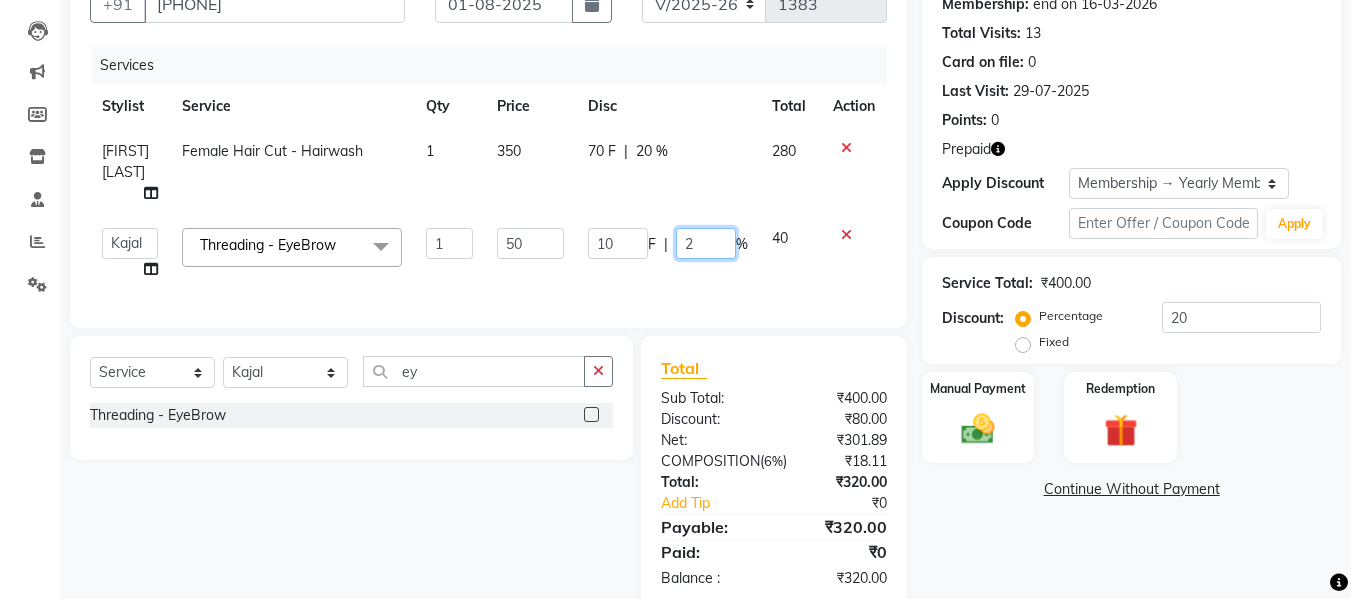 type 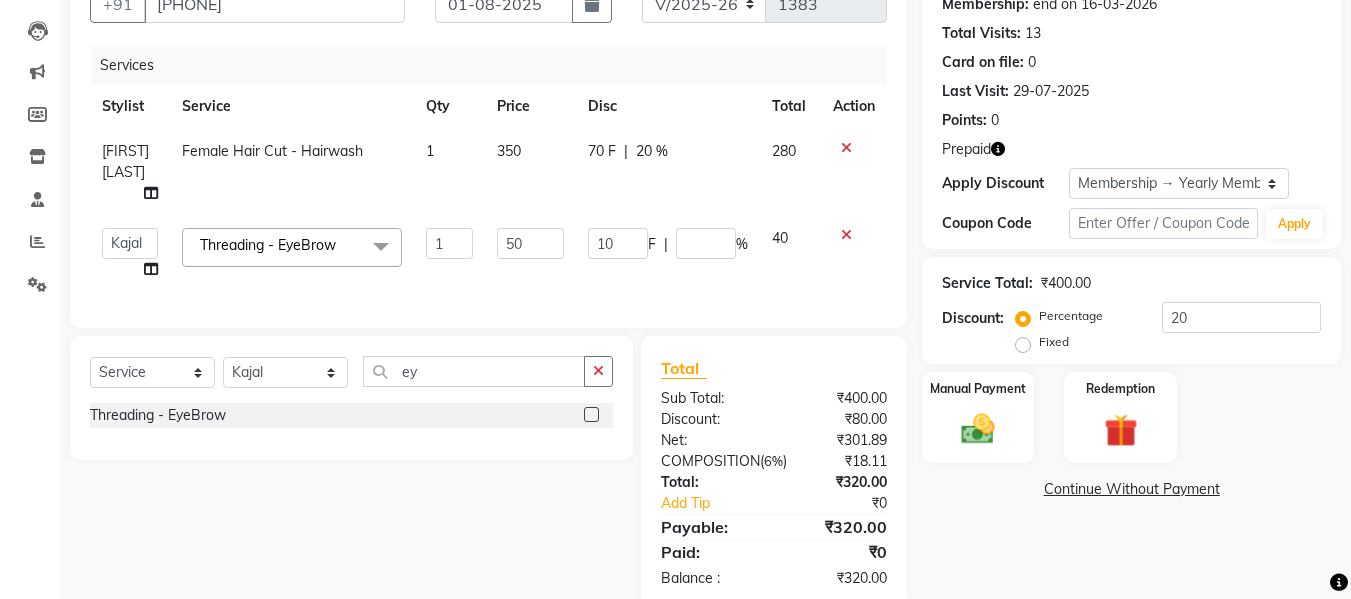 click on "Services Stylist Service Qty Price Disc Total Action [FIRST] [LAST] Female Hair Cut  - Hairwash 1 350 70 F | 20 % 280  [FIRST] [LAST]   [FIRST] [LAST]   Front Desk   [FIRST]   [FIRST]   [FIRST]   [FIRST]  Threading - EyeBrow  x Male Hair Care - Basic Male Hair Care - Hairwash Male Hair Care - Clean Shave Male Hair Care - Beard Styling Male Hair Care - Kids Male Hair Care - Oil Head Massage Male Hair Color(Loreal Majirel) - Beard Color Male Hair Color(Loreal Majirel) - Highlights Male Hair Color(Loreal Majirel) - Global Male Hair Color(Loreal Inoa) - Beard Color Male Hair Color(Loreal Inoa) - Global Male Hair Care Treatment - Botox Male Hair Care Treatment - Smoothening Male Hair Care Treatment - Loreal Hair Spa Male Hair Care Treatment - Dandruff Repair Female Hair Cut  - Haircut Female Hair Cut  - Basic Trim Female Hair Cut  - Fringe Cut Female Hair Cut  - Hairwash Female Hair Cut  - Advance Hair Wash Female Hair Cut  - Straight Blow Dry Female Hair Cut  - Out Curls Blow Dry Female Hair Cut  - Ironing Tong Botox - Crown 1" 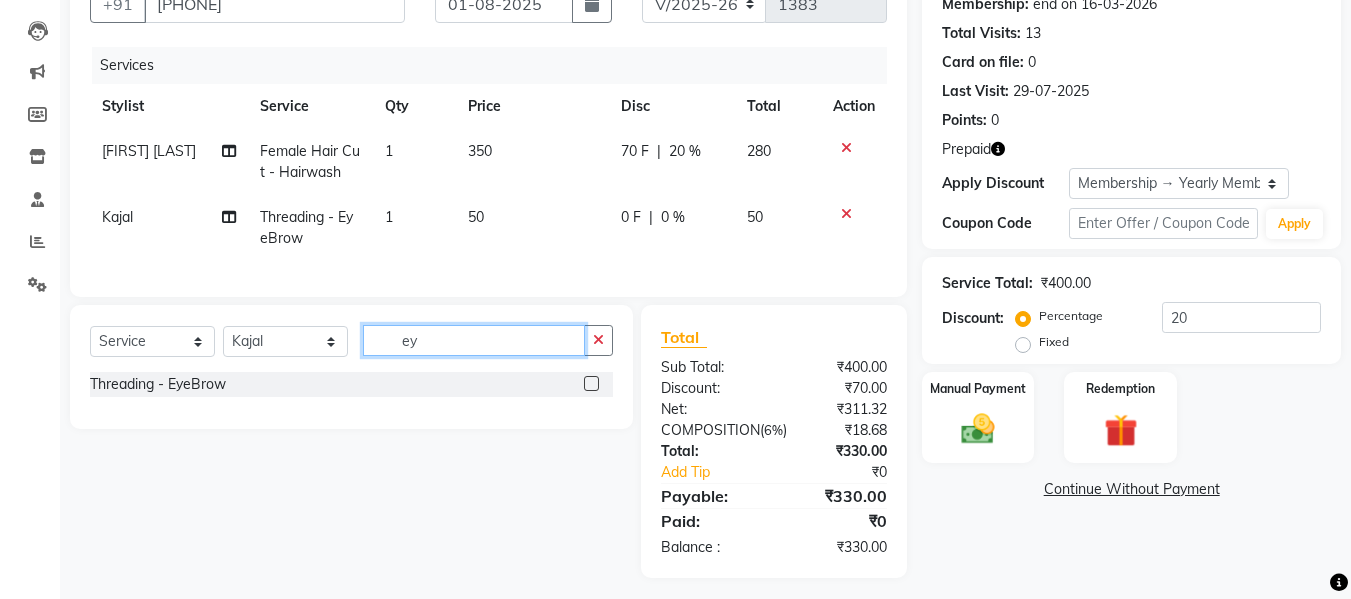 click on "ey" 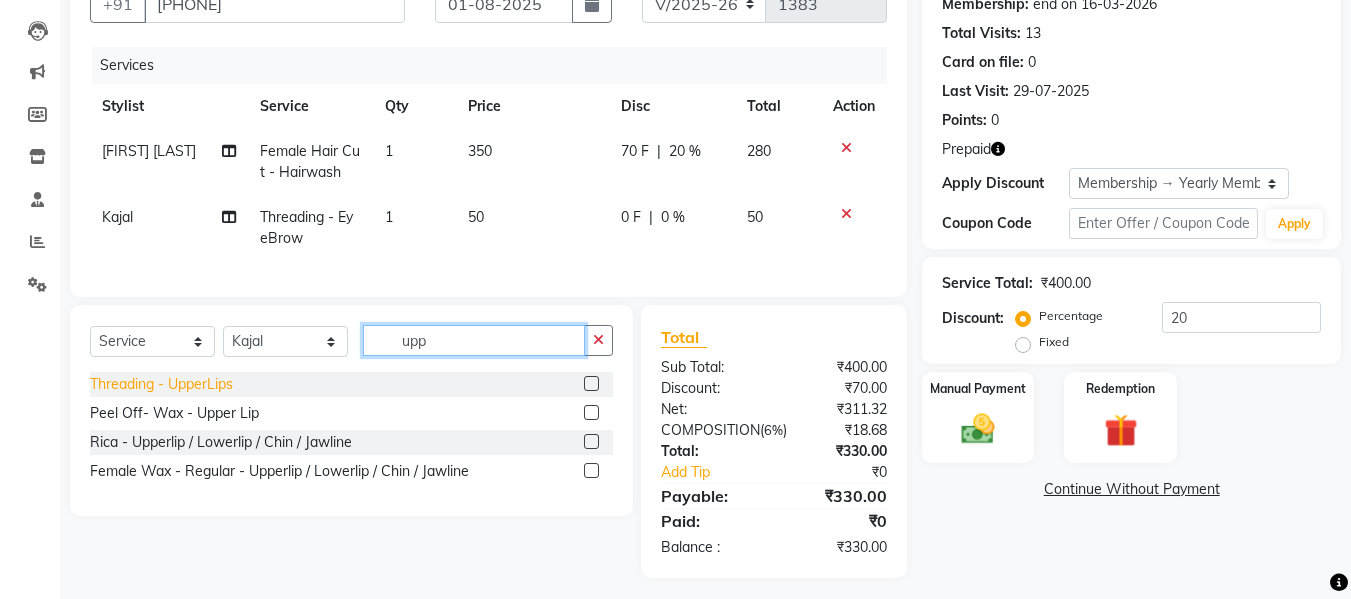 type on "upp" 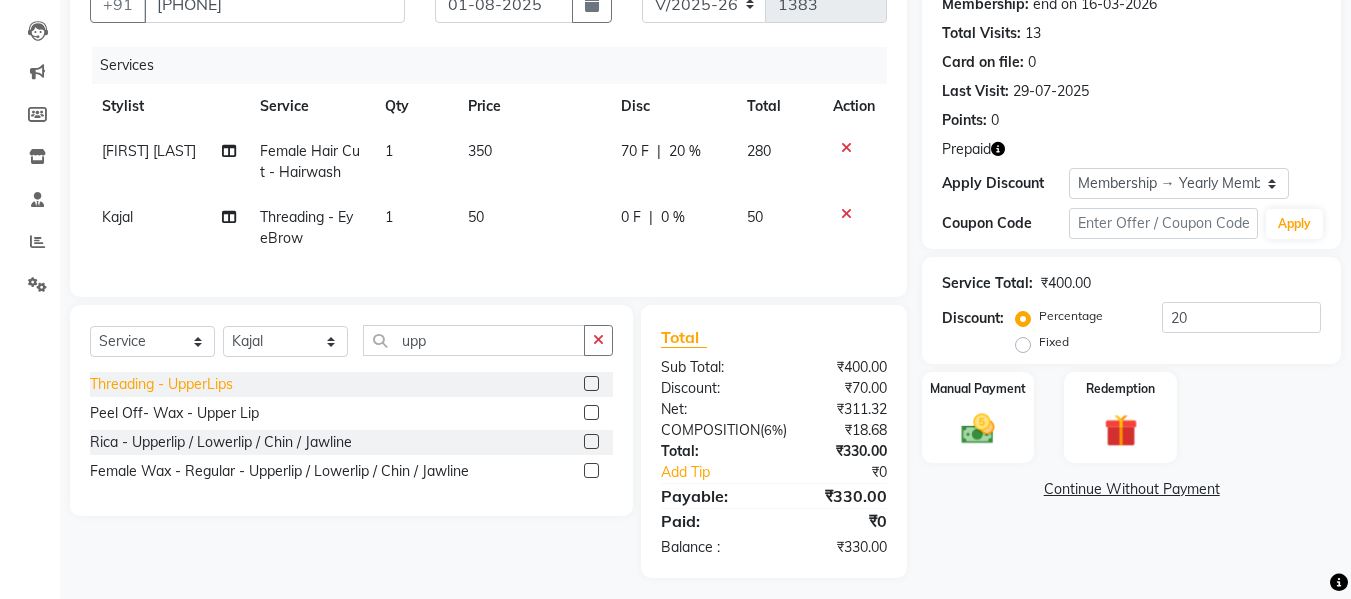 click on "Threading - UpperLips" 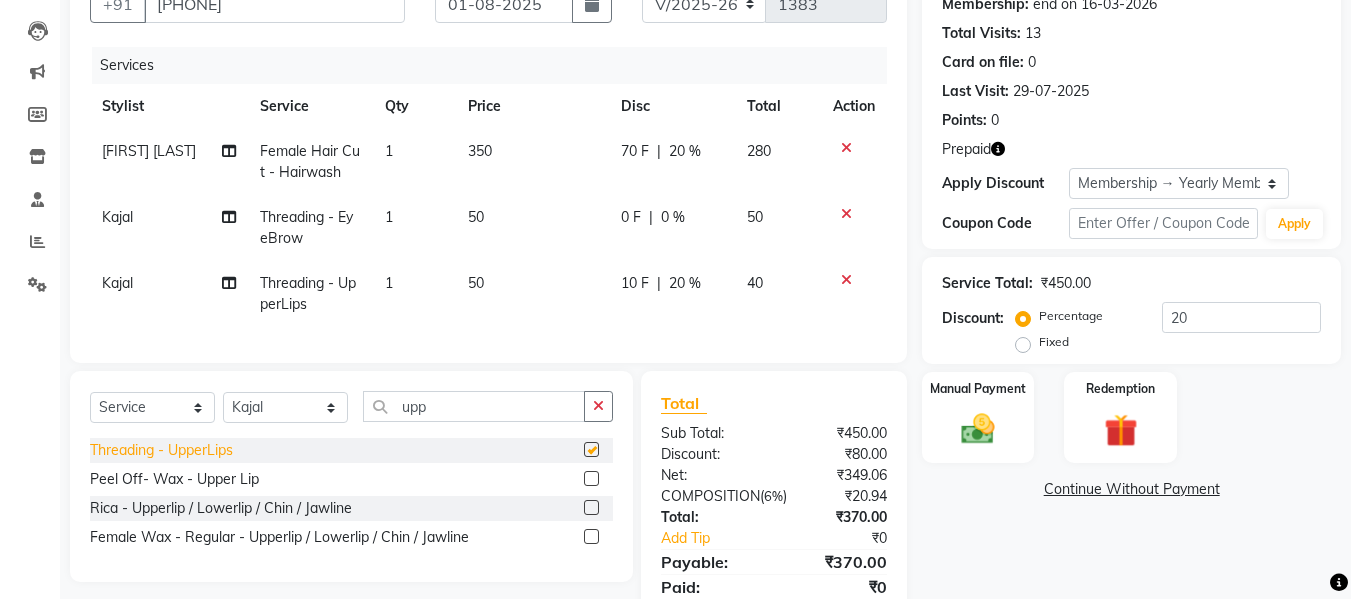 checkbox on "false" 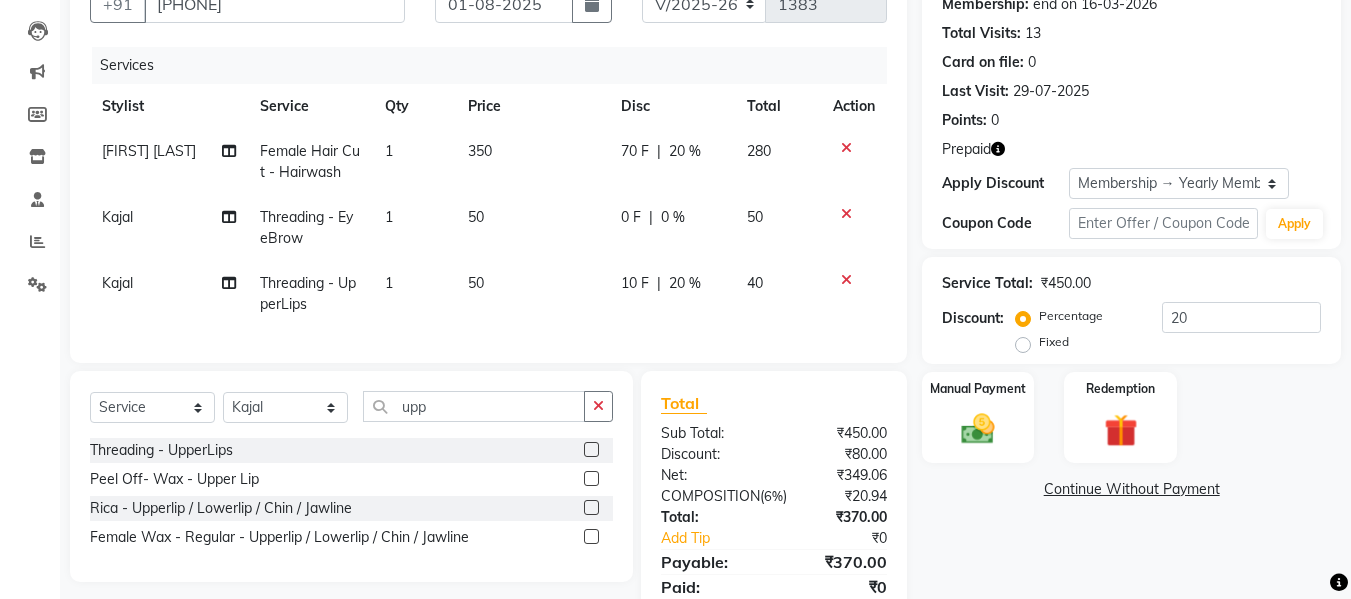 click on "20 %" 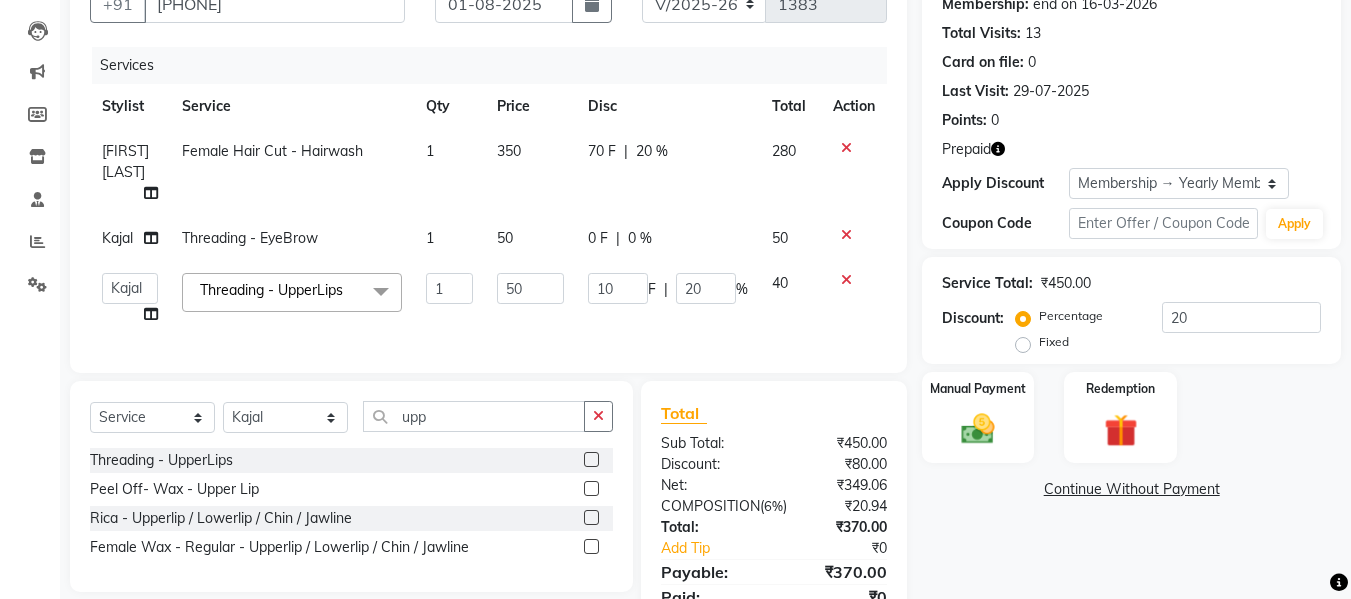 click on "10 F | 20 %" 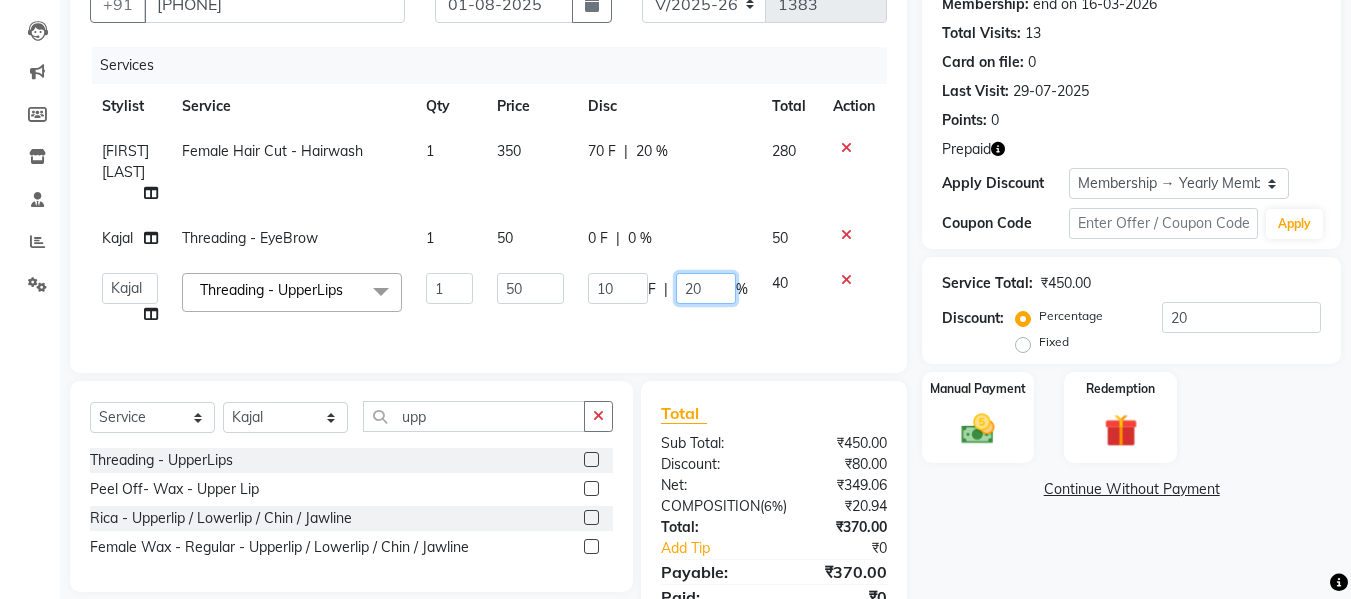 click on "20" 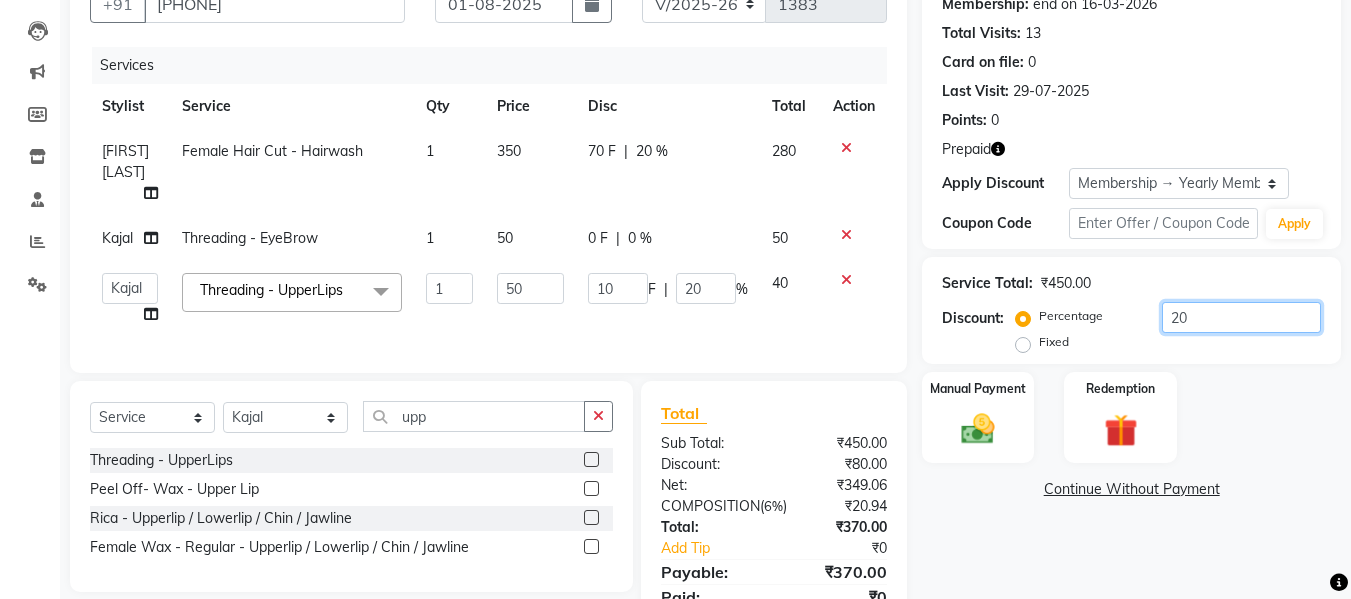 click on "20" 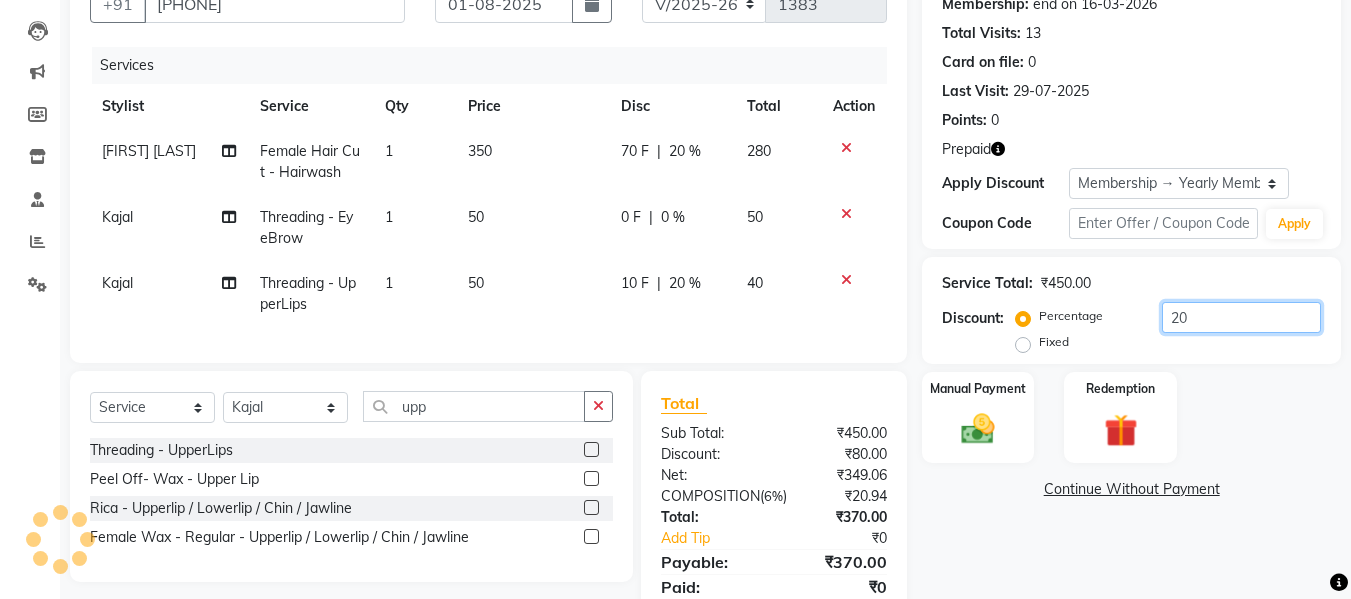 type on "2" 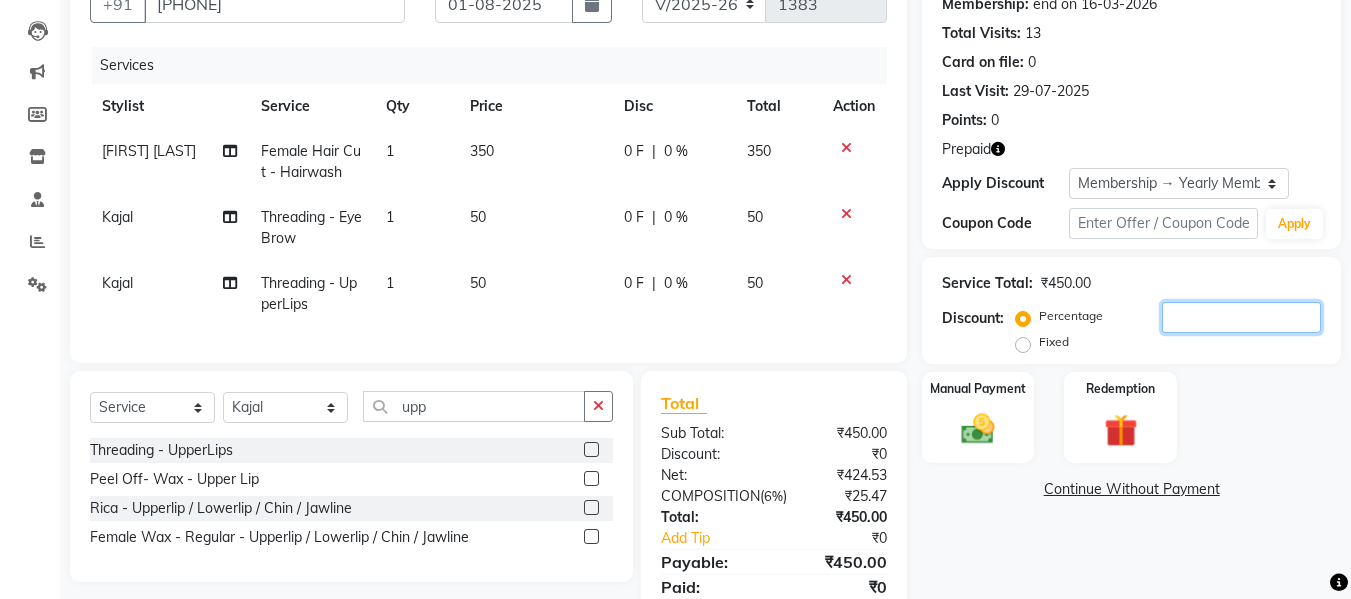 type 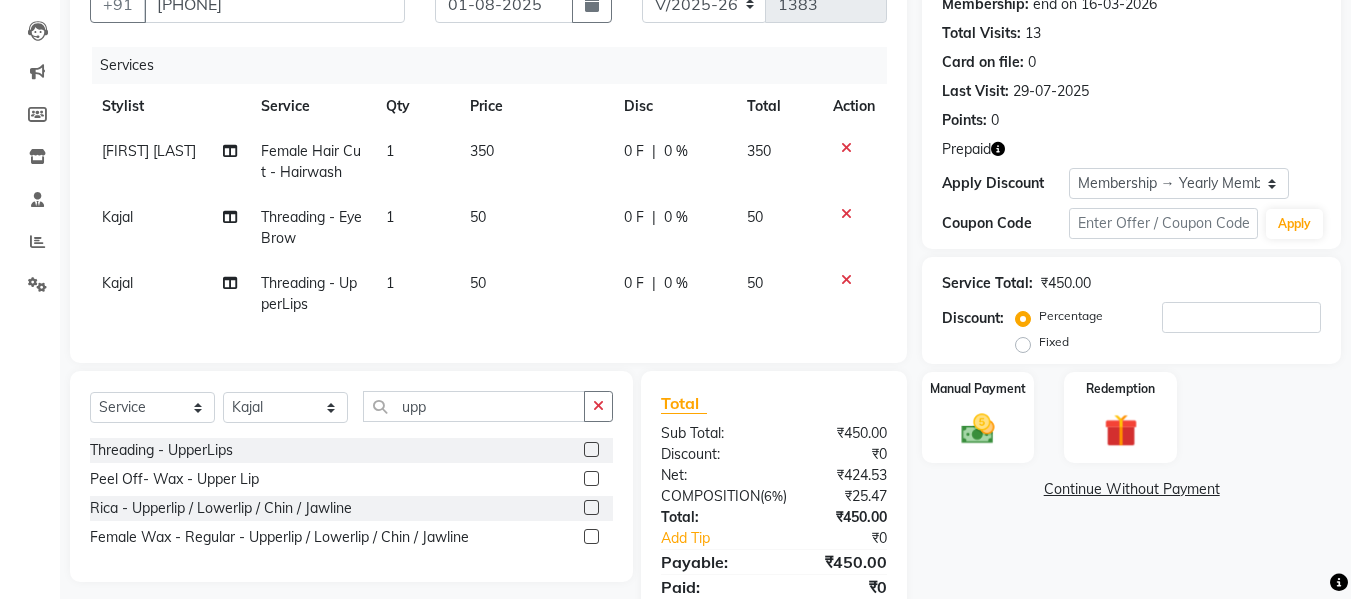click on "0 F | 0 %" 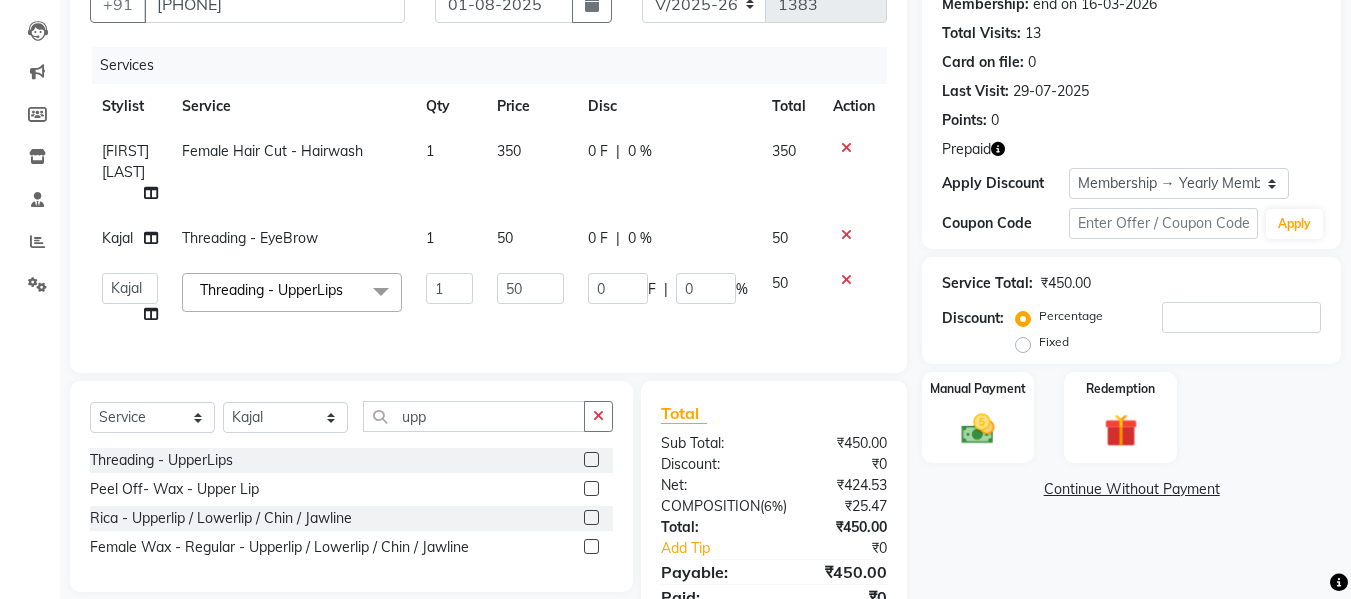click on "Services Stylist Service Qty Price Disc Total Action [PERSON] Female Hair Cut  - Hairwash 1 350 0 F | 0 % 350 [PERSON] Threading - EyeBrow 1 50 0 F | 0 % 50  [PERSON]   [PERSON]   [PERSON]   [PERSON]   [PERSON]   [PERSON]   [PERSON]  Threading - UpperLips  x Male Hair Care - Basic Male Hair Care - Hairwash Male Hair Care - Clean Shave Male Hair Care - Beard Styling Male Hair Care - Kids Male Hair Care - Oil Head Massage Male Hair Color(Loreal Majirel) - Beard Color Male Hair Color(Loreal Majirel) - Highlights Male Hair Color(Loreal Majirel) - Global Male Hair Color(Loreal Inoa) - Beard Color Male Hair Color(Loreal Inoa) - Global Male Hair Care Treatment - Botox Male Hair Care Treatment - Smoothening Male Hair Care Treatment - Loreal Hair Spa Male Hair Care Treatment - Dandruff Repair Female Hair Cut  - Haircut Female Hair Cut  - Basic Trim Female Hair Cut  - Fringe Cut Female Hair Cut  - Hairwash Female Hair Cut  - Advance Hair Wash Female Hair Cut  - Straight Blow Dry 1 0" 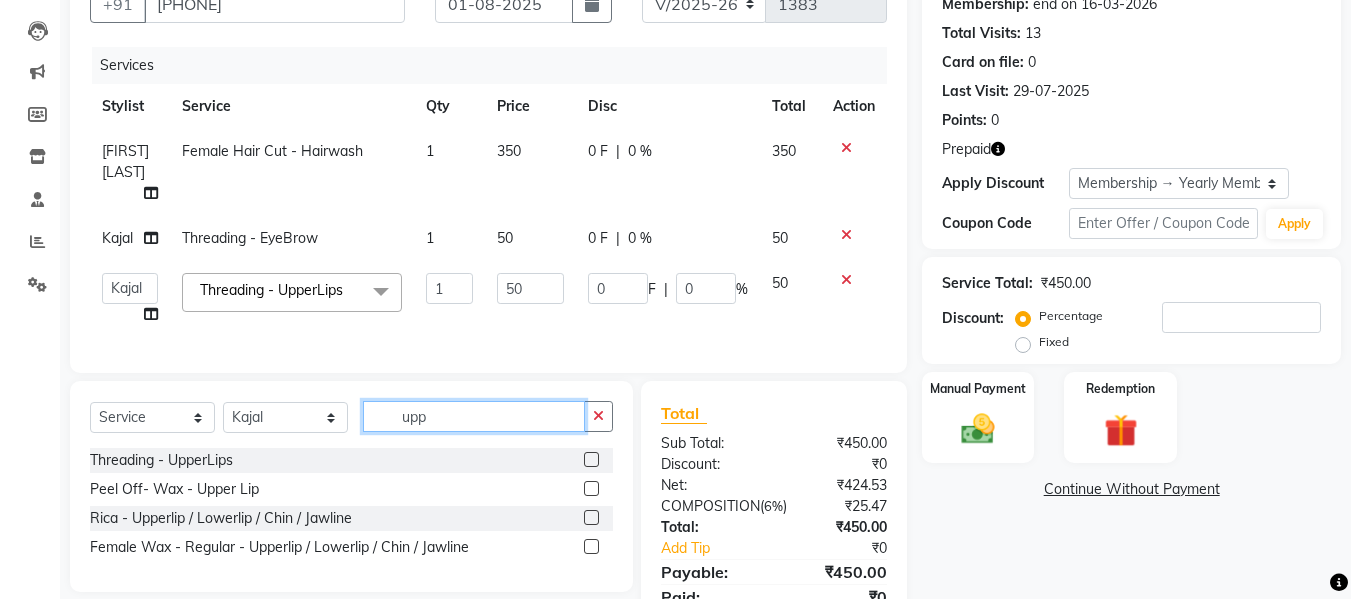 click on "upp" 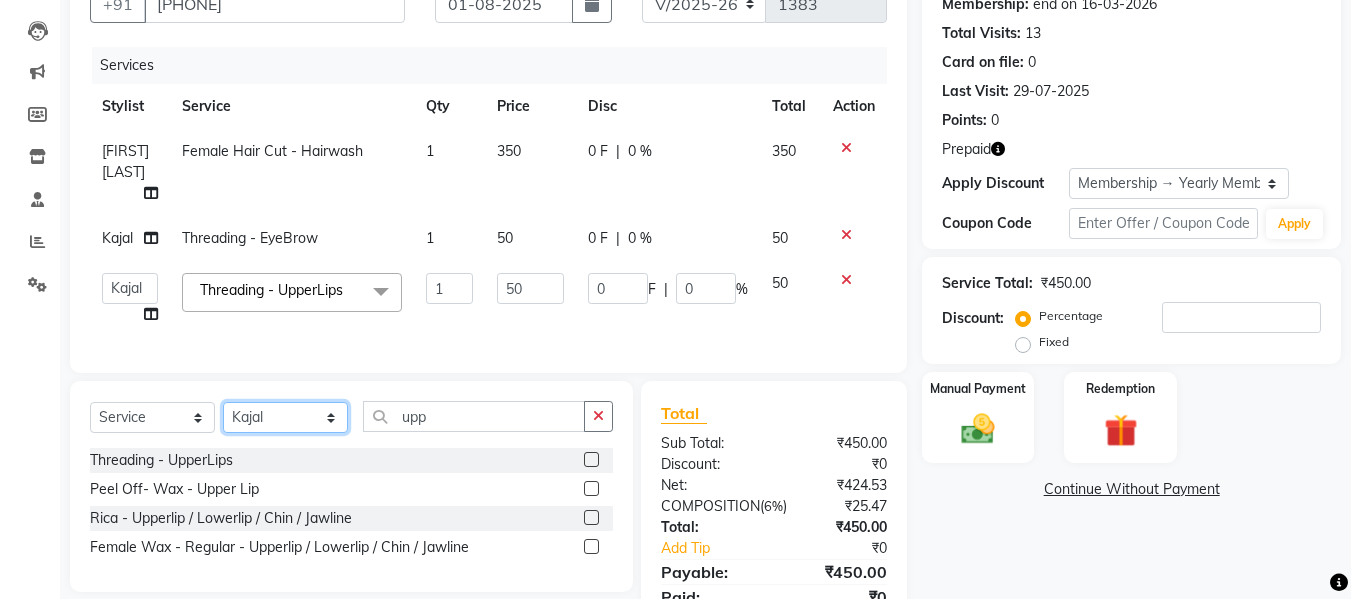 click on "Select Stylist [PERSON] [PERSON] [PERSON] [PERSON] [PERSON] [PERSON] [PERSON] [PERSON]" 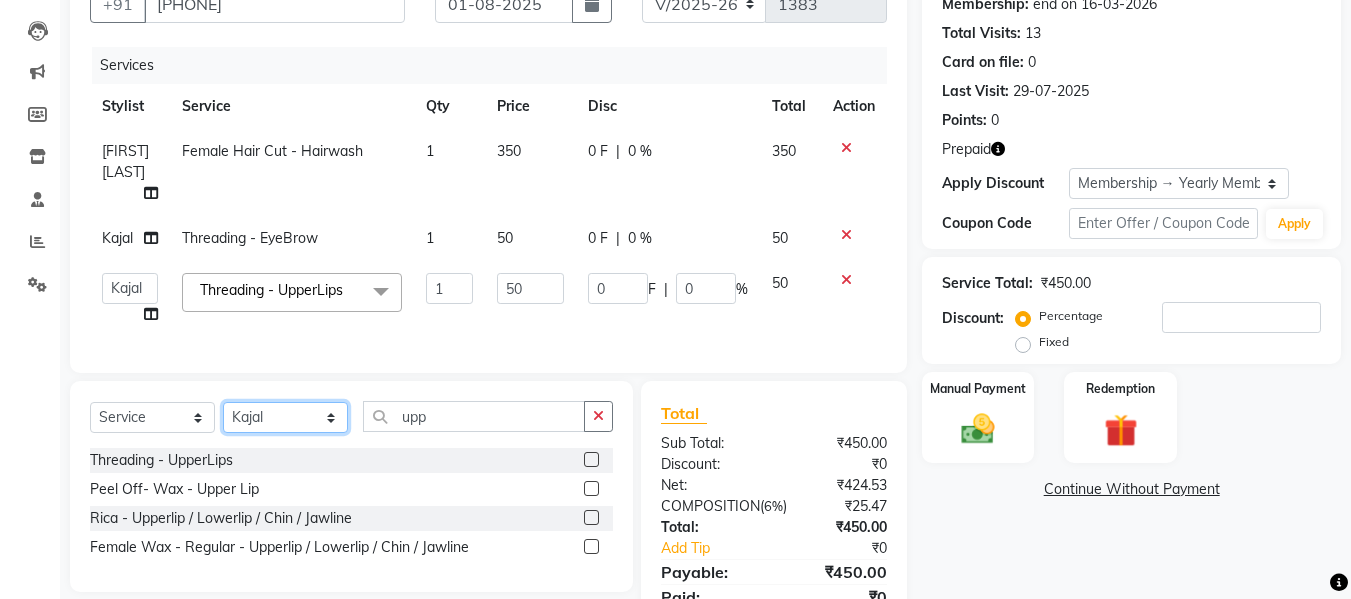 select on "49314" 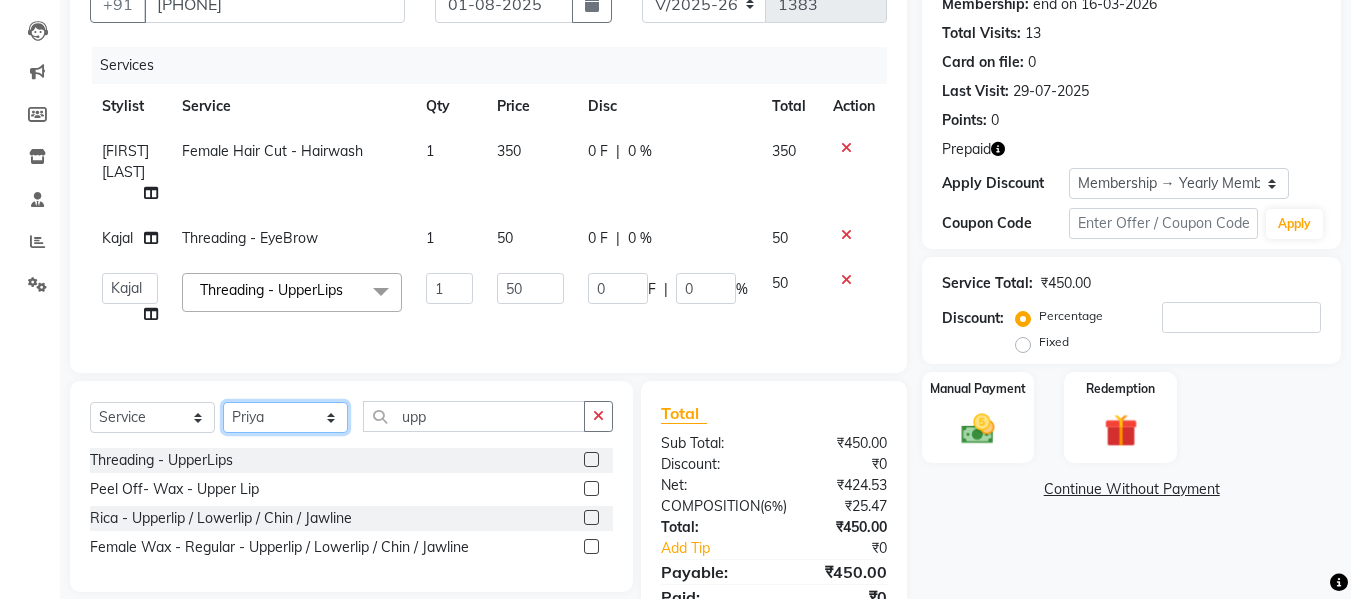 click on "Select Stylist [PERSON] [PERSON] [PERSON] [PERSON] [PERSON] [PERSON] [PERSON] [PERSON]" 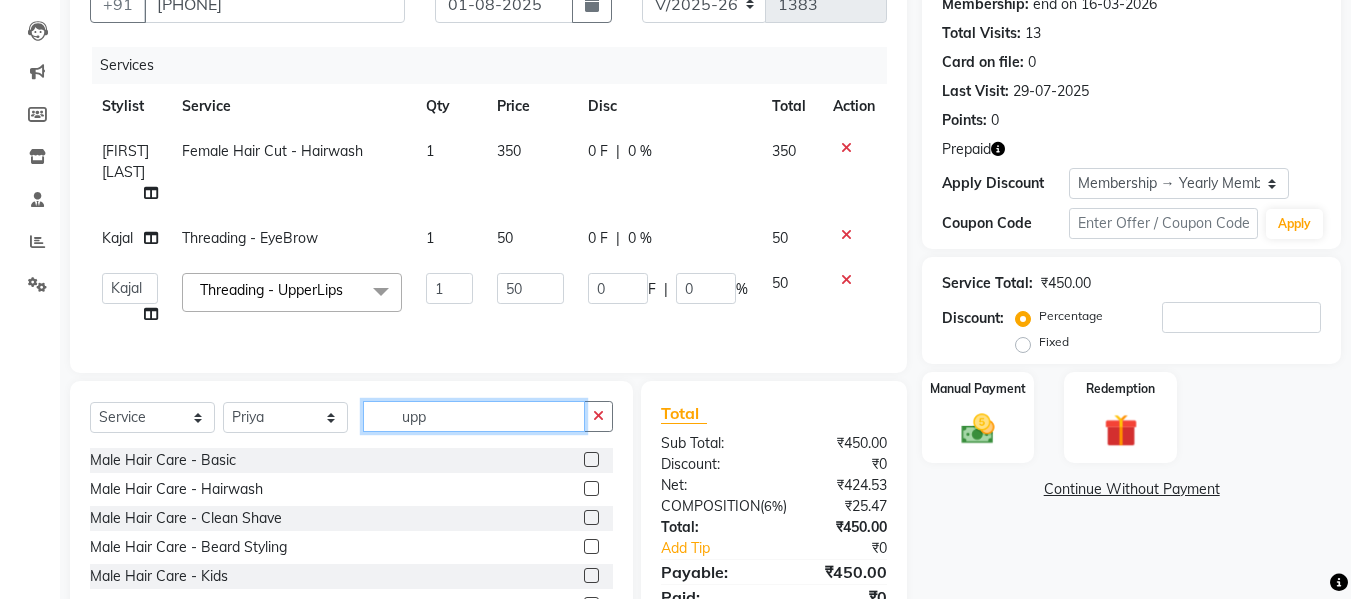 click on "upp" 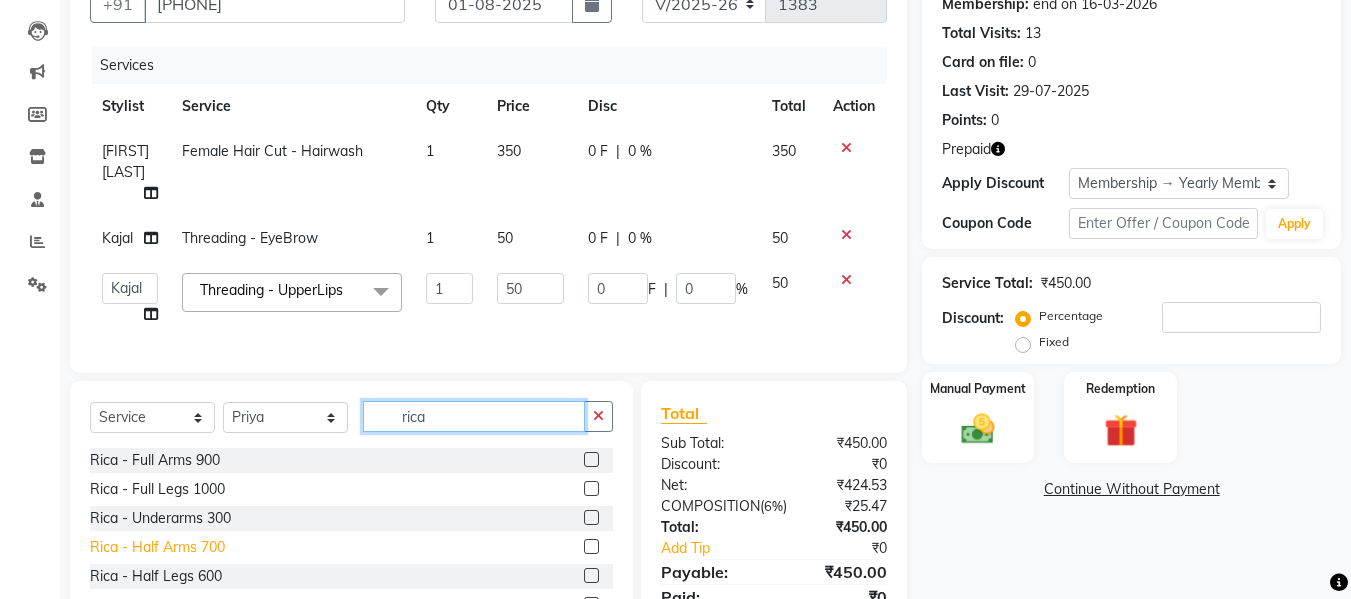 type on "rica" 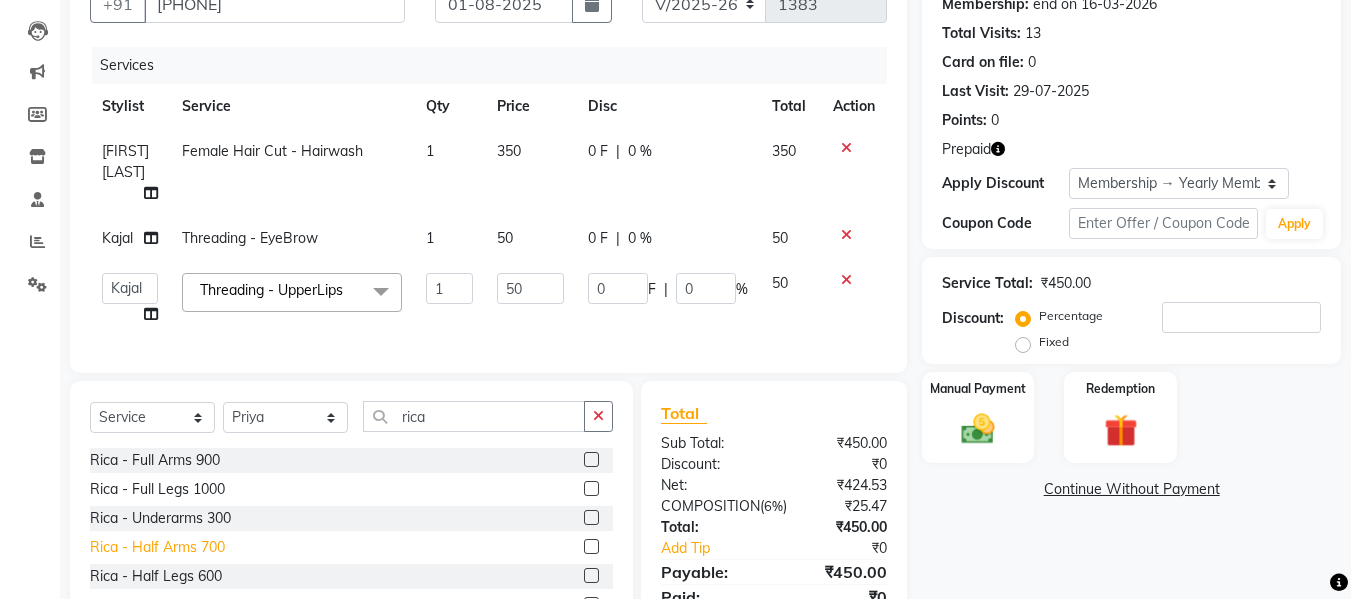 click on "Rica - Half Arms 700" 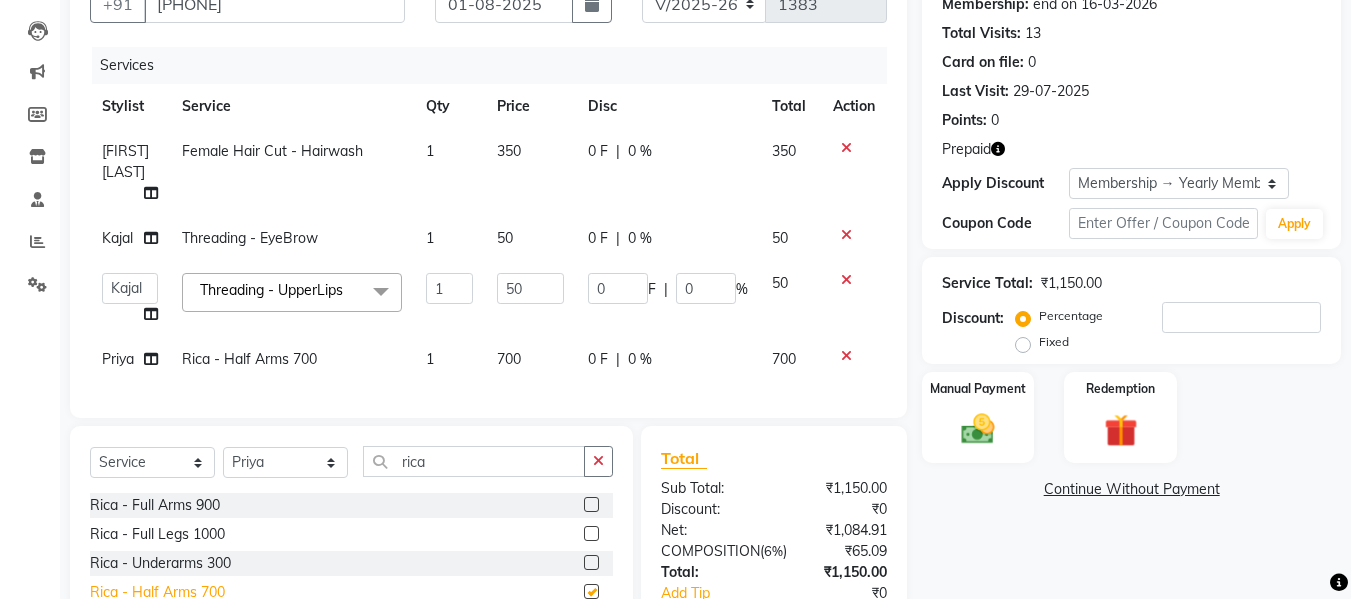 checkbox on "false" 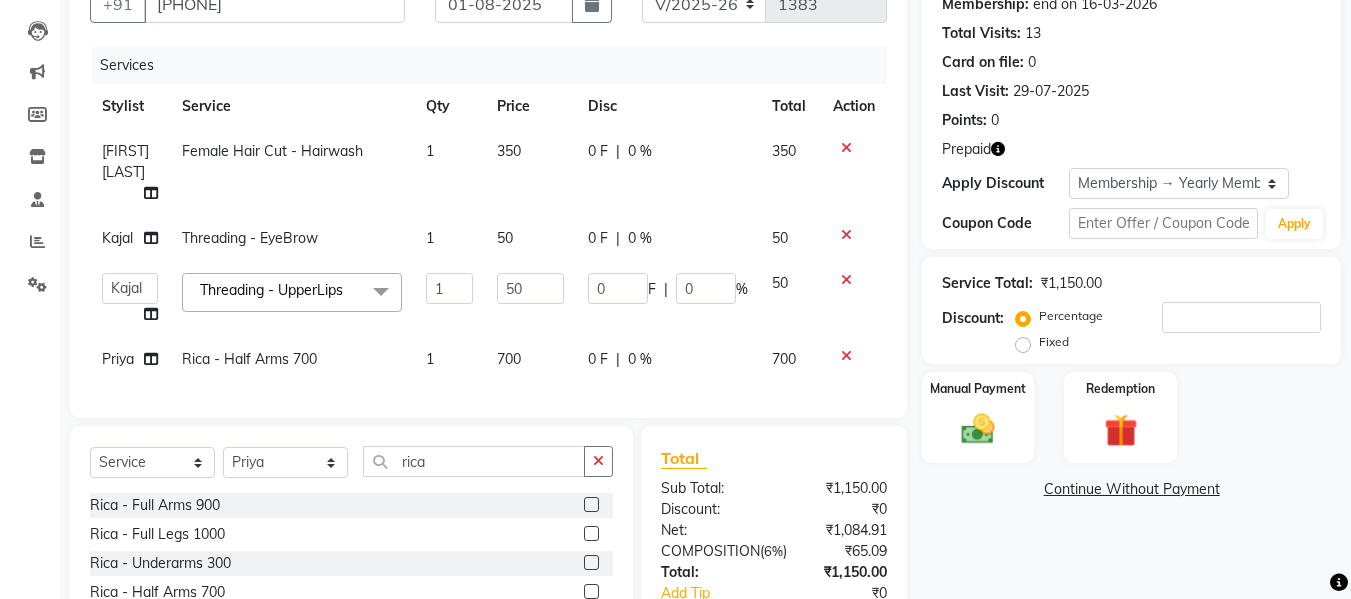 click on "0 %" 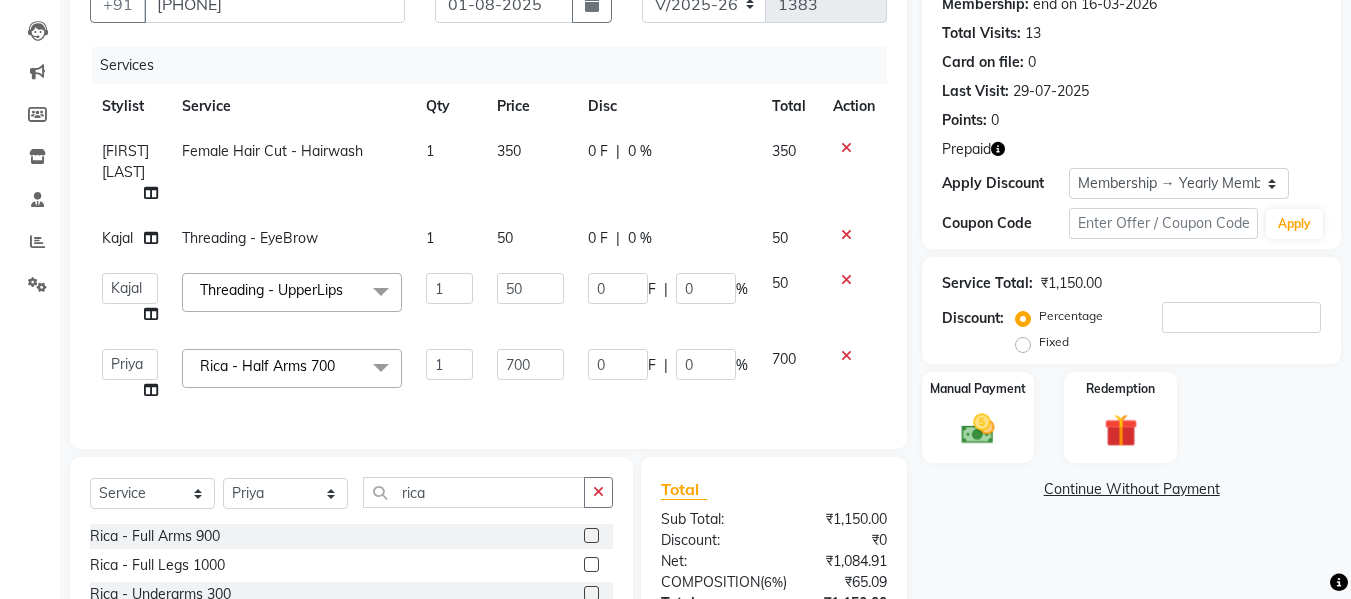 click 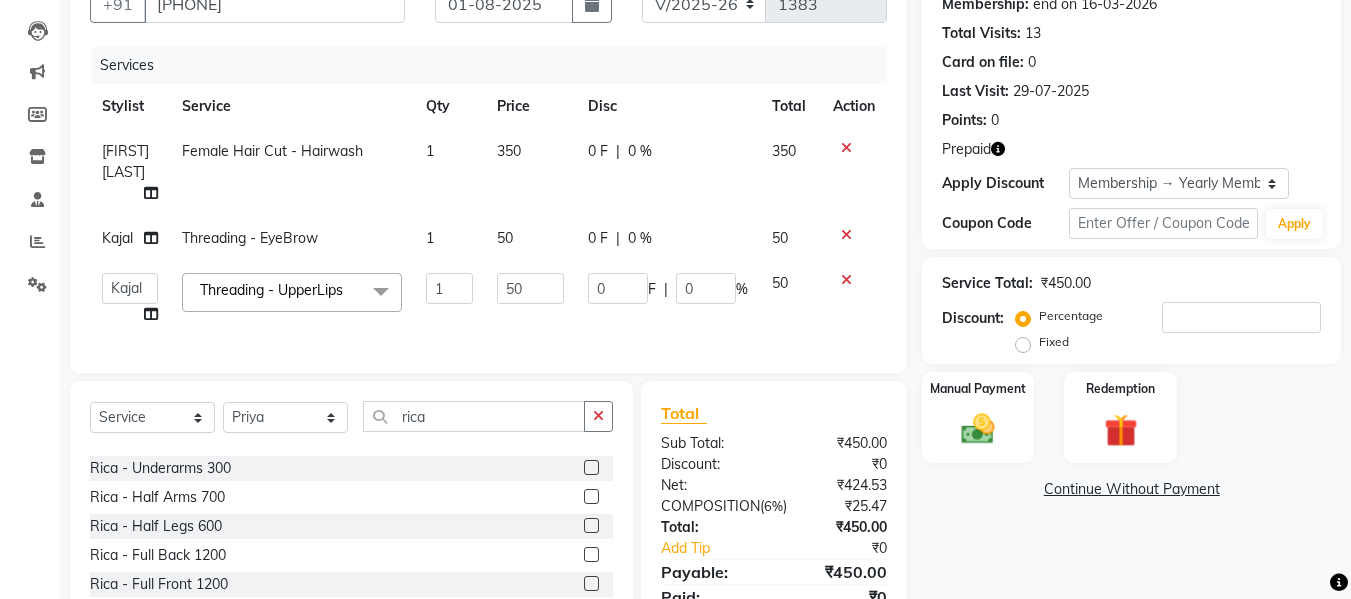 scroll, scrollTop: 100, scrollLeft: 0, axis: vertical 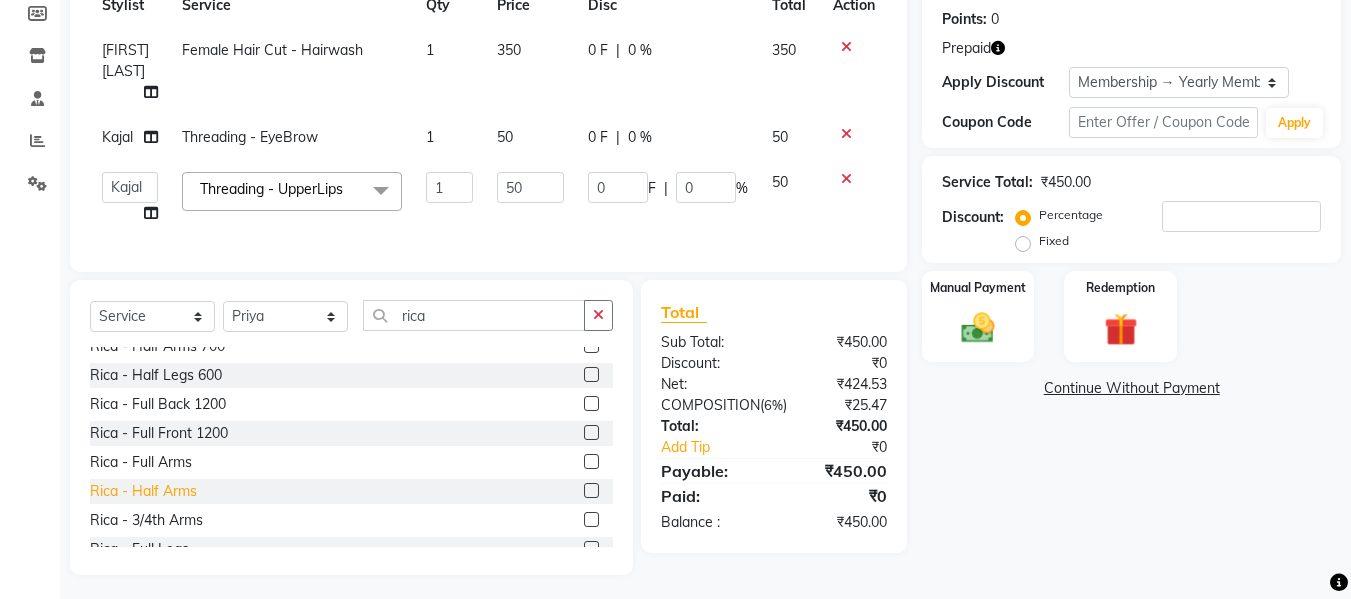 click on "Rica - Half Arms" 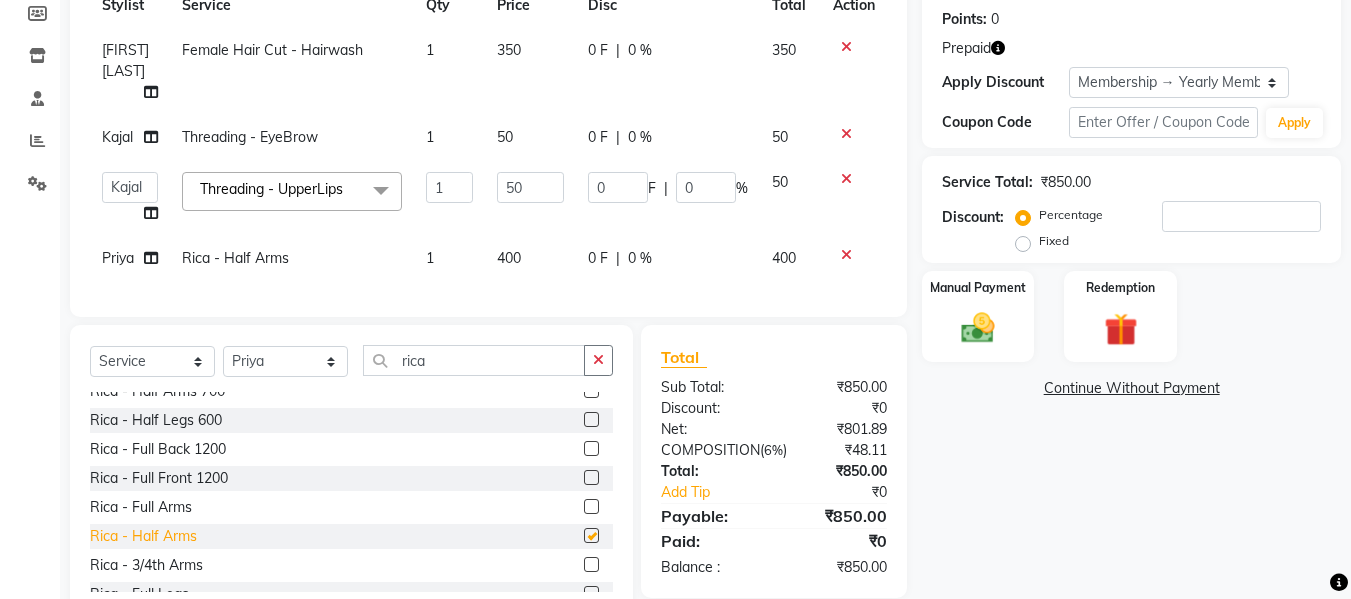 checkbox on "false" 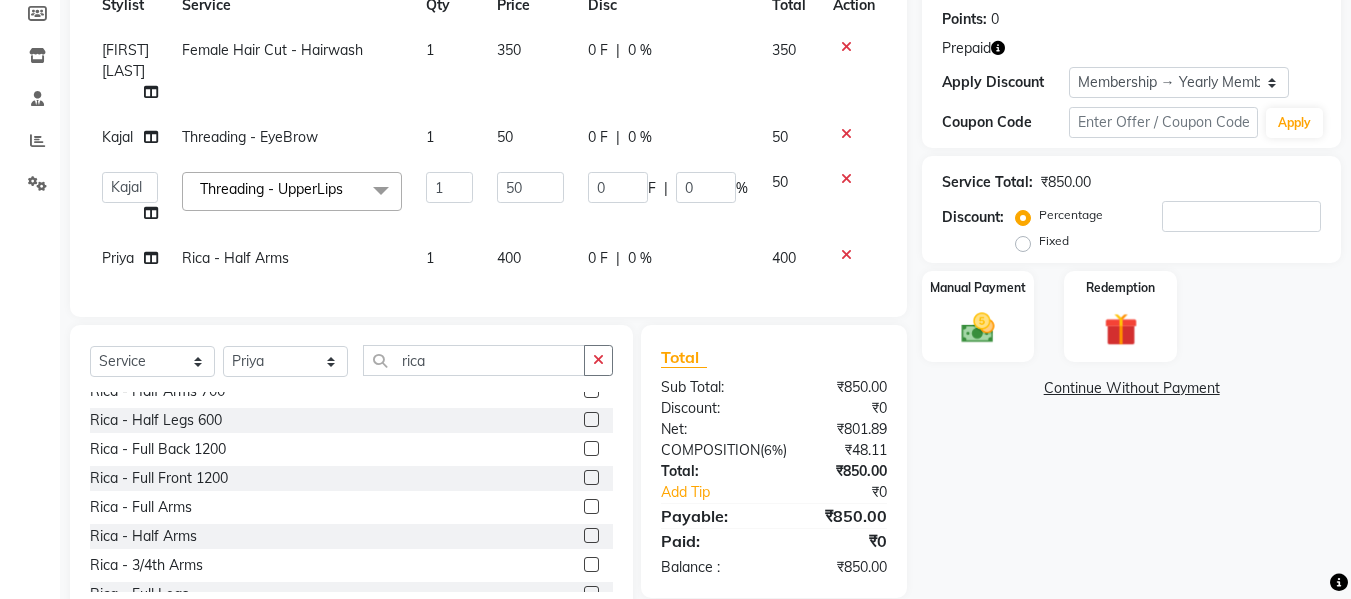 click on "0 %" 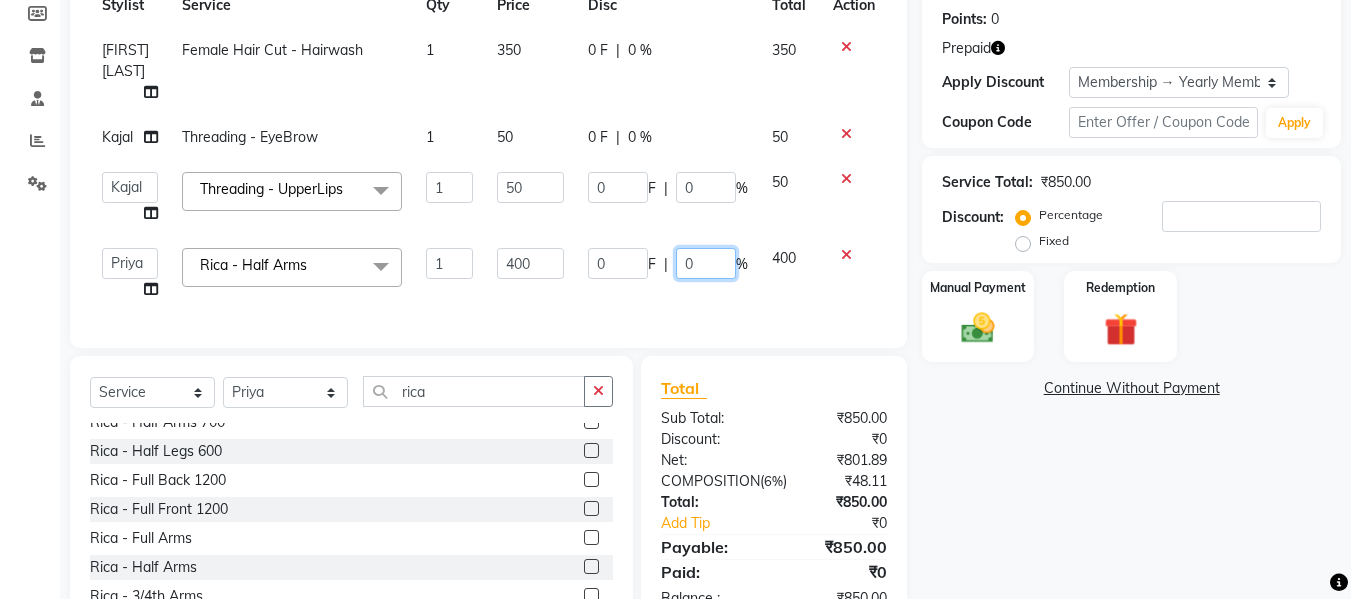 click on "0" 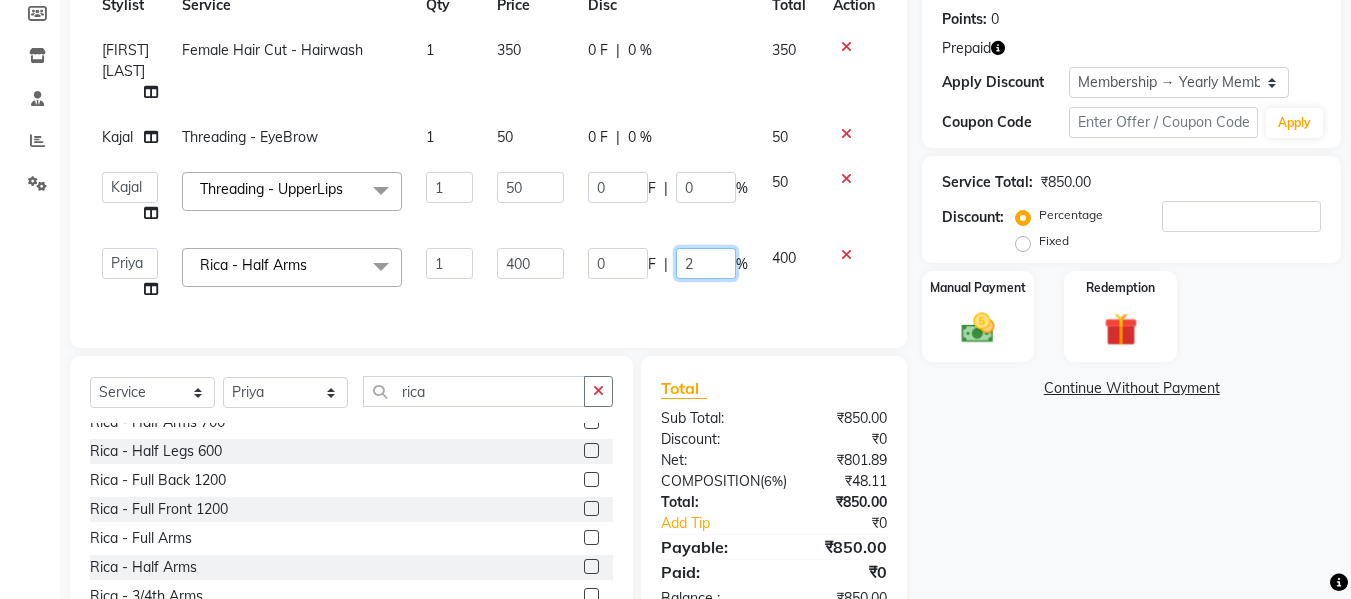 type on "20" 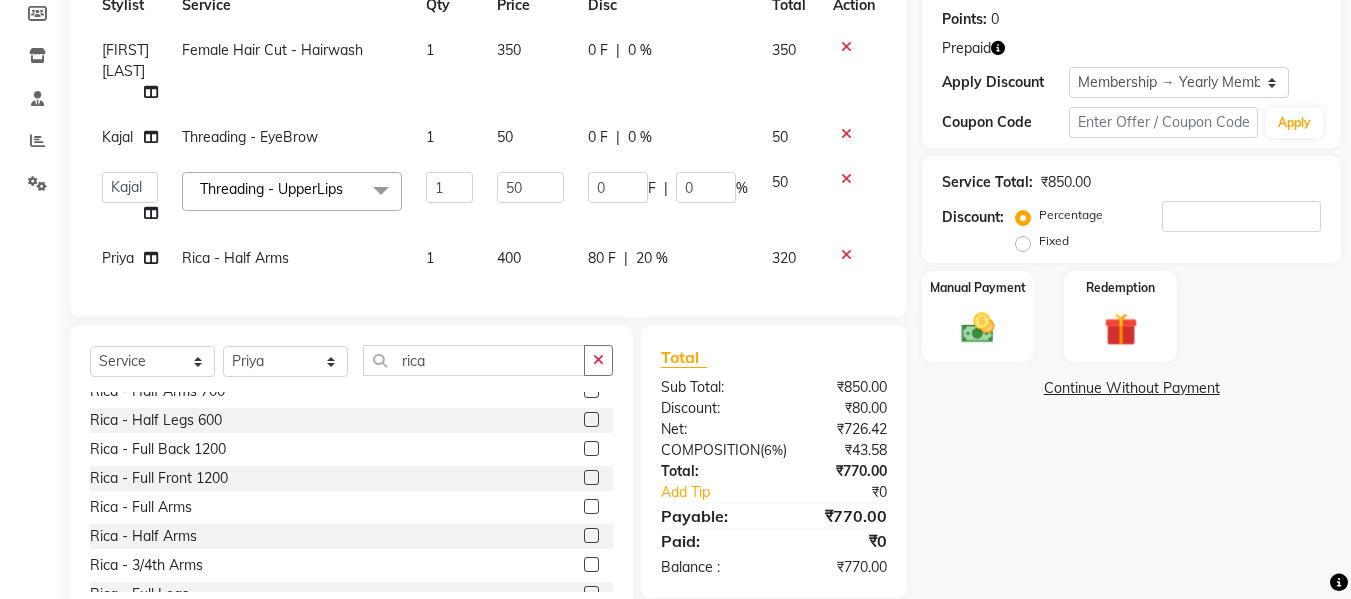 click on "Services Stylist Service Qty Price Disc Total Action [PERSON] Female Hair Cut  - Hairwash 1 350 0 F | 0 % 350 [PERSON] Threading - EyeBrow 1 50 0 F | 0 % 50  [PERSON]   [PERSON]   [PERSON]   [PERSON]   [PERSON]   [PERSON]   [PERSON]  Threading - UpperLips  x Male Hair Care - Basic Male Hair Care - Hairwash Male Hair Care - Clean Shave Male Hair Care - Beard Styling Male Hair Care - Kids Male Hair Care - Oil Head Massage Male Hair Color(Loreal Majirel) - Beard Color Male Hair Color(Loreal Majirel) - Highlights Male Hair Color(Loreal Majirel) - Global Male Hair Color(Loreal Inoa) - Beard Color Male Hair Color(Loreal Inoa) - Global Male Hair Care Treatment - Botox Male Hair Care Treatment - Smoothening Male Hair Care Treatment - Loreal Hair Spa Male Hair Care Treatment - Dandruff Repair Female Hair Cut  - Haircut Female Hair Cut  - Basic Trim Female Hair Cut  - Fringe Cut Female Hair Cut  - Hairwash Female Hair Cut  - Advance Hair Wash Female Hair Cut  - Straight Blow Dry 1 0" 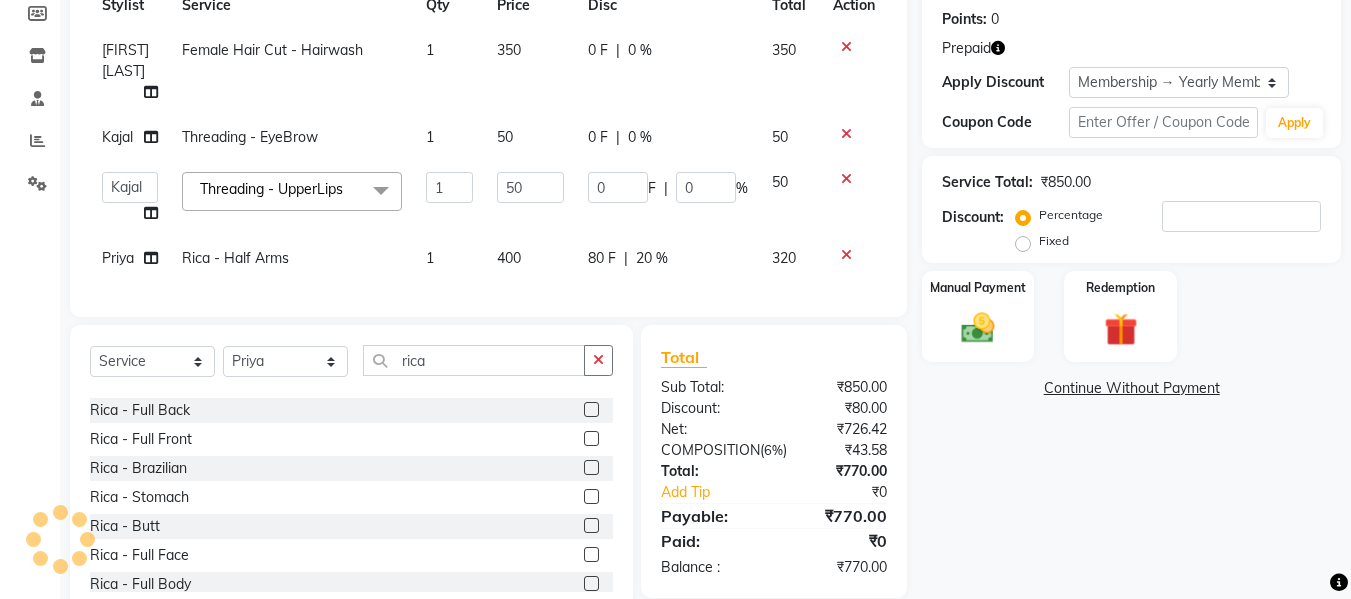 scroll, scrollTop: 300, scrollLeft: 0, axis: vertical 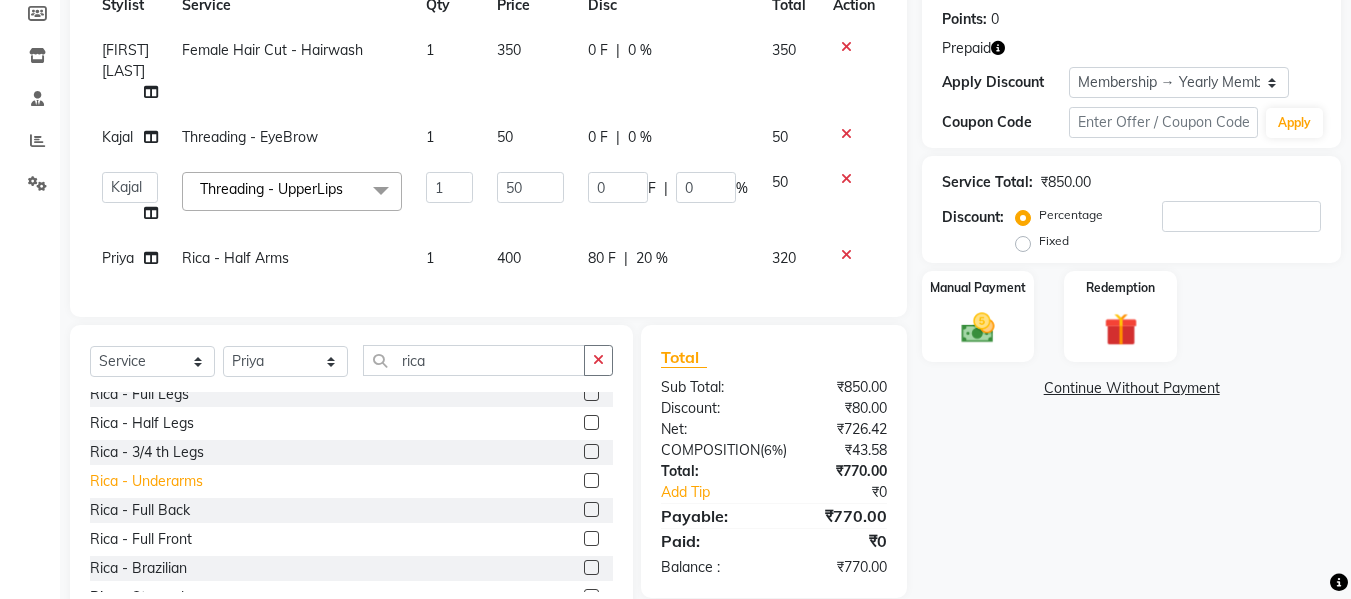 click on "Rica - Underarms" 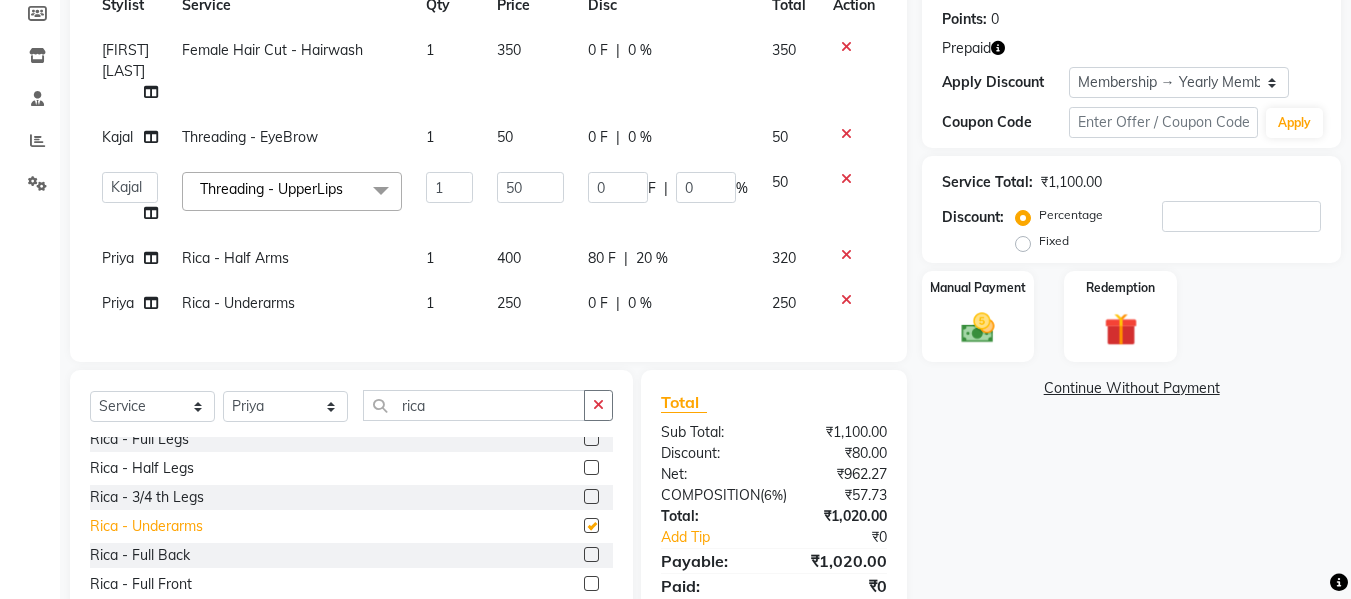 checkbox on "false" 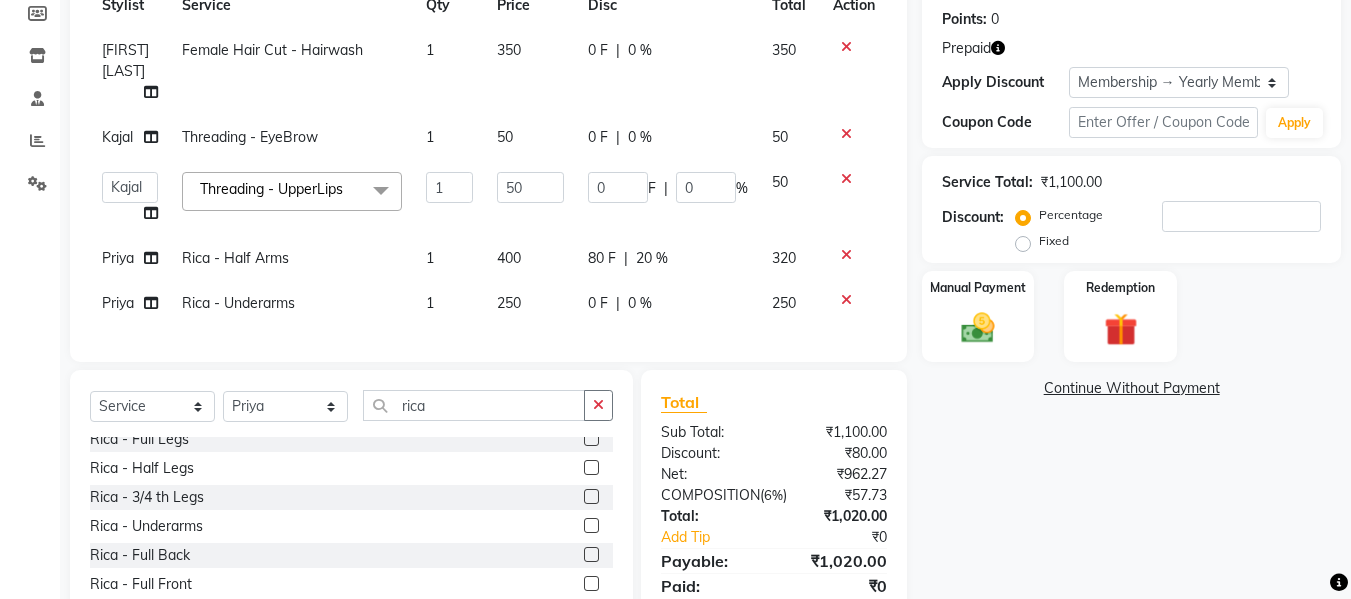 click on "0 %" 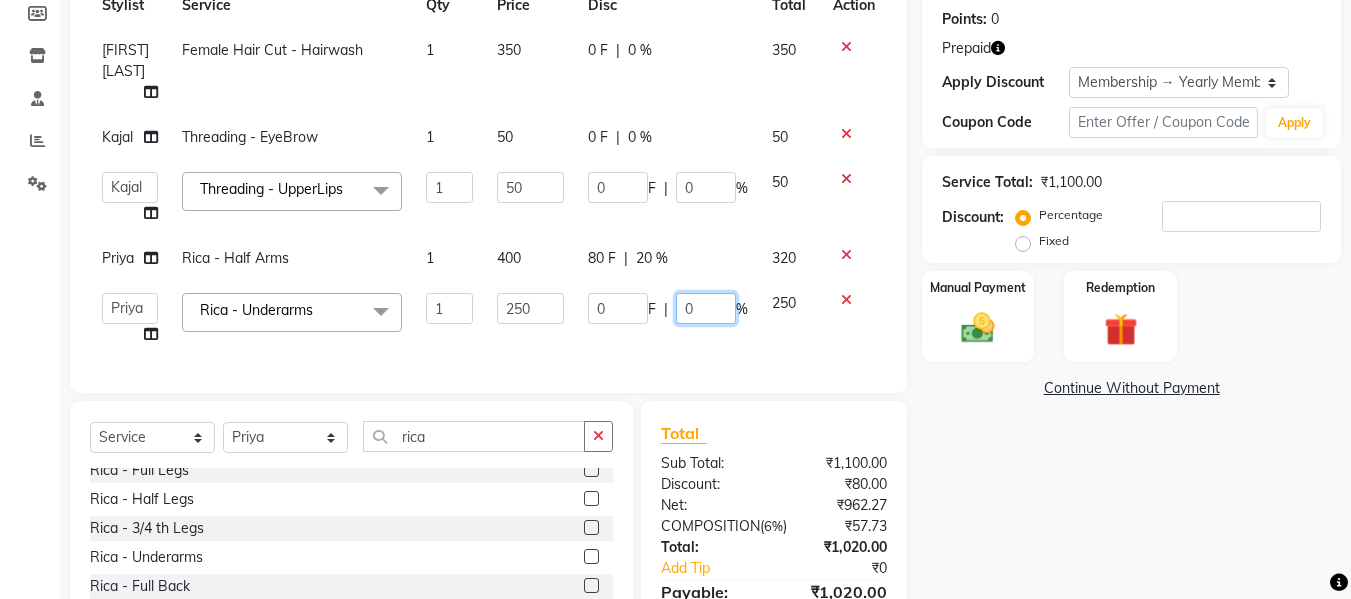click on "0" 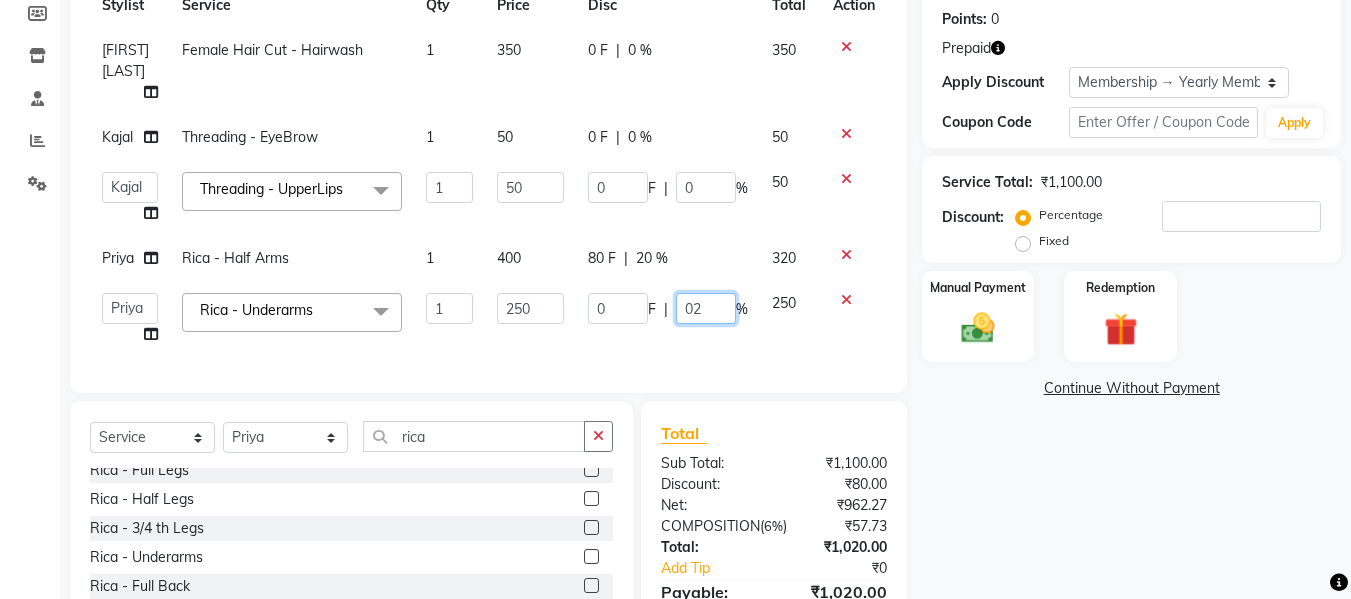 type on "020" 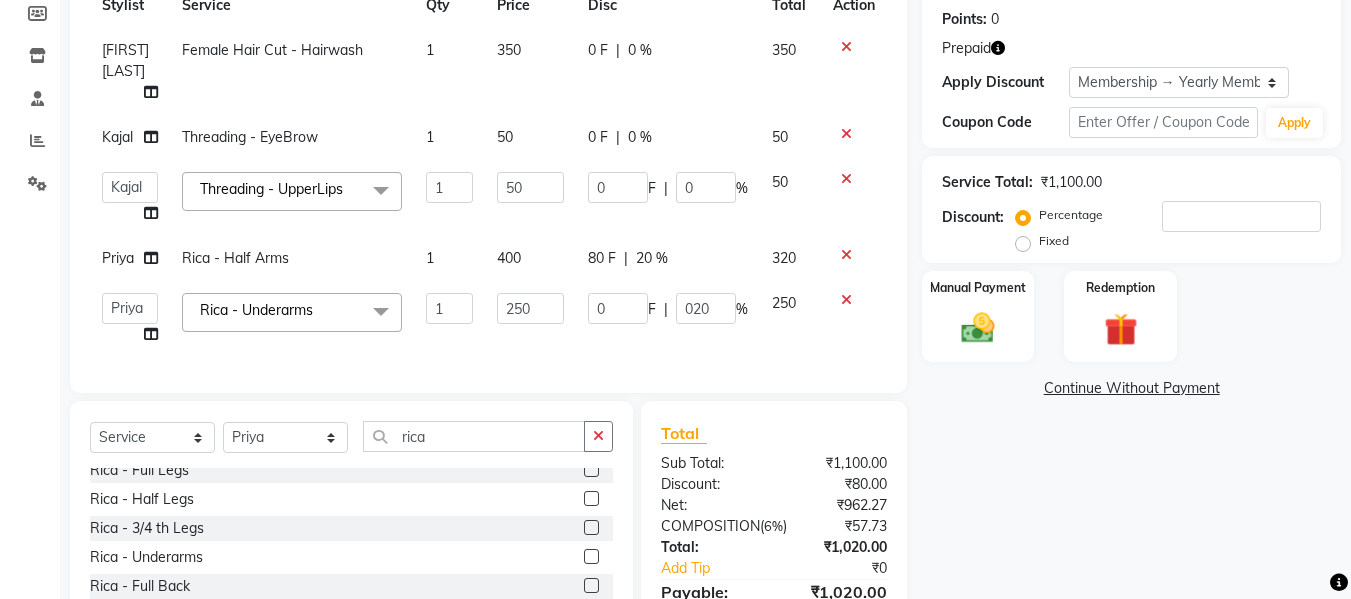 click on "Services Stylist Service Qty Price Disc Total Action [PERSON] Female Hair Cut  - Hairwash 1 350 0 F | 0 % 350 [PERSON] Threading - EyeBrow 1 50 0 F | 0 % 50  [PERSON]   [PERSON]   [PERSON]   [PERSON]   [PERSON]   [PERSON]   [PERSON]  Threading - UpperLips  x Male Hair Care - Basic Male Hair Care - Hairwash Male Hair Care - Clean Shave Male Hair Care - Beard Styling Male Hair Care - Kids Male Hair Care - Oil Head Massage Male Hair Color(Loreal Majirel) - Beard Color Male Hair Color(Loreal Majirel) - Highlights Male Hair Color(Loreal Majirel) - Global Male Hair Color(Loreal Inoa) - Beard Color Male Hair Color(Loreal Inoa) - Global Male Hair Care Treatment - Botox Male Hair Care Treatment - Smoothening Male Hair Care Treatment - Loreal Hair Spa Male Hair Care Treatment - Dandruff Repair Female Hair Cut  - Haircut Female Hair Cut  - Basic Trim Female Hair Cut  - Fringe Cut Female Hair Cut  - Hairwash Female Hair Cut  - Advance Hair Wash Female Hair Cut  - Straight Blow Dry 1 0" 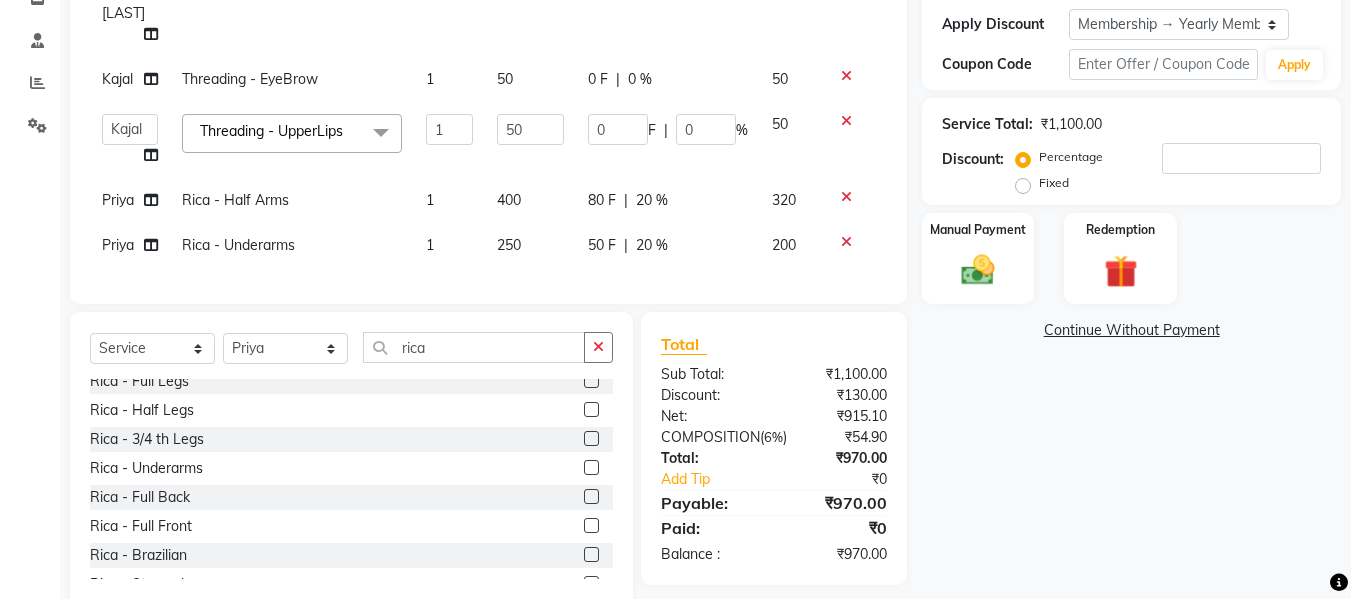scroll, scrollTop: 392, scrollLeft: 0, axis: vertical 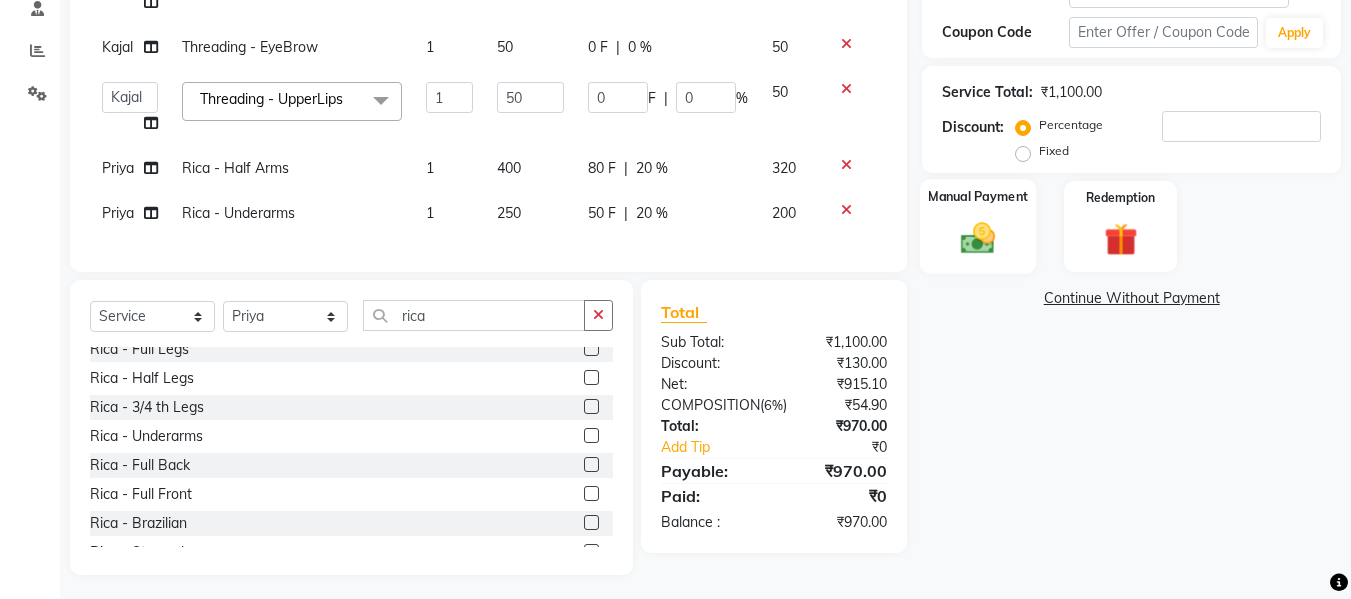 click 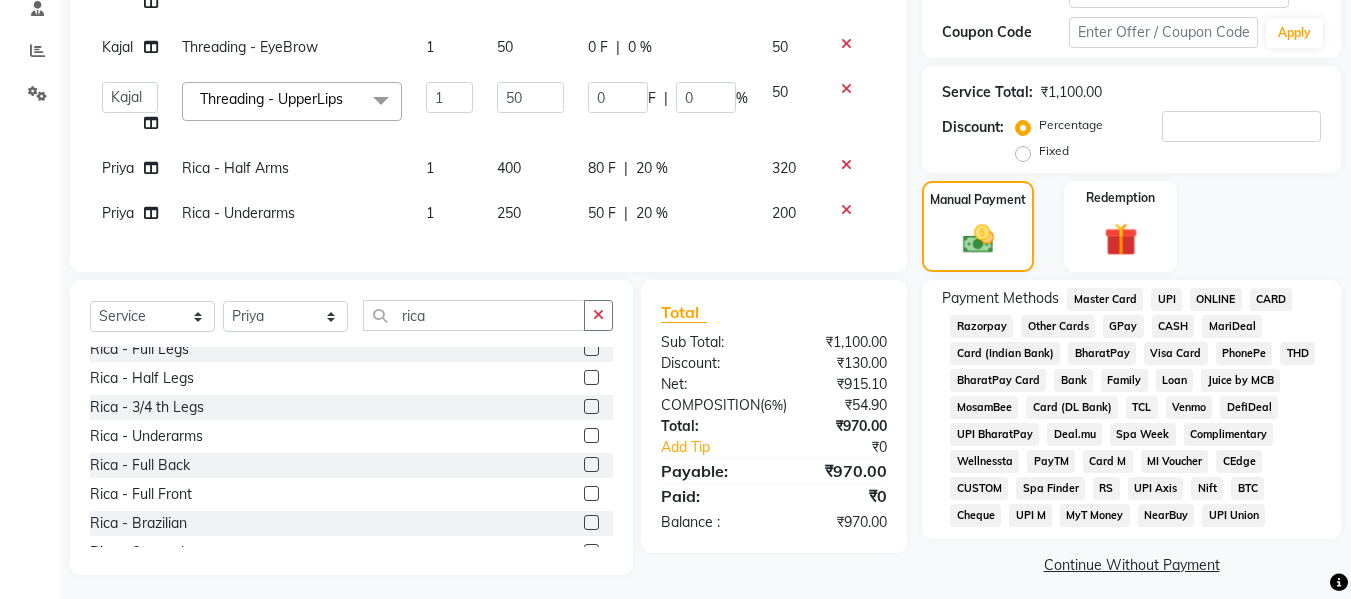 click on "GPay" 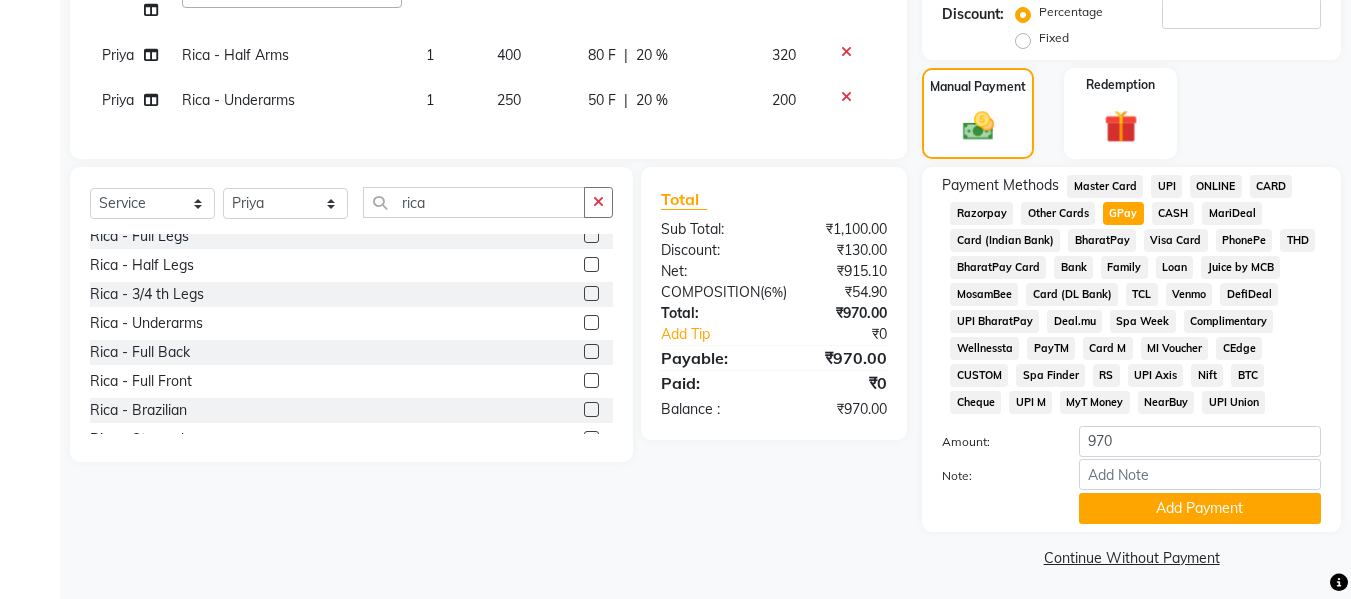 scroll, scrollTop: 509, scrollLeft: 0, axis: vertical 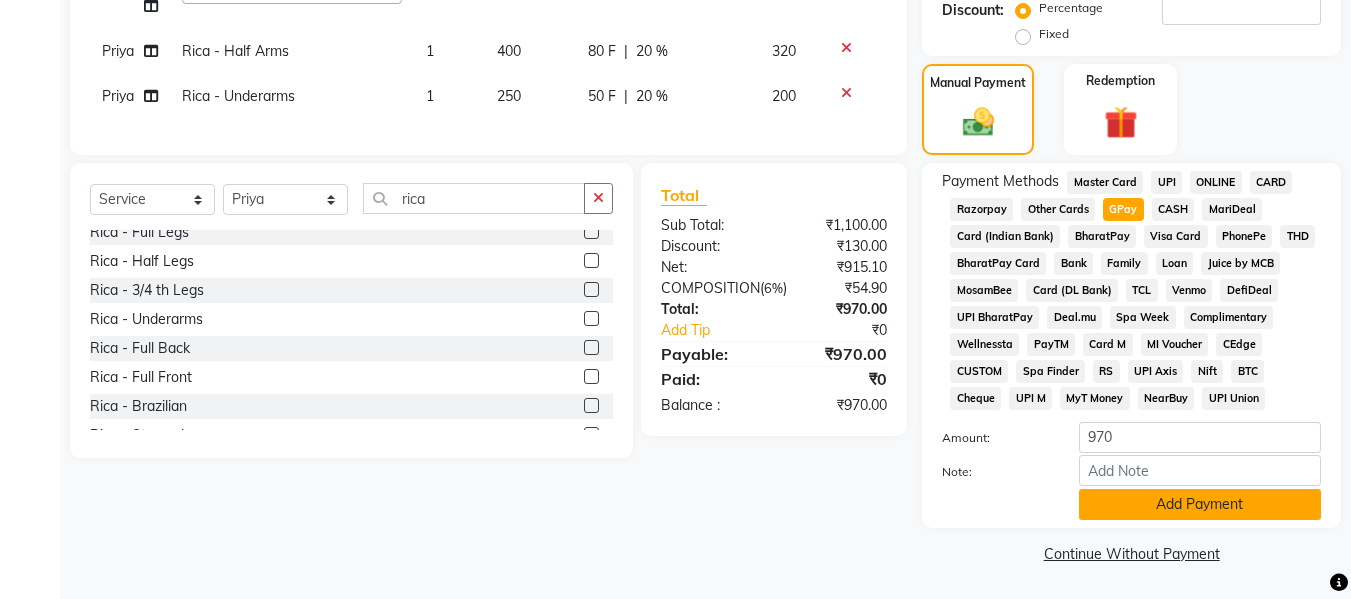 click on "Add Payment" 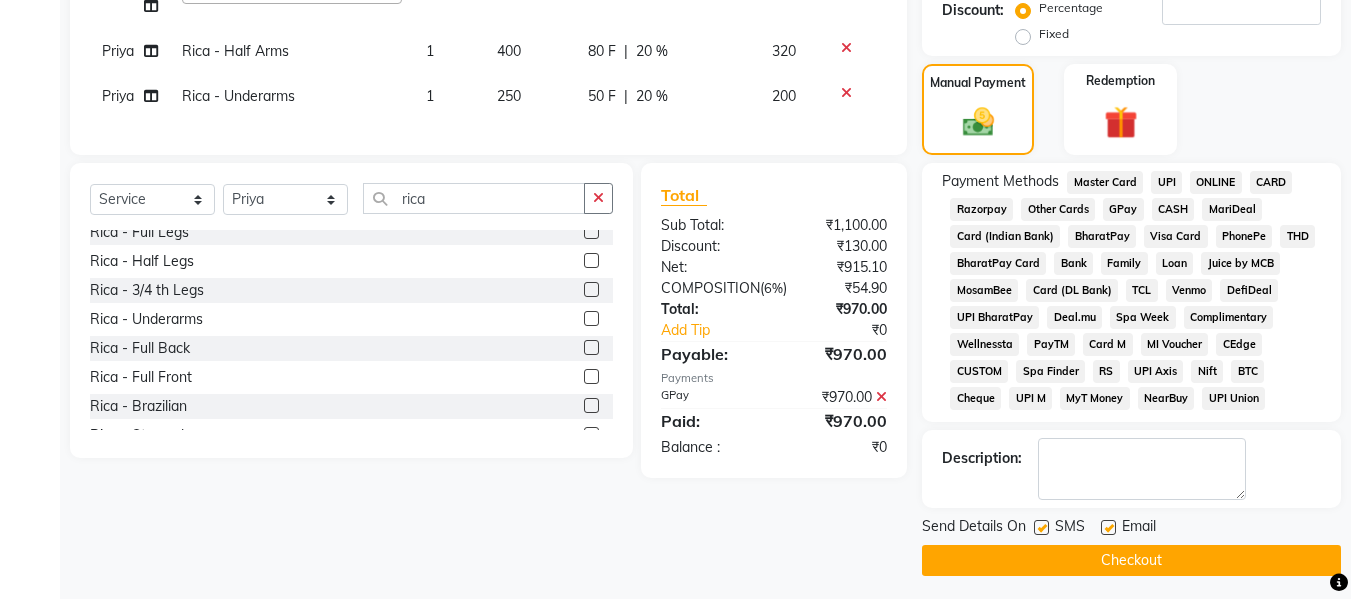 click on "Checkout" 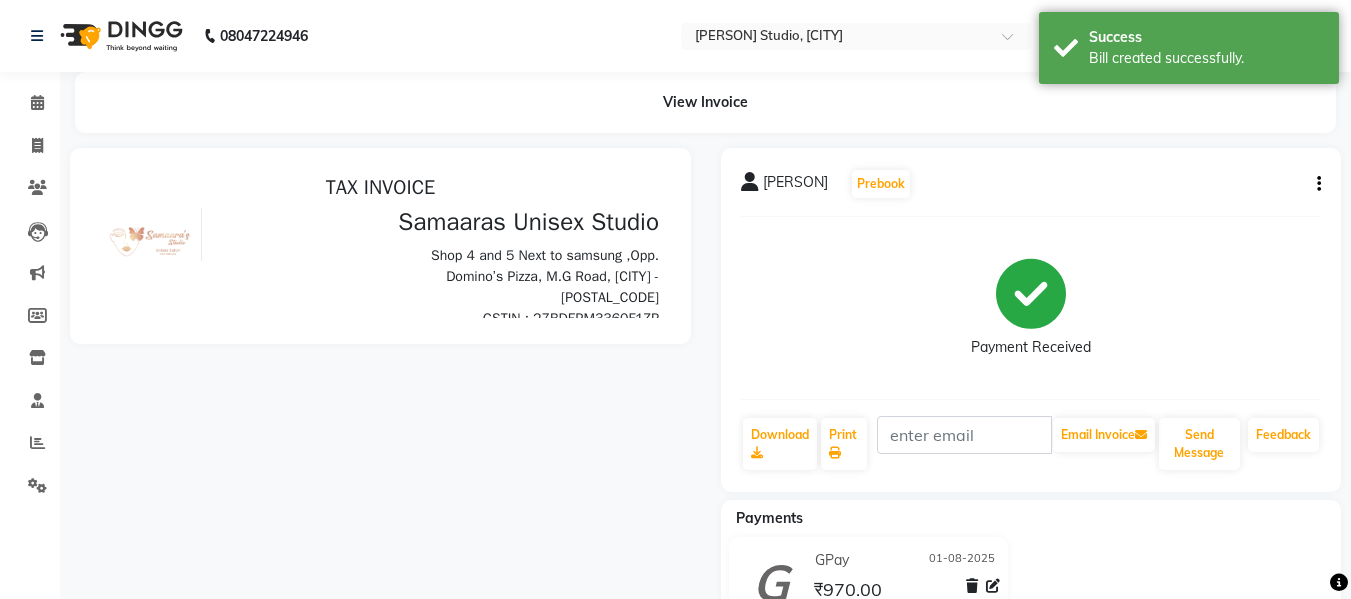 scroll, scrollTop: 0, scrollLeft: 0, axis: both 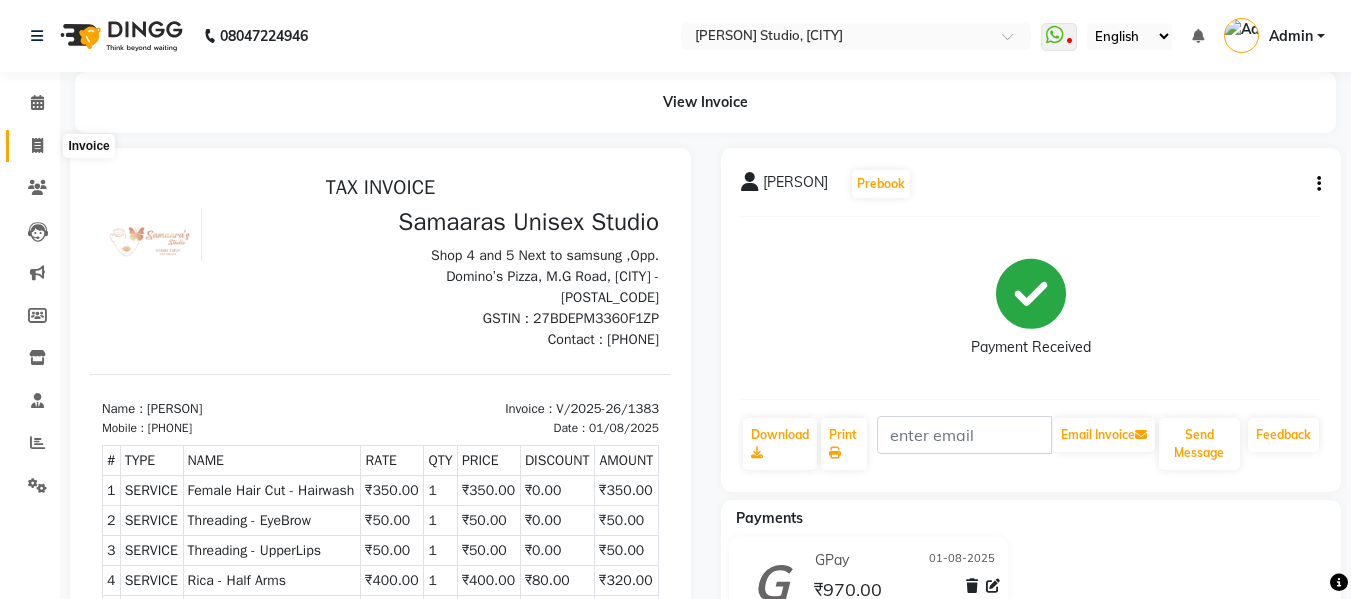 click 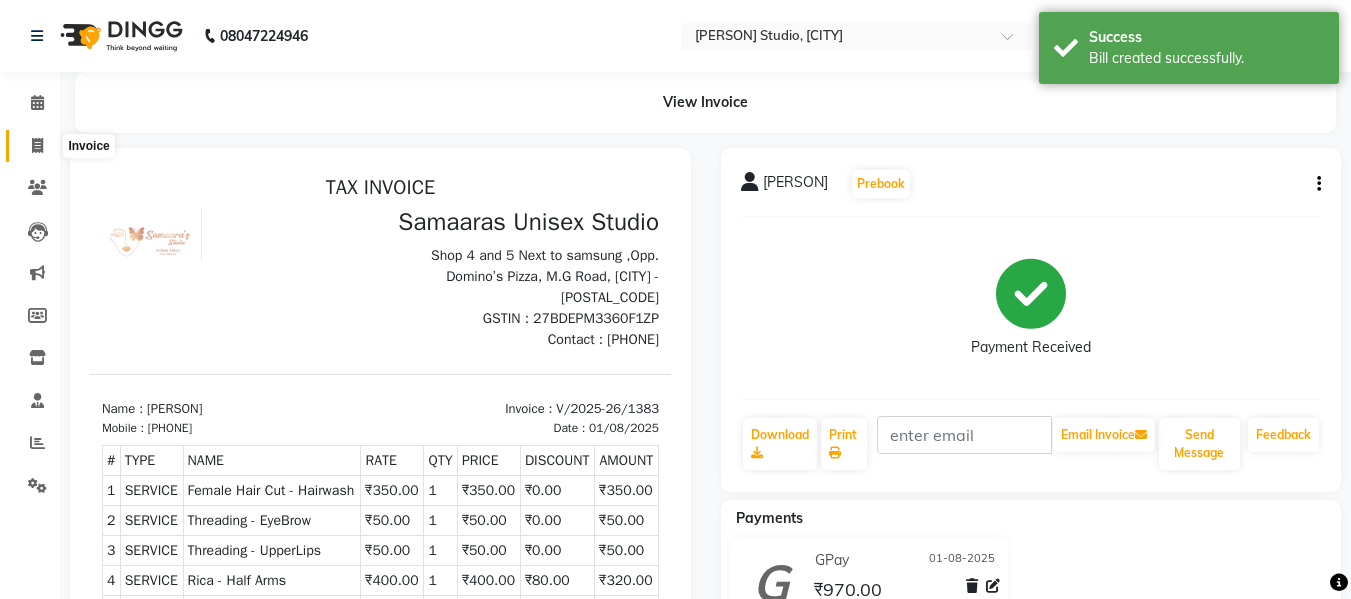 scroll, scrollTop: 2, scrollLeft: 0, axis: vertical 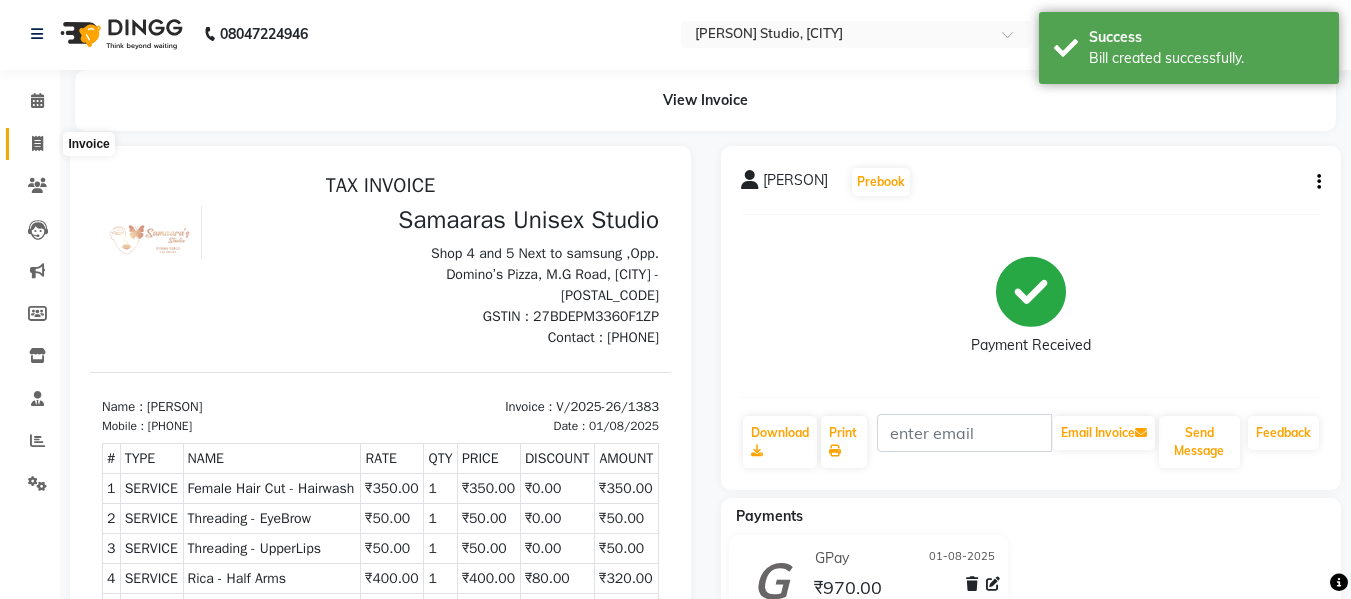 select on "4525" 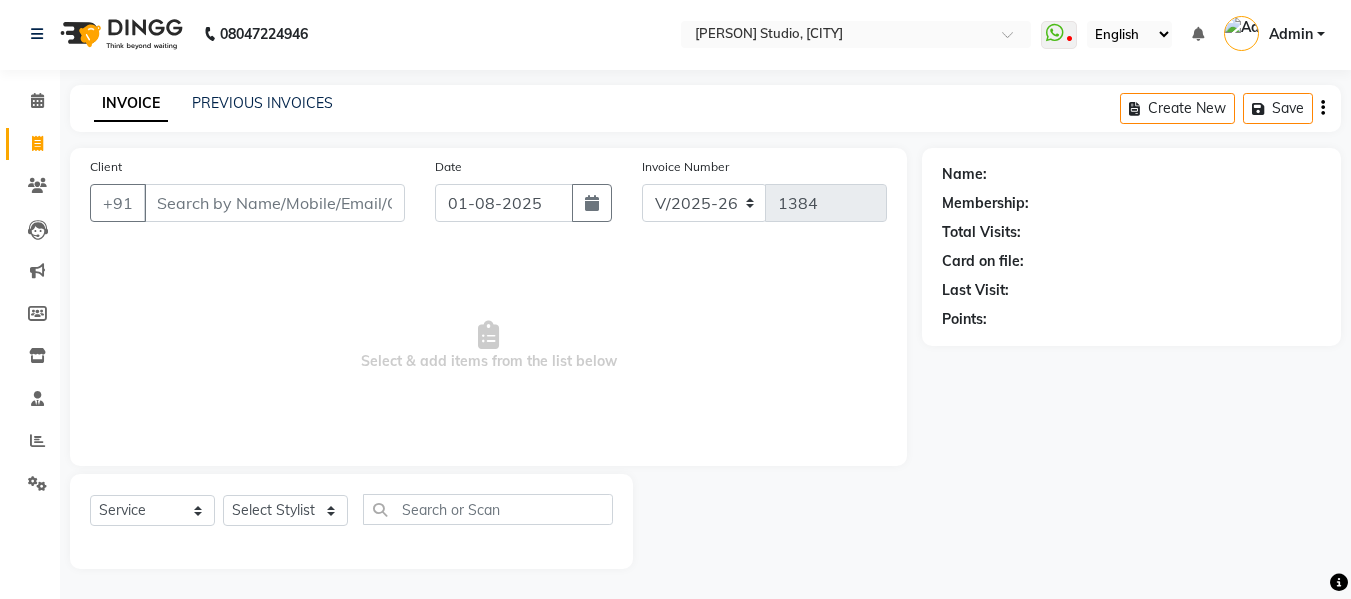 click 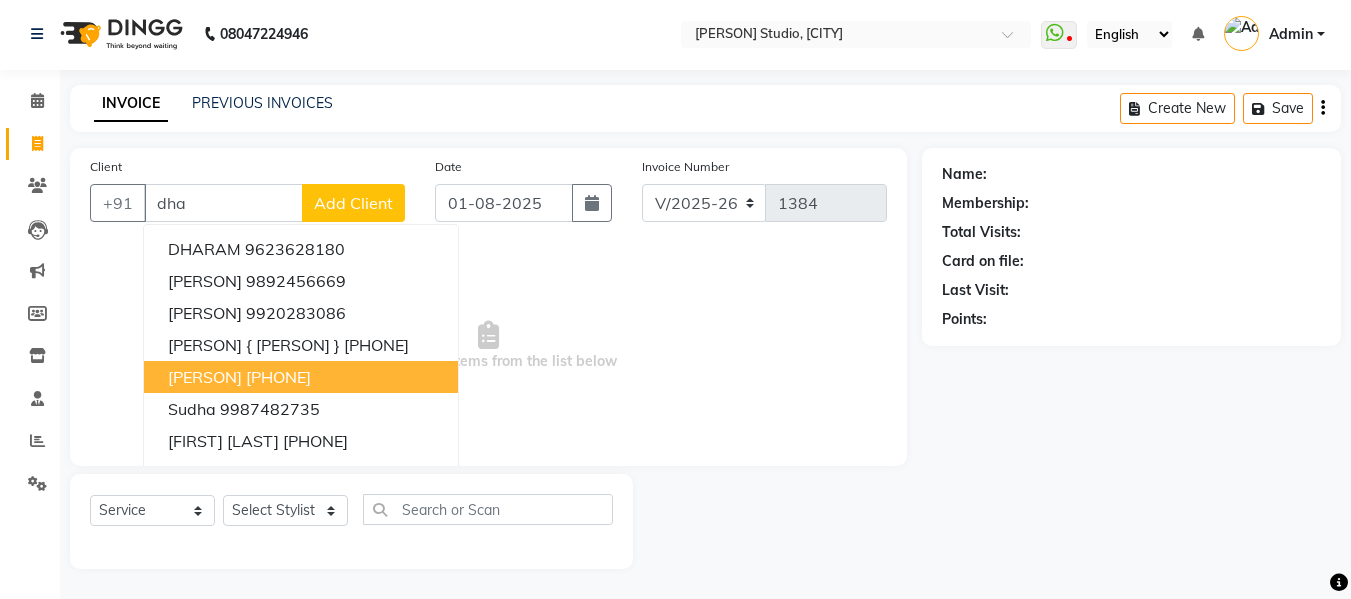 click on "[PERSON]" at bounding box center (205, 377) 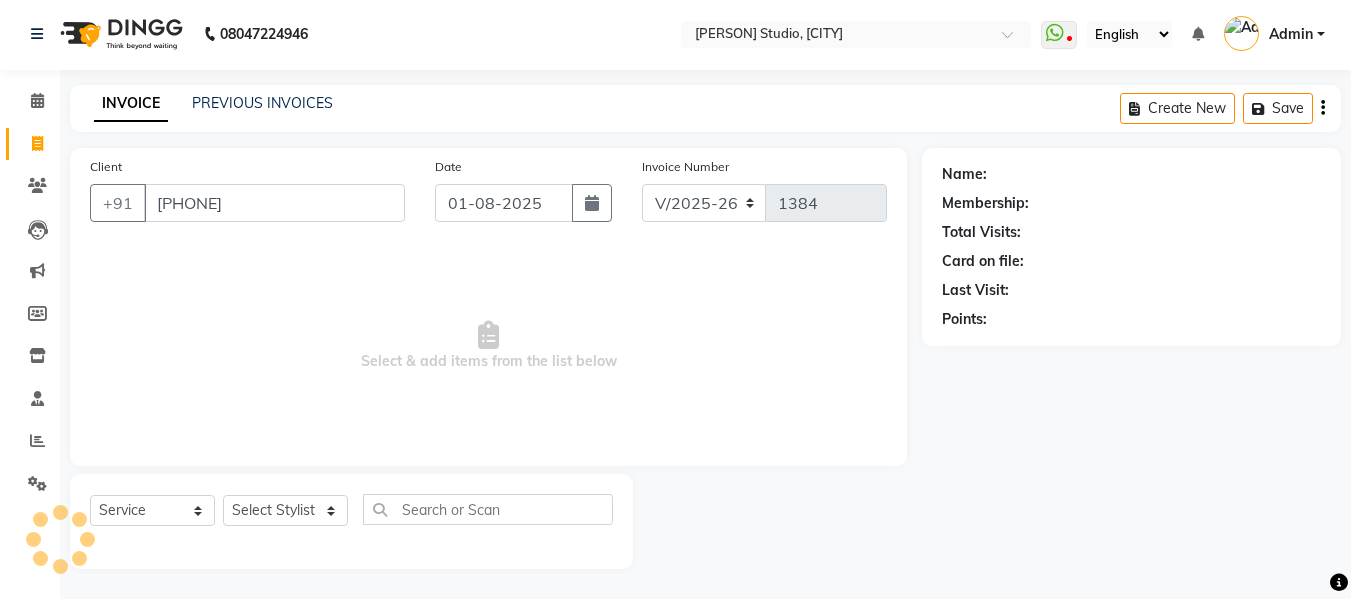type on "[PHONE]" 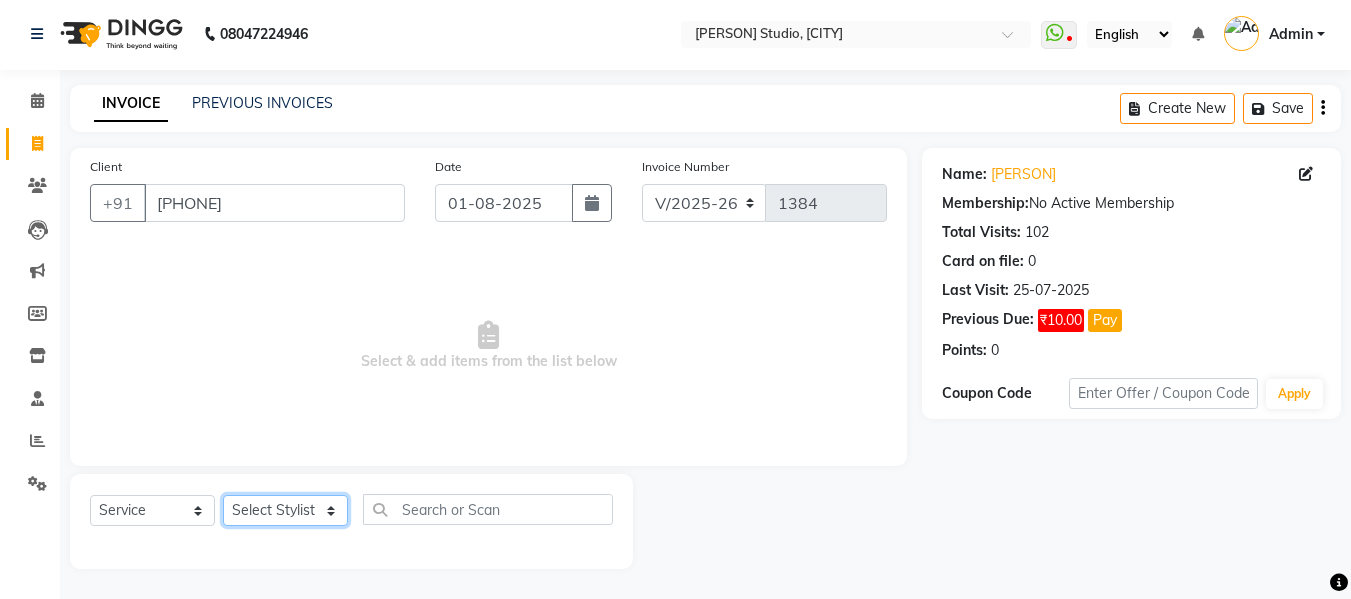 click on "Select Stylist [PERSON] [PERSON] [PERSON] [PERSON] [PERSON] [PERSON] [PERSON] [PERSON]" 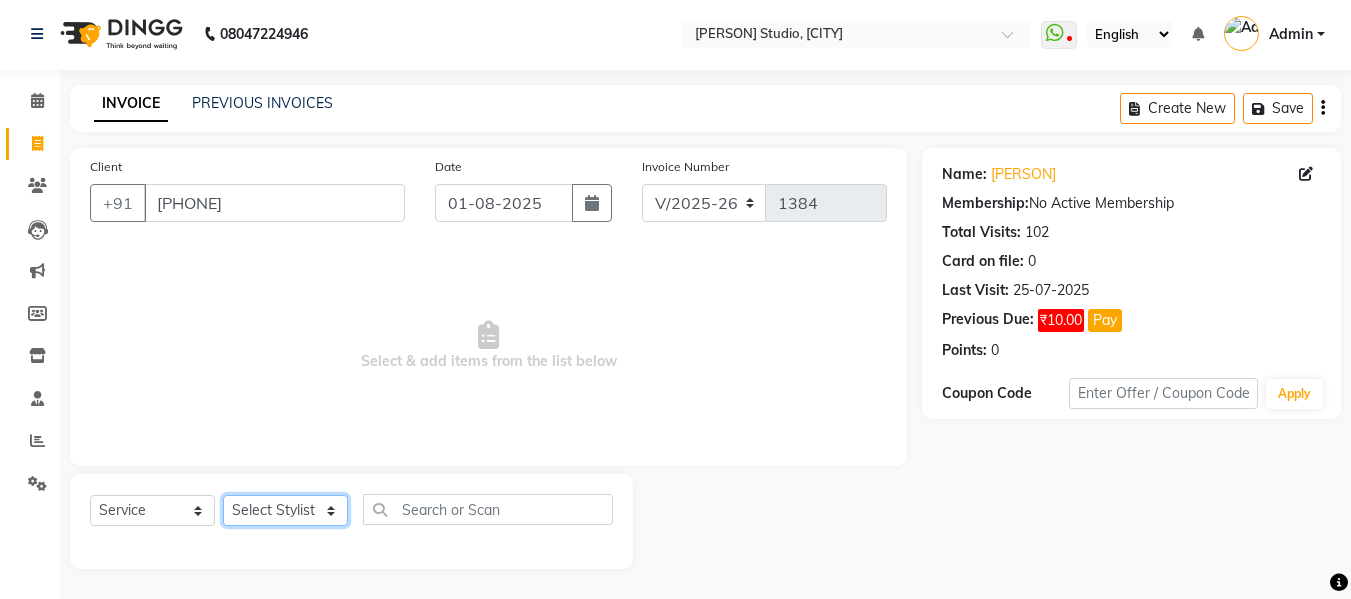 select on "86590" 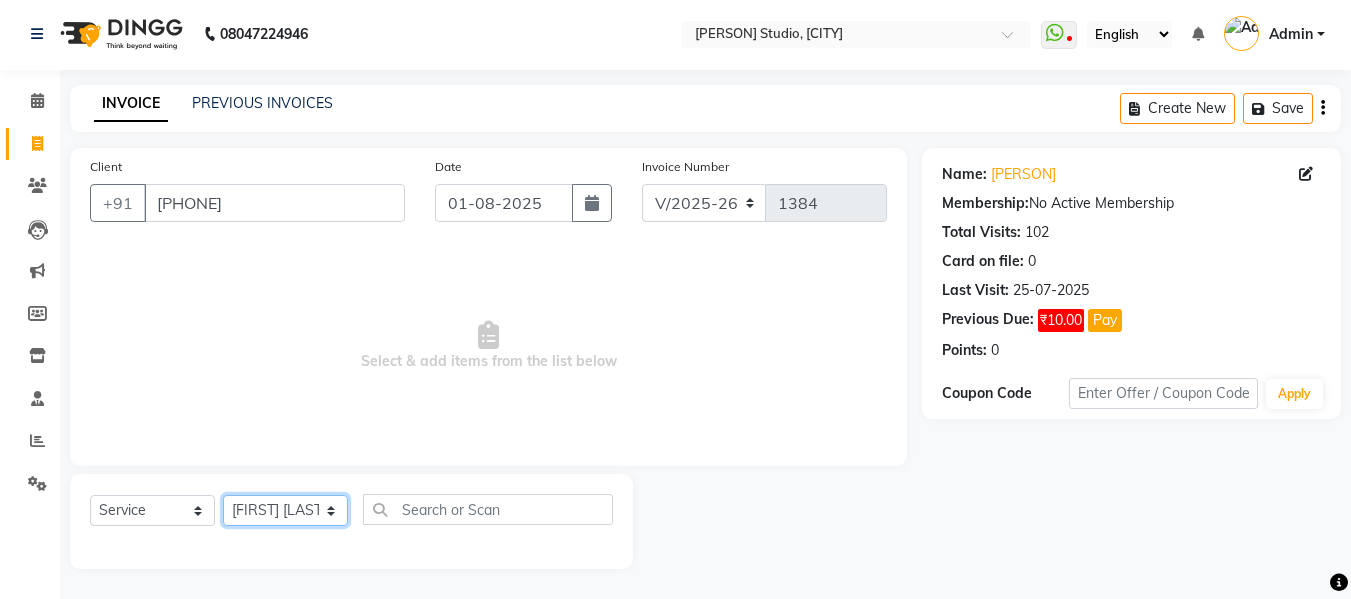 click on "Select Stylist [PERSON] [PERSON] [PERSON] [PERSON] [PERSON] [PERSON] [PERSON] [PERSON]" 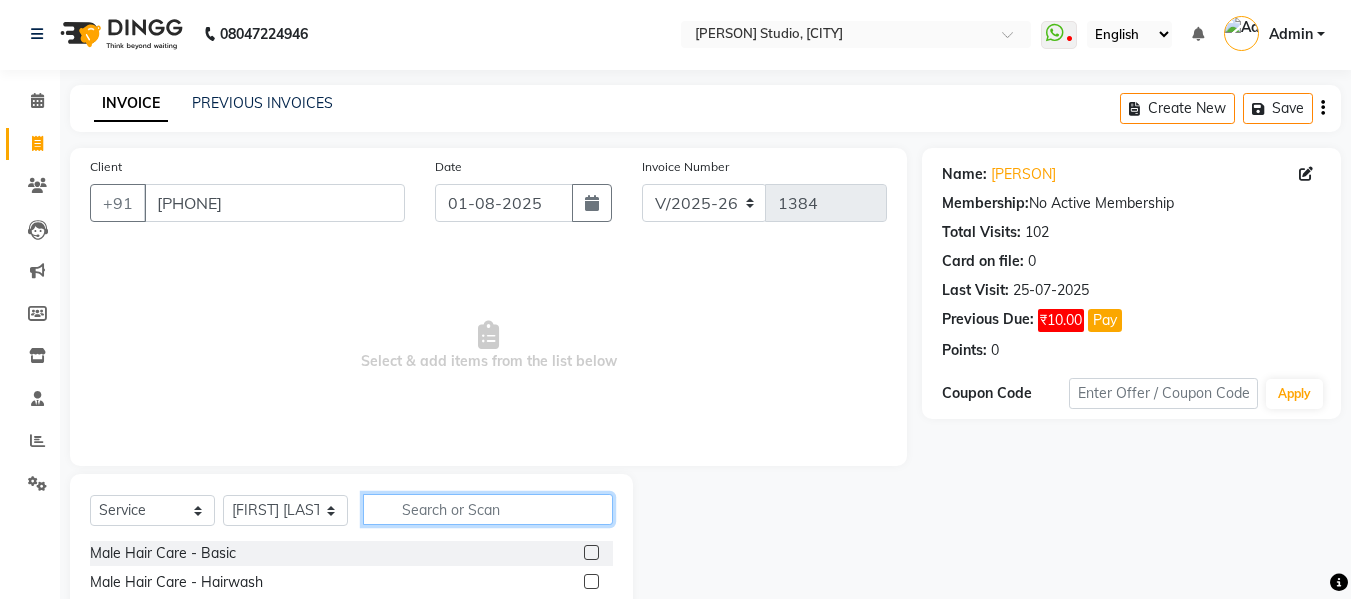 click 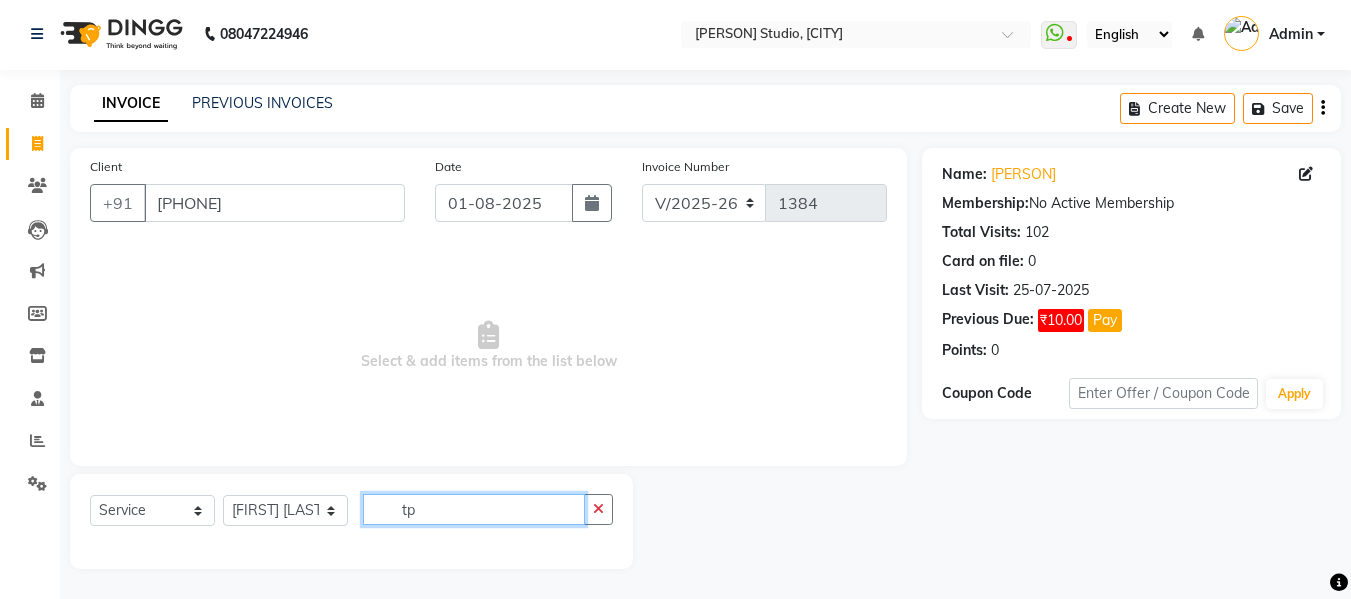 type on "t" 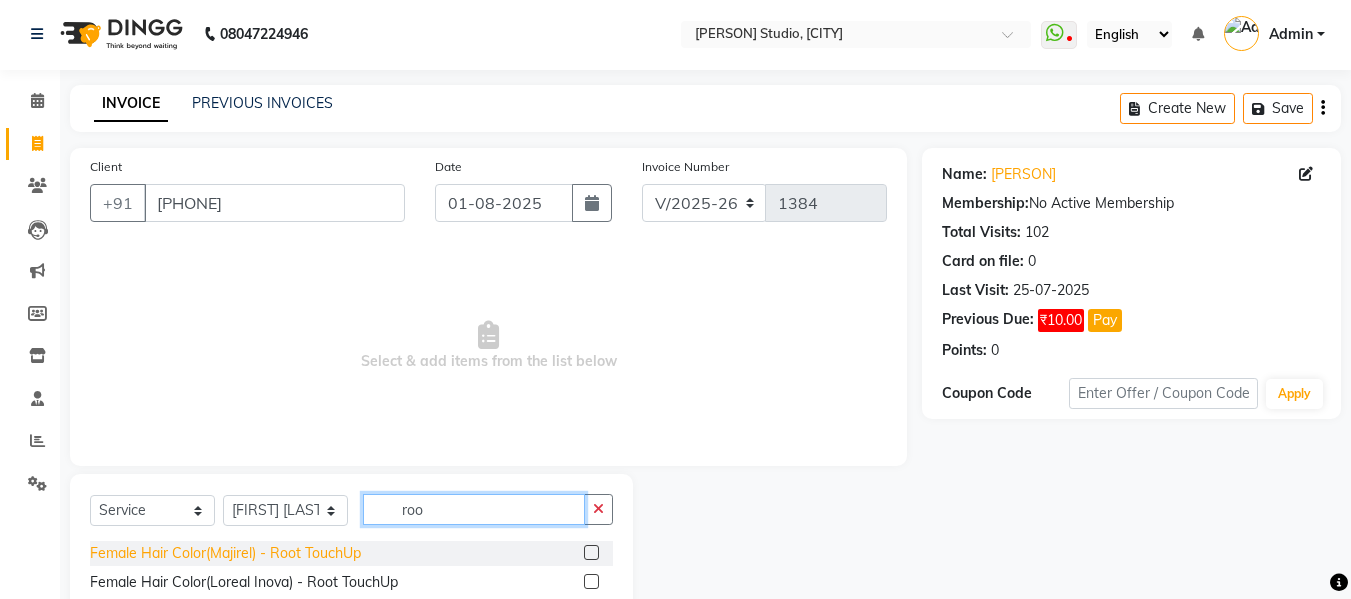 type on "roo" 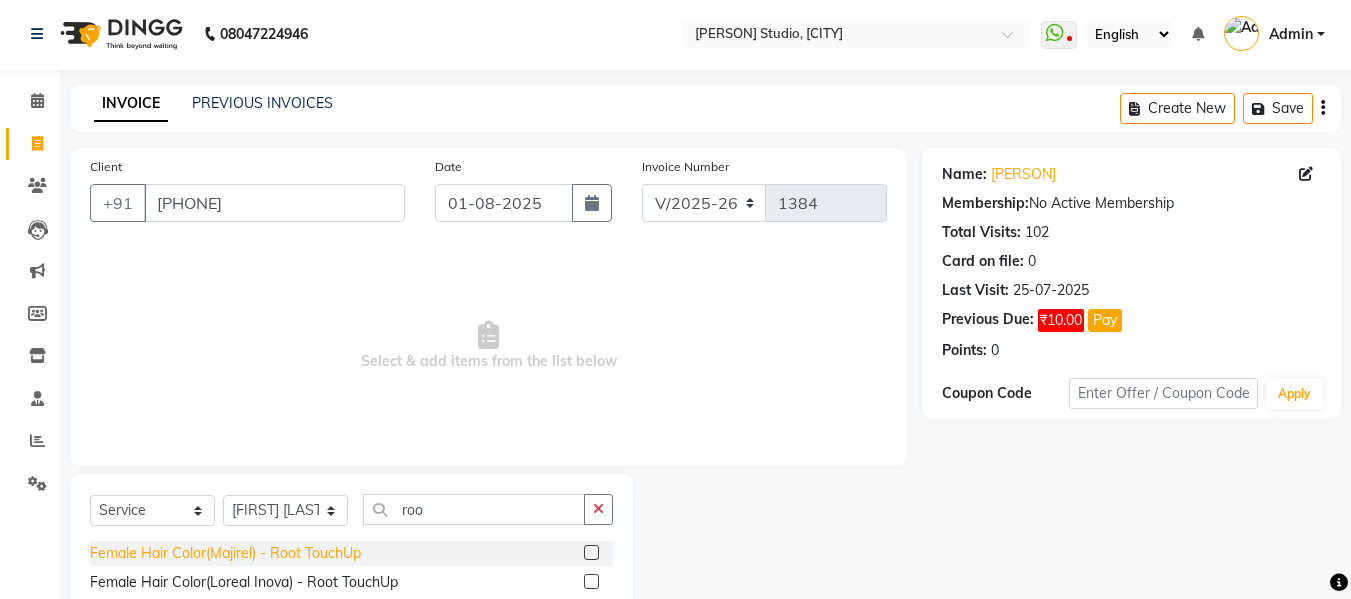 click on "Female Hair Color(Majirel) - Root TouchUp" 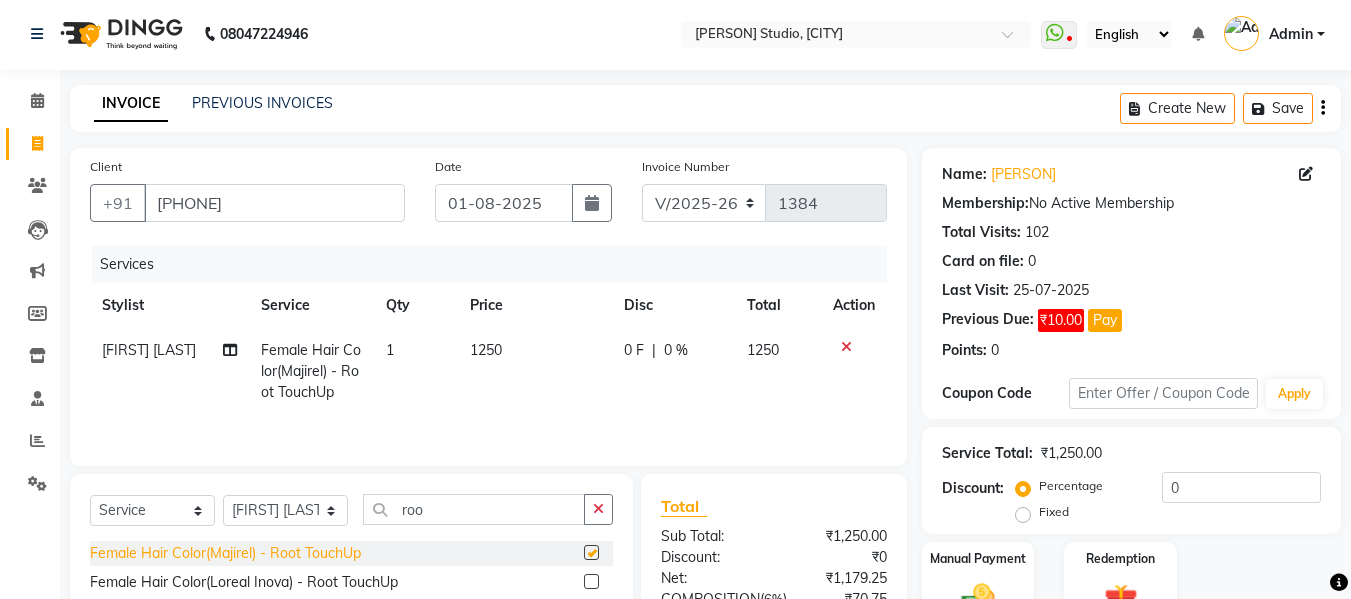 checkbox on "false" 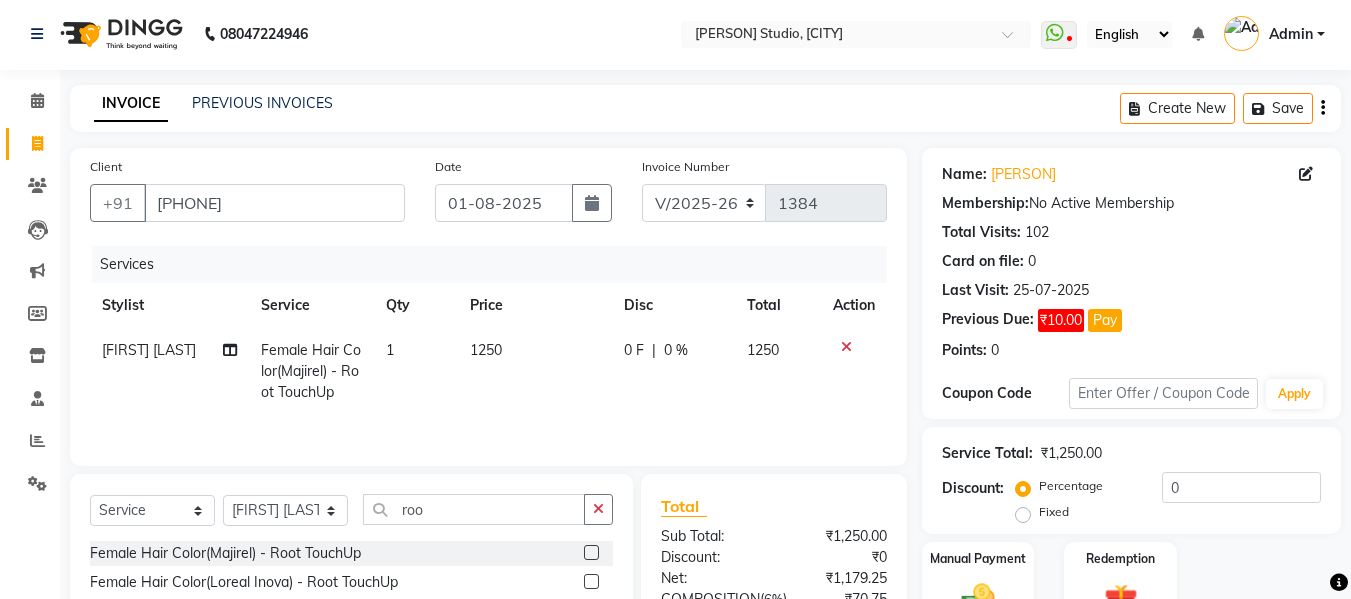 click on "0 %" 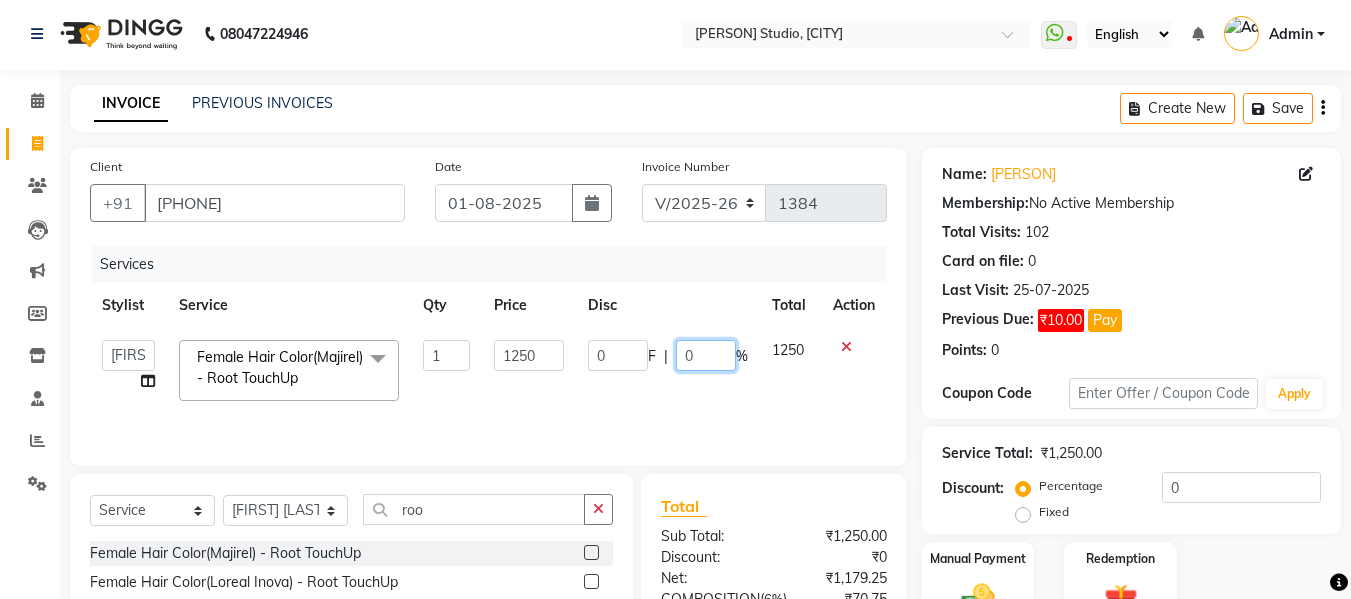click on "0" 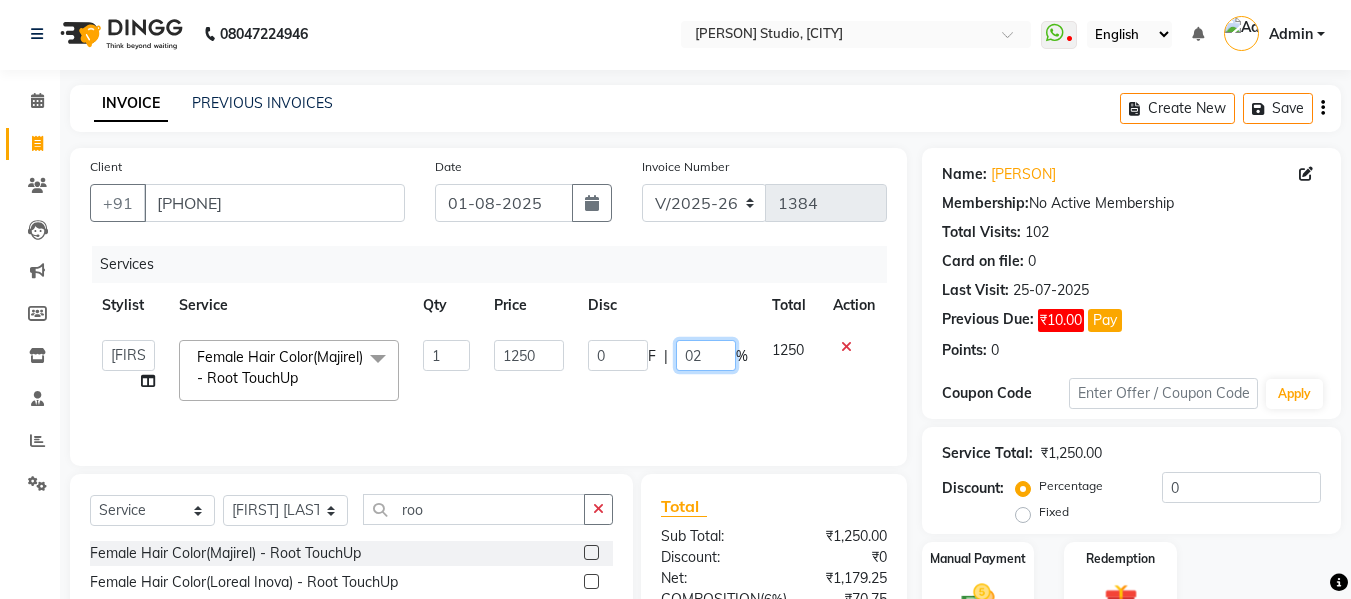 type on "020" 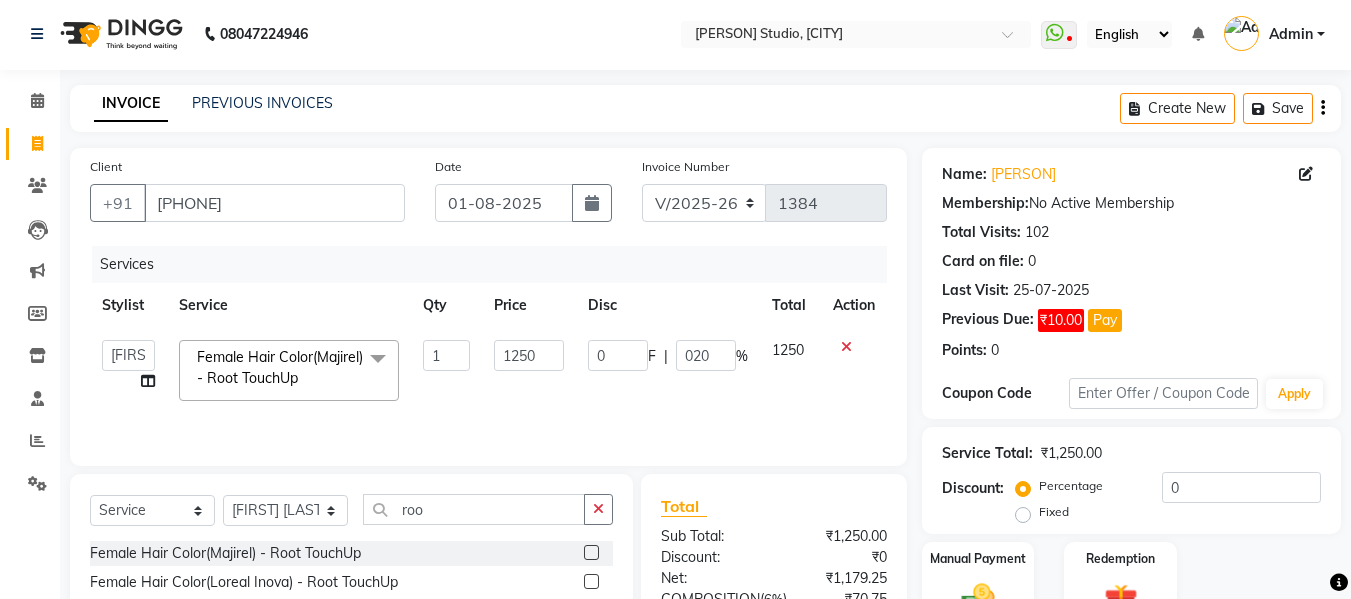 click on "[PERSON]   [PERSON]   [PERSON]   [PERSON]   [PERSON]   [PERSON]   [PERSON]  Female Hair Color(Majirel) - Root TouchUp  x Male Hair Care - Basic Male Hair Care - Hairwash Male Hair Care - Clean Shave Male Hair Care - Beard Styling Male Hair Care - Kids Male Hair Care - Oil Head Massage Male Hair Color(Loreal Majirel) - Beard Color Male Hair Color(Loreal Majirel) - Highlights Male Hair Color(Loreal Majirel) - Global Male Hair Color(Loreal Inoa) - Beard Color Male Hair Color(Loreal Inoa) - Global Male Hair Care Treatment - Botox Male Hair Care Treatment - Smoothening Male Hair Care Treatment - Loreal Hair Spa Male Hair Care Treatment - Dandruff Repair Female Hair Cut  - Haircut Female Hair Cut  - Basic Trim Female Hair Cut  - Fringe Cut Female Hair Cut  - Hairwash Female Hair Cut  - Advance Hair Wash Female Hair Cut  - Straight Blow Dry Female Hair Cut  - Out Curls Blow Dry Female Hair Cut  - Ironing Tong Female Hair Cut  - Child Haircut Female Hair Cut  - Oil Head Massage Female Highlights - Highlights Crown 1" 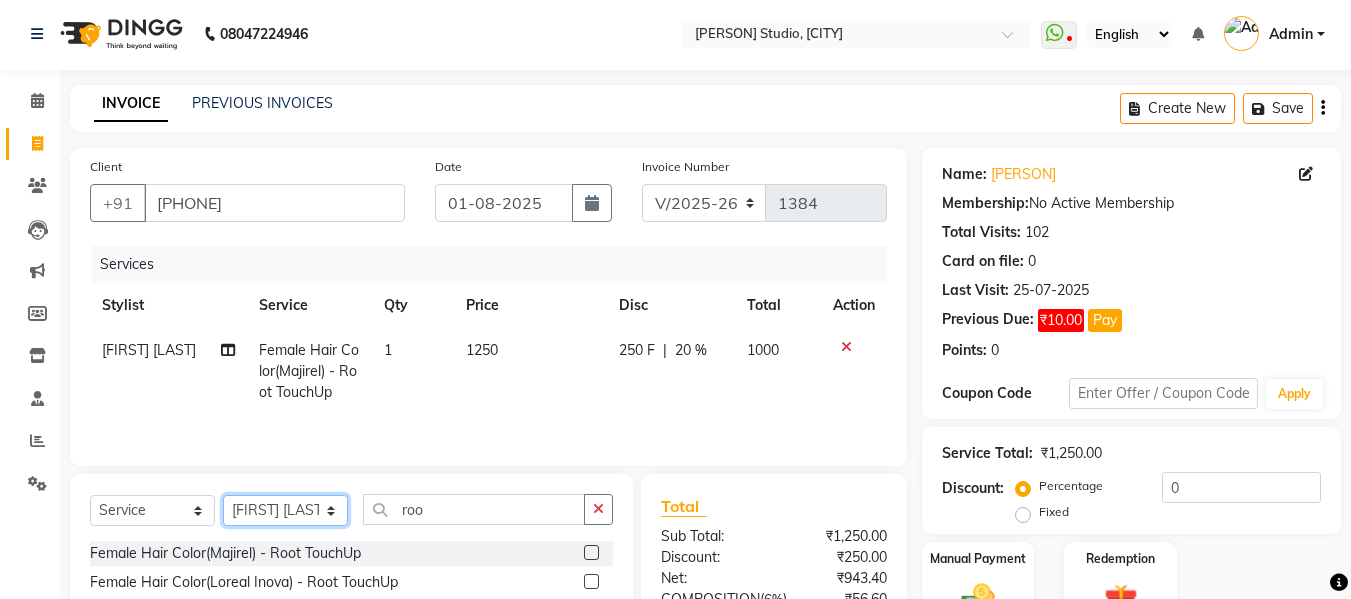 click on "Select Stylist [PERSON] [PERSON] [PERSON] [PERSON] [PERSON] [PERSON] [PERSON] [PERSON]" 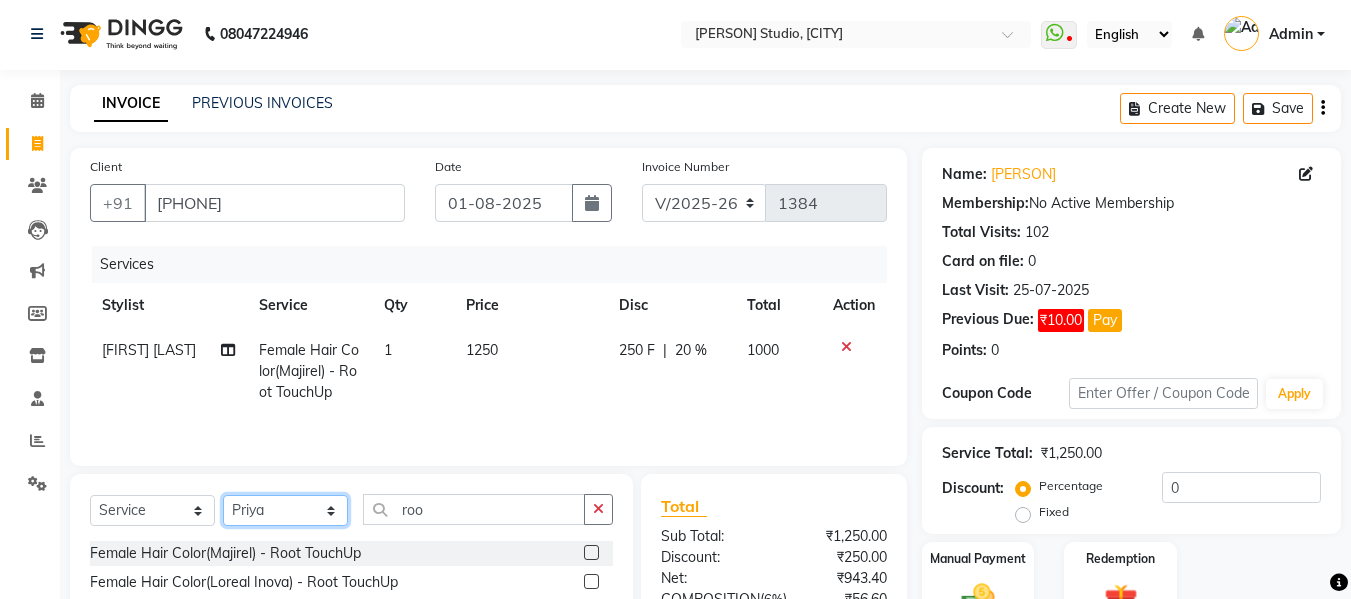click on "Select Stylist [PERSON] [PERSON] [PERSON] [PERSON] [PERSON] [PERSON] [PERSON] [PERSON]" 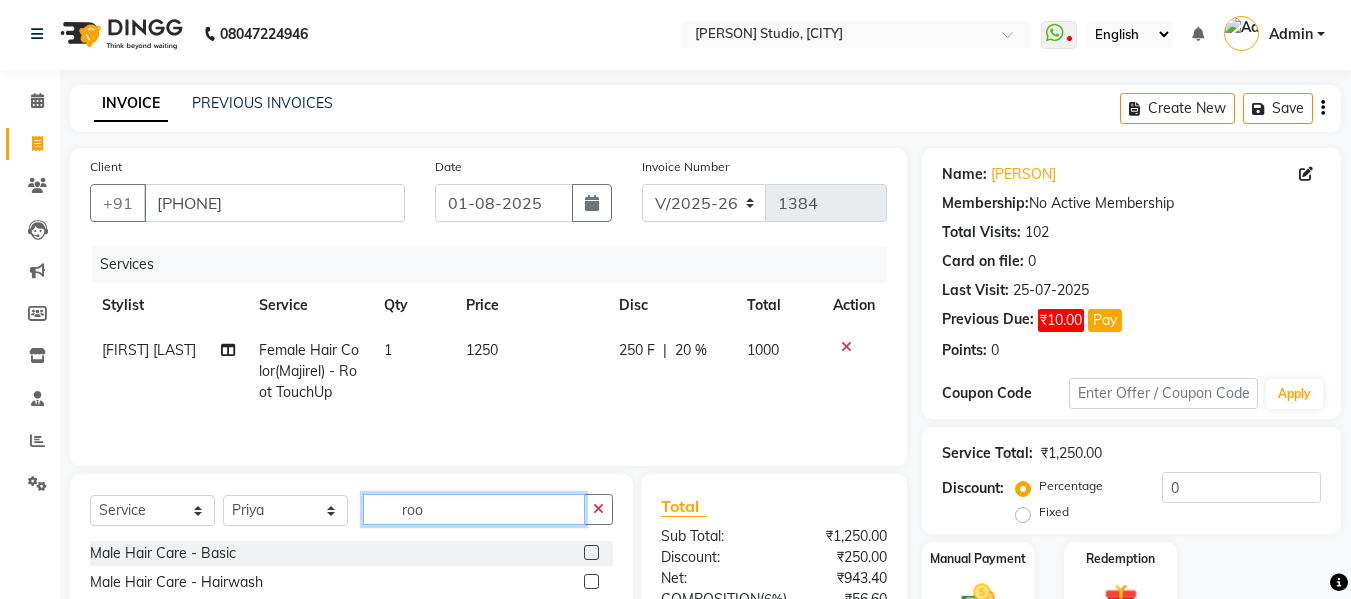 click on "roo" 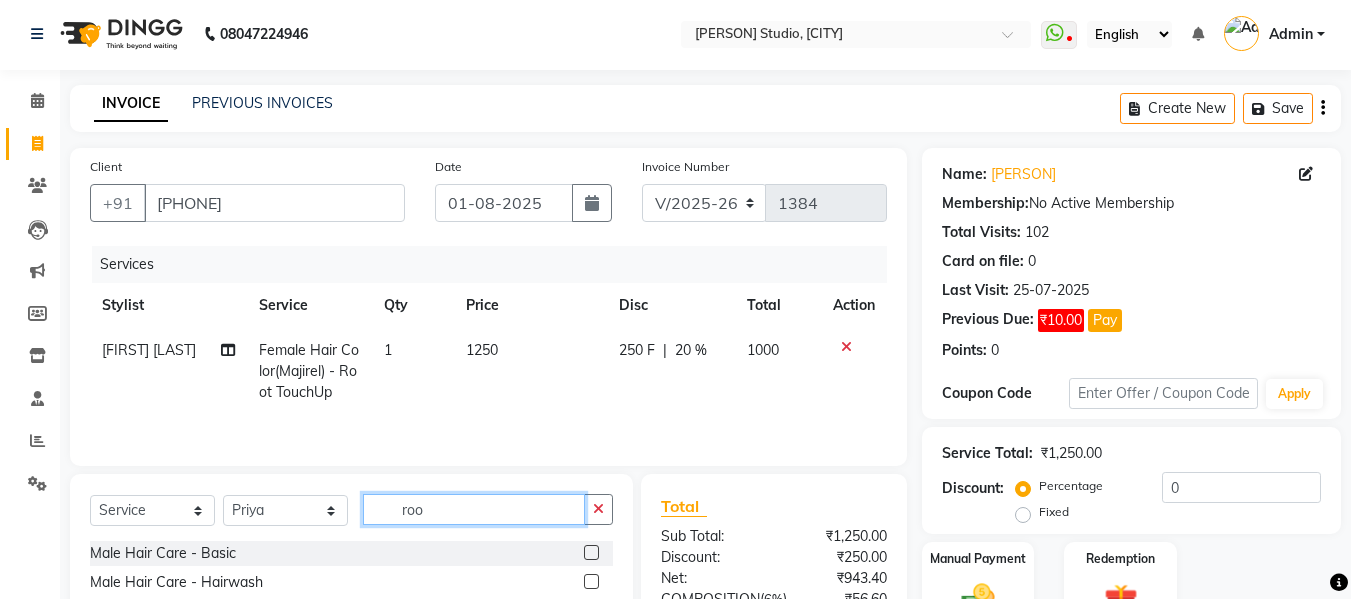 click on "roo" 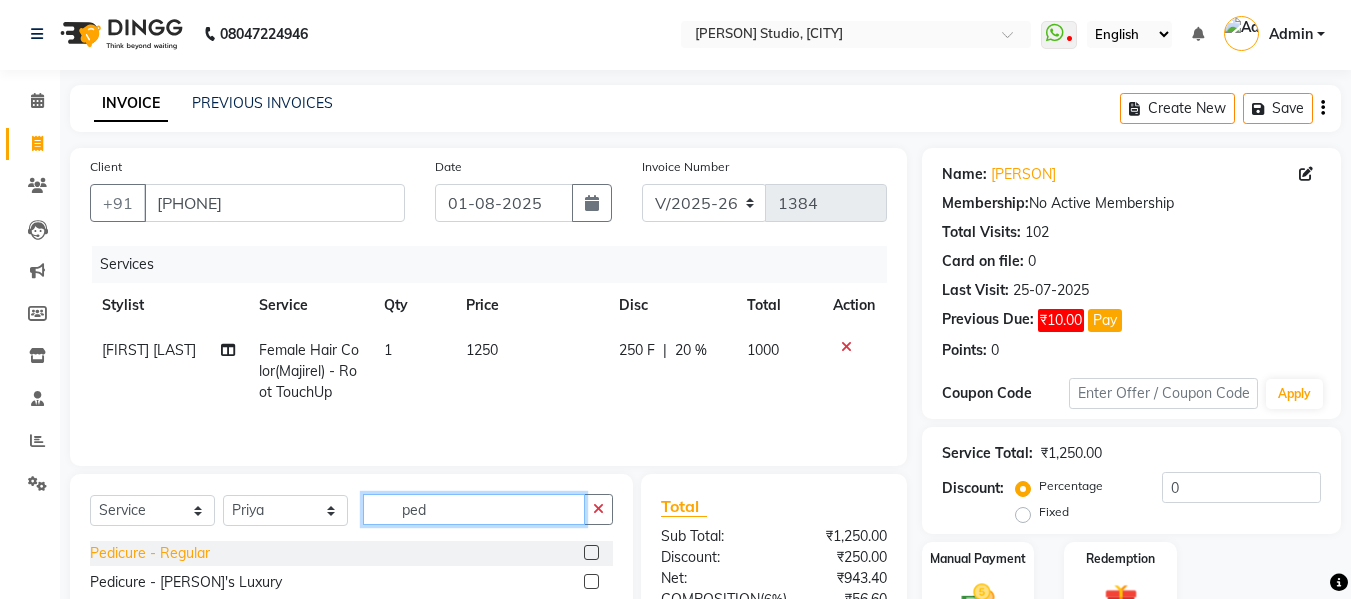 type on "ped" 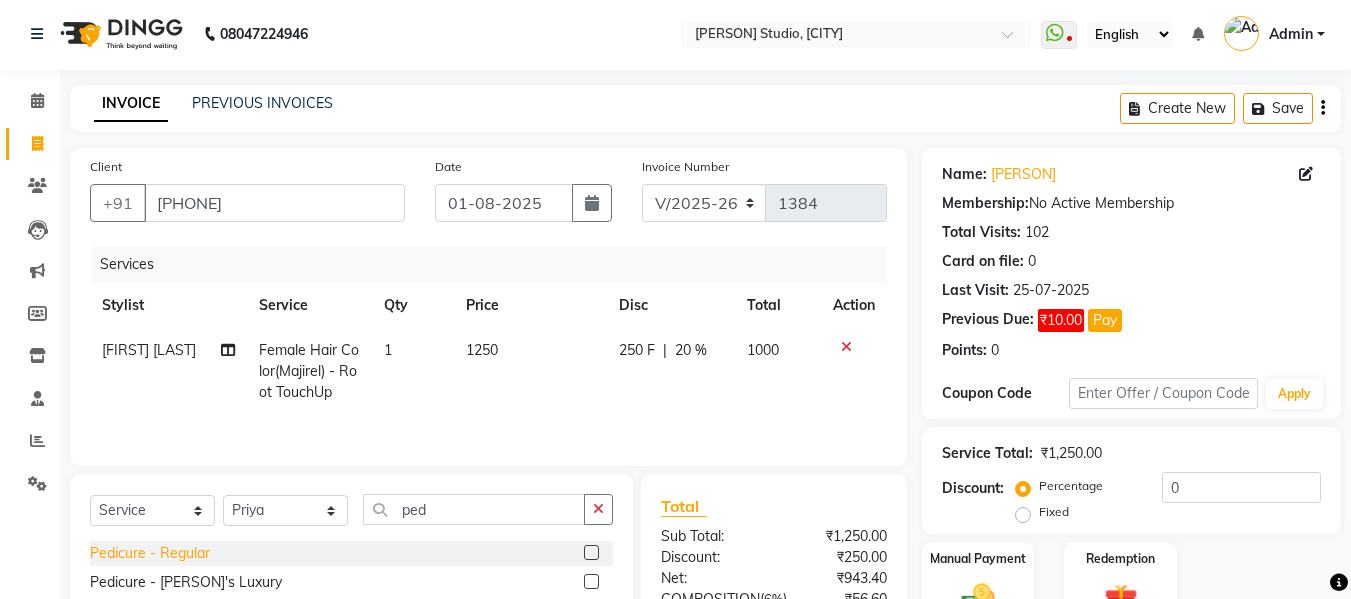 click on "Pedicure - Regular" 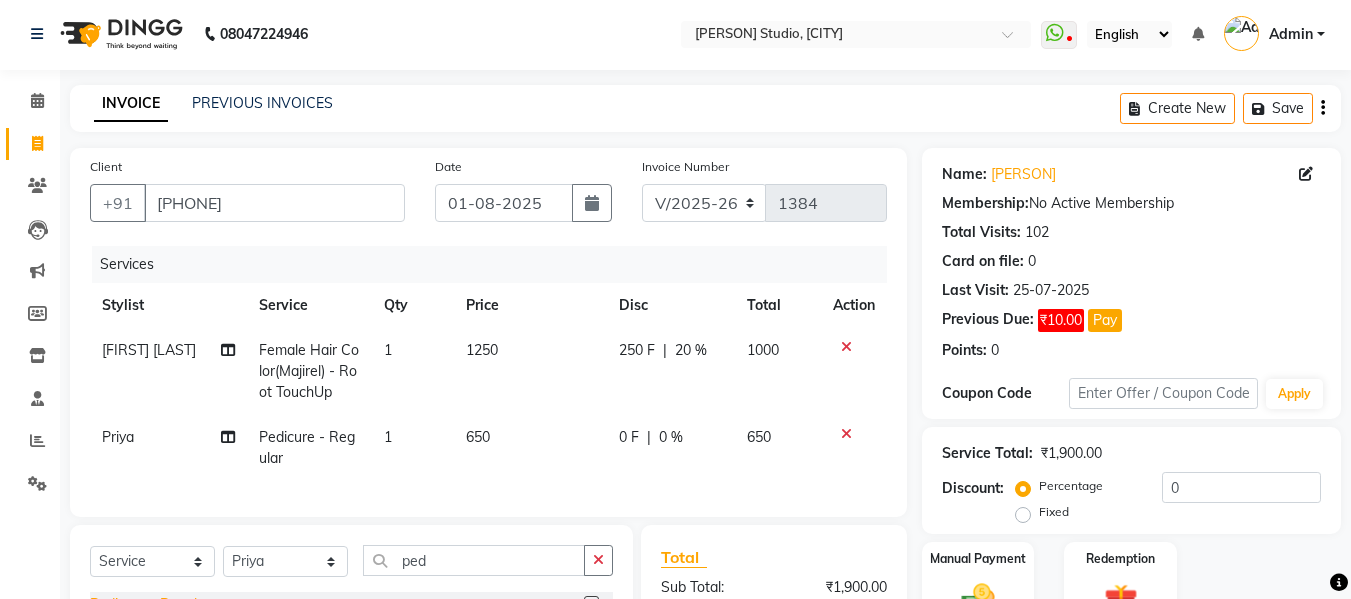 checkbox on "false" 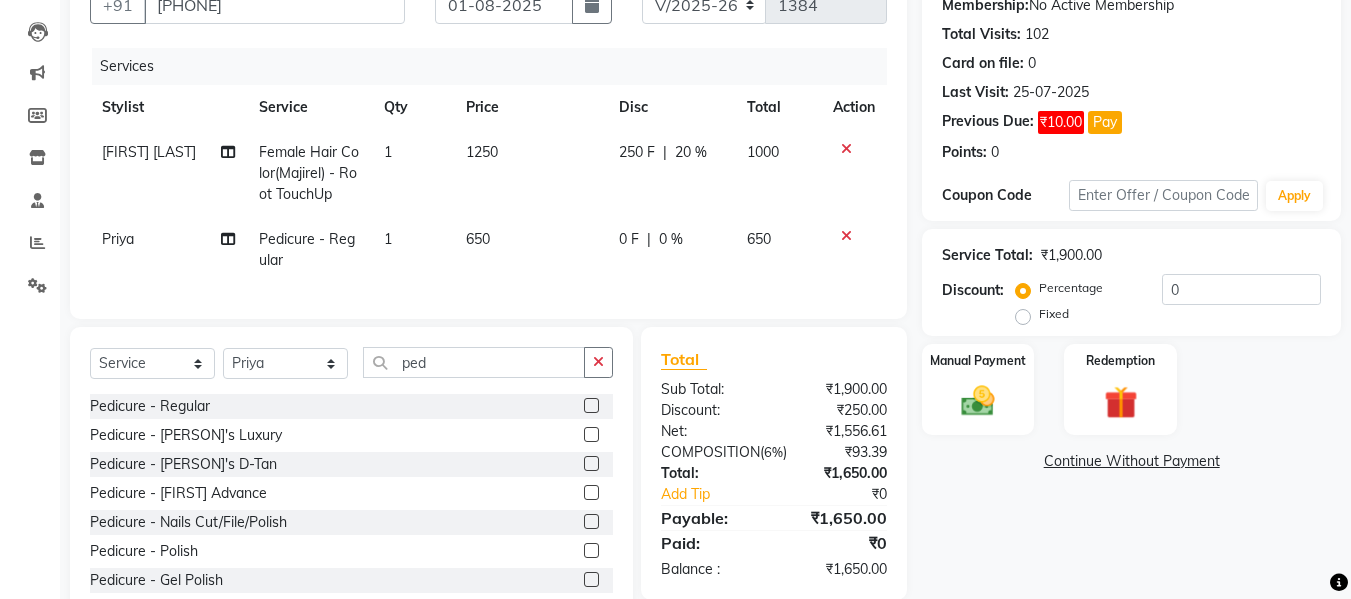 scroll, scrollTop: 268, scrollLeft: 0, axis: vertical 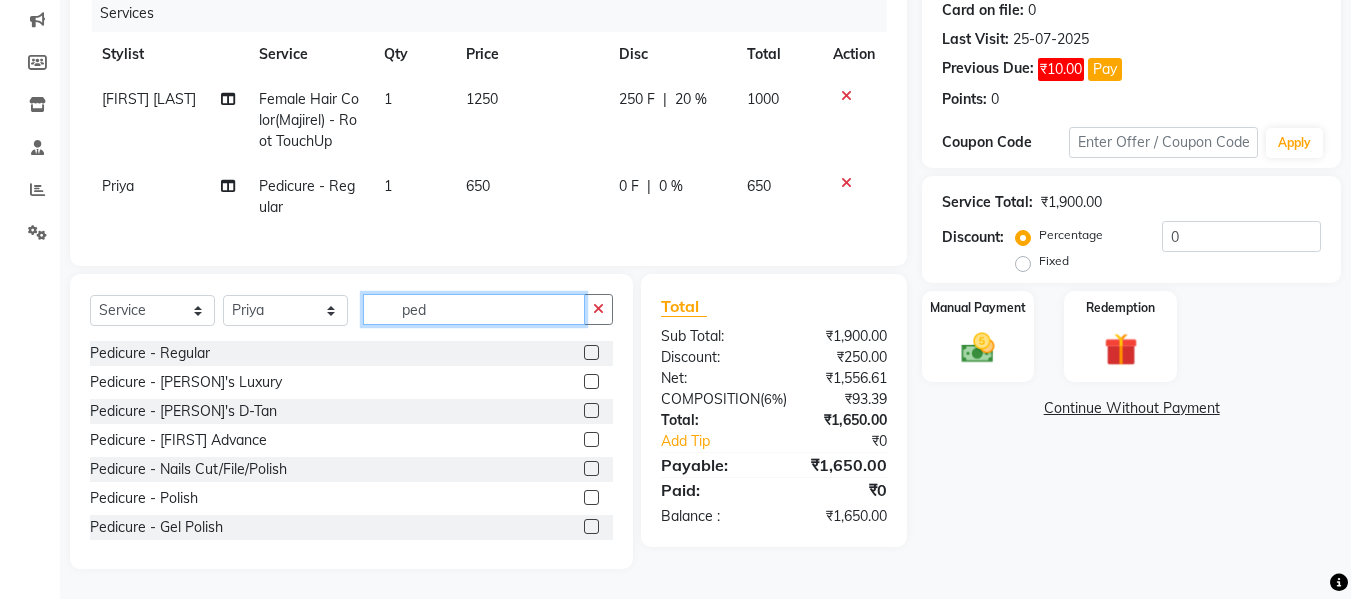 click on "ped" 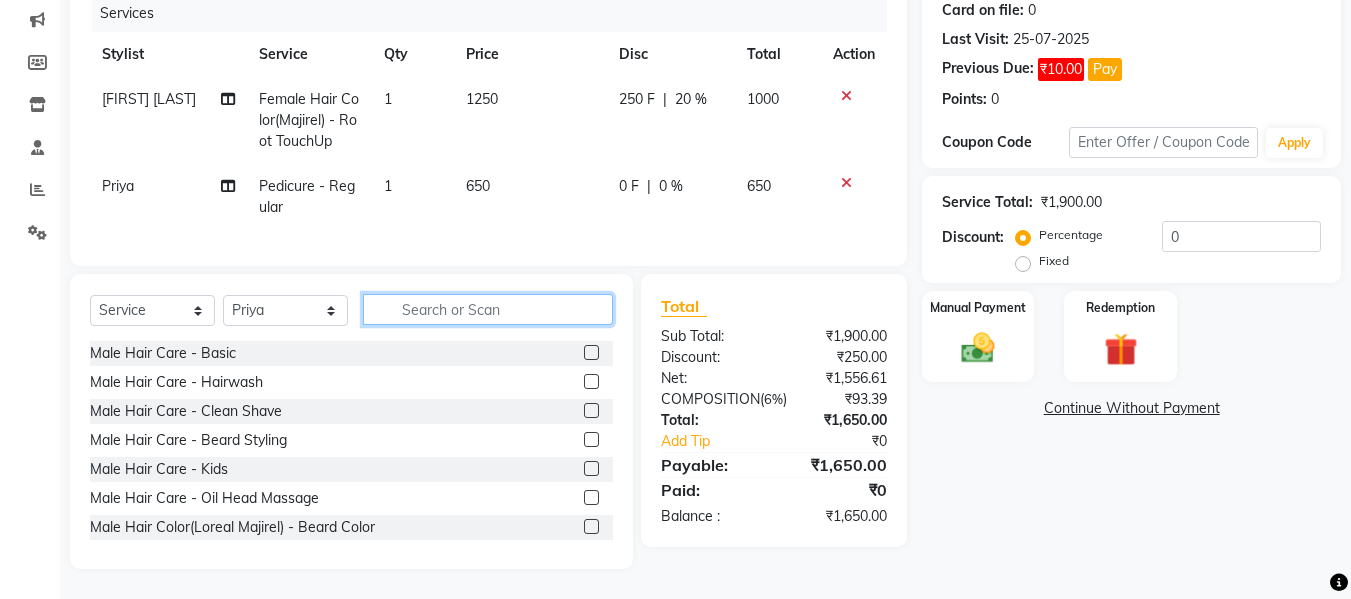 type 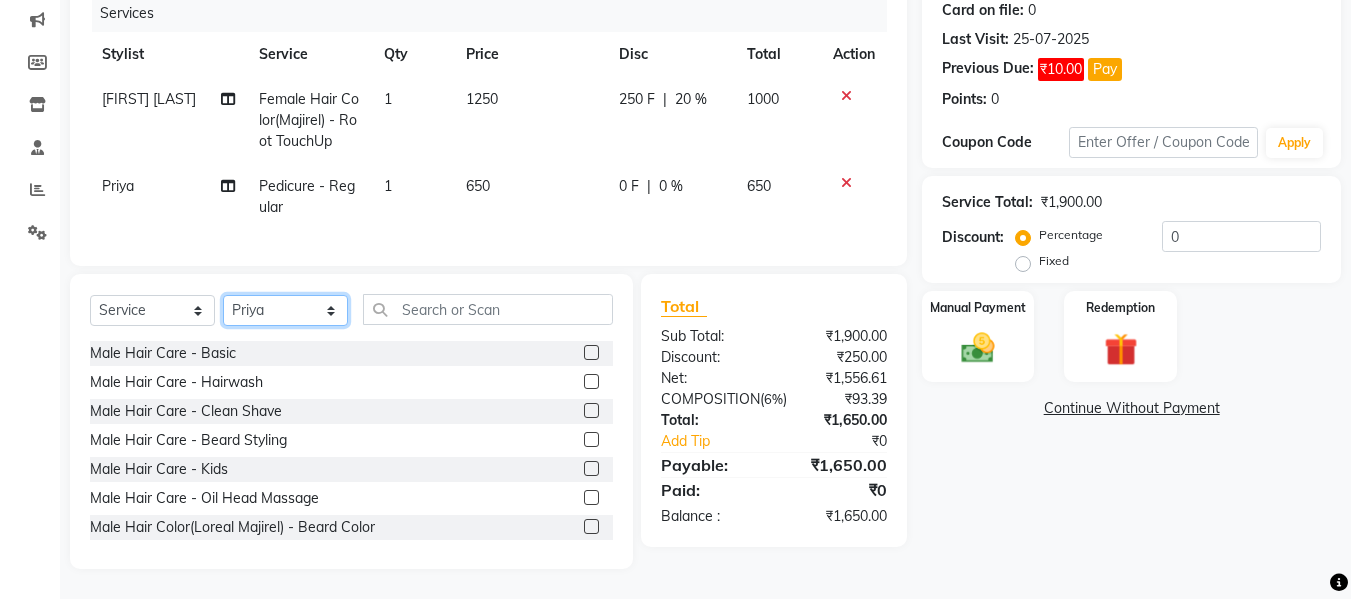 click on "Select Stylist [PERSON] [PERSON] [PERSON] [PERSON] [PERSON] [PERSON] [PERSON] [PERSON]" 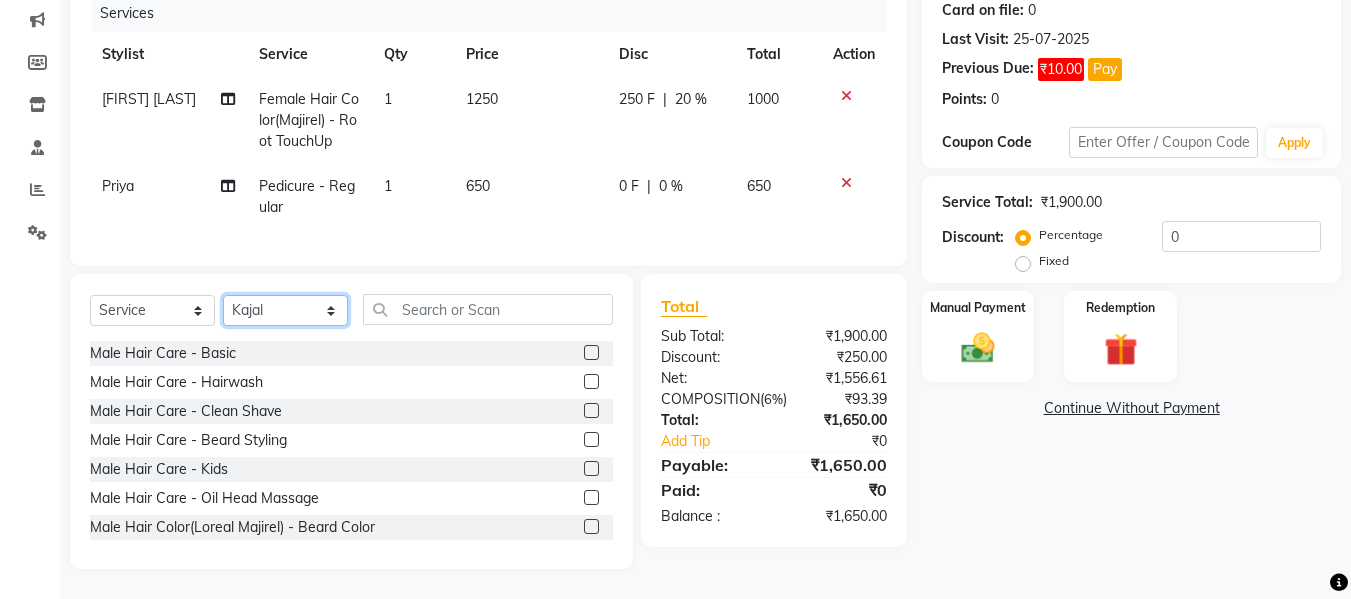 click on "Select Stylist [PERSON] [PERSON] [PERSON] [PERSON] [PERSON] [PERSON] [PERSON] [PERSON]" 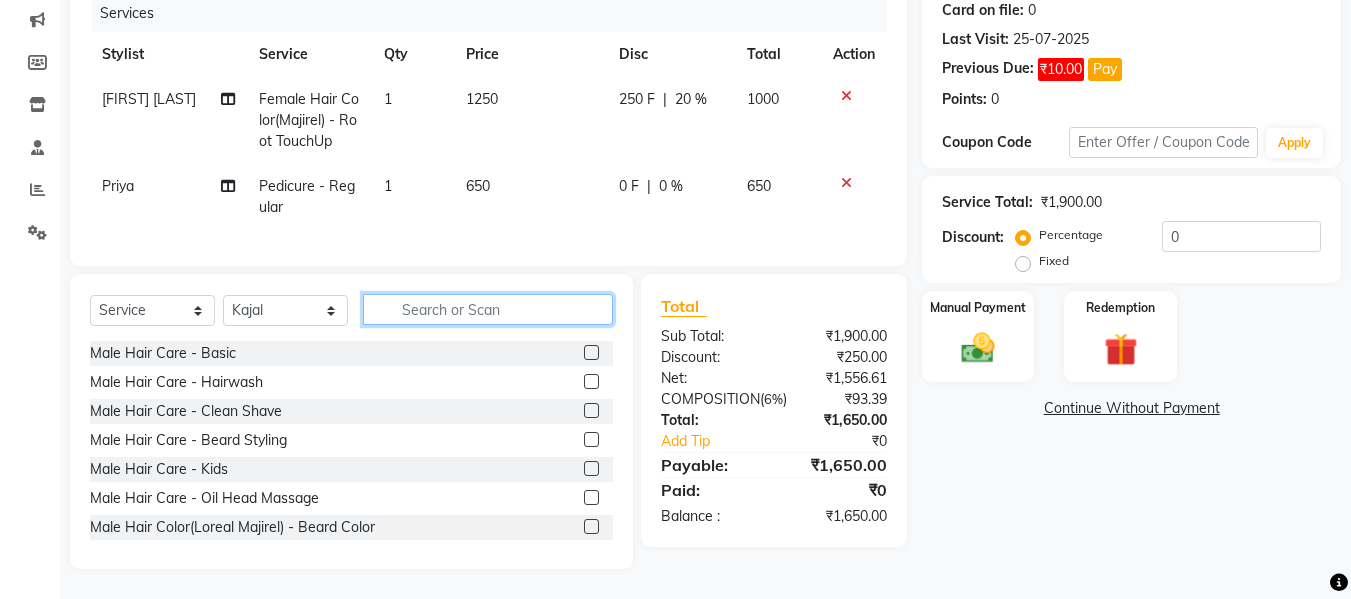 click 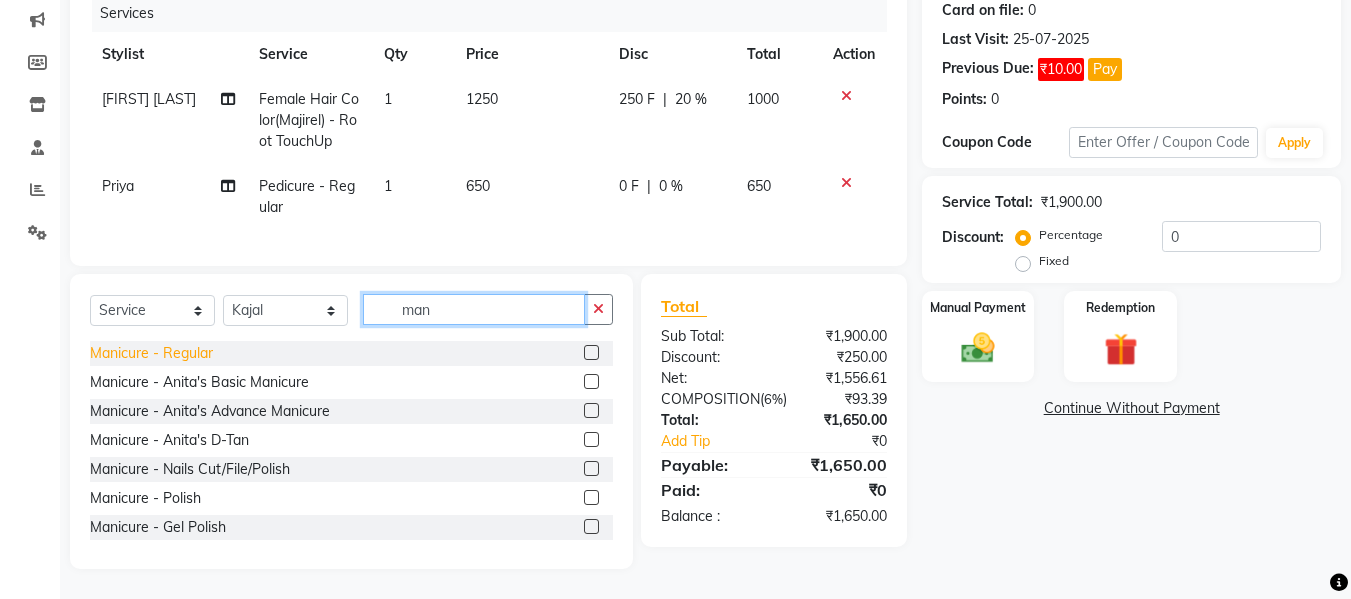 type on "man" 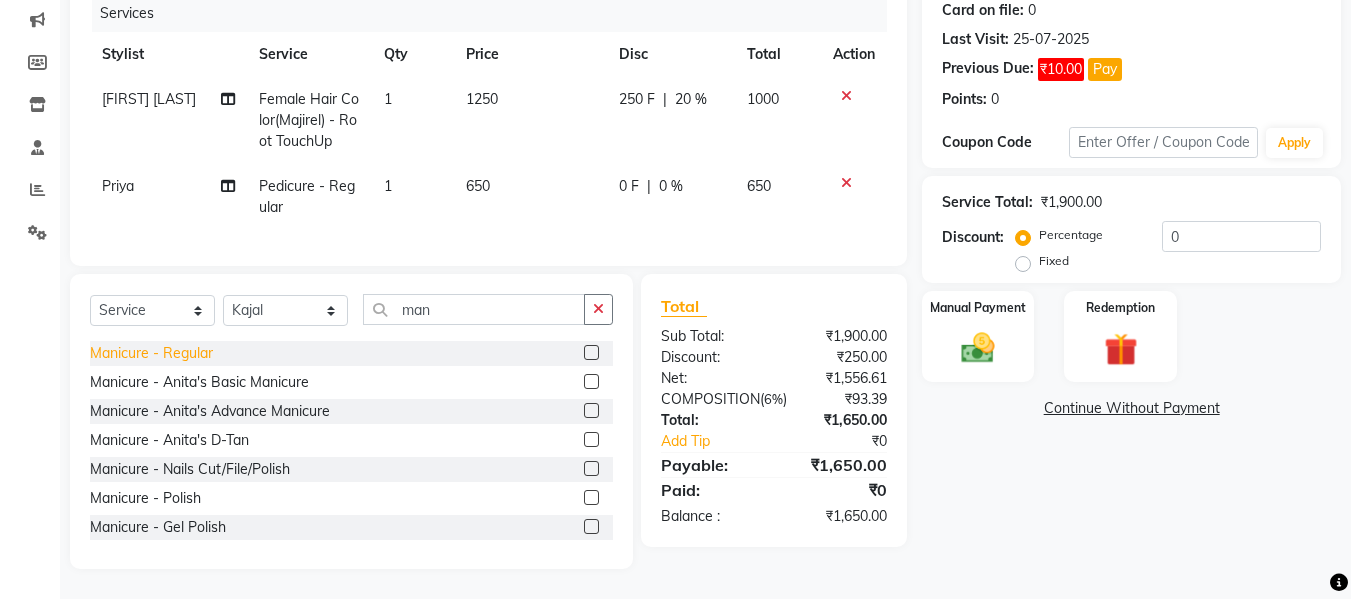 click on "Manicure - Regular" 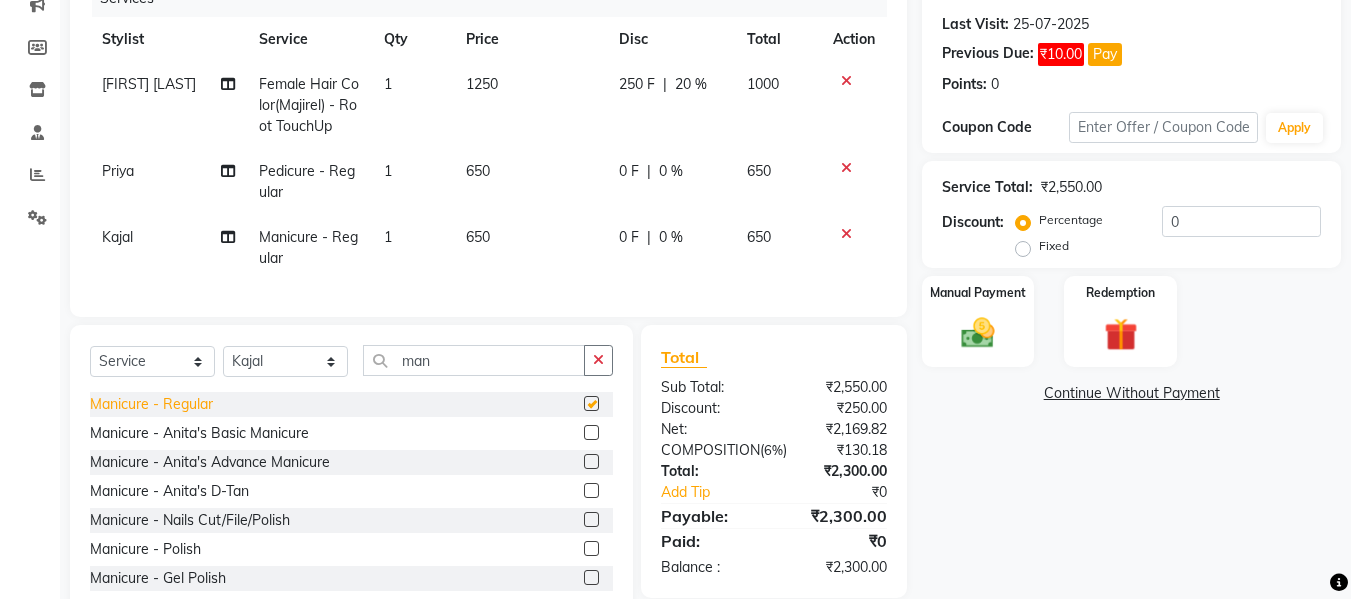 checkbox on "false" 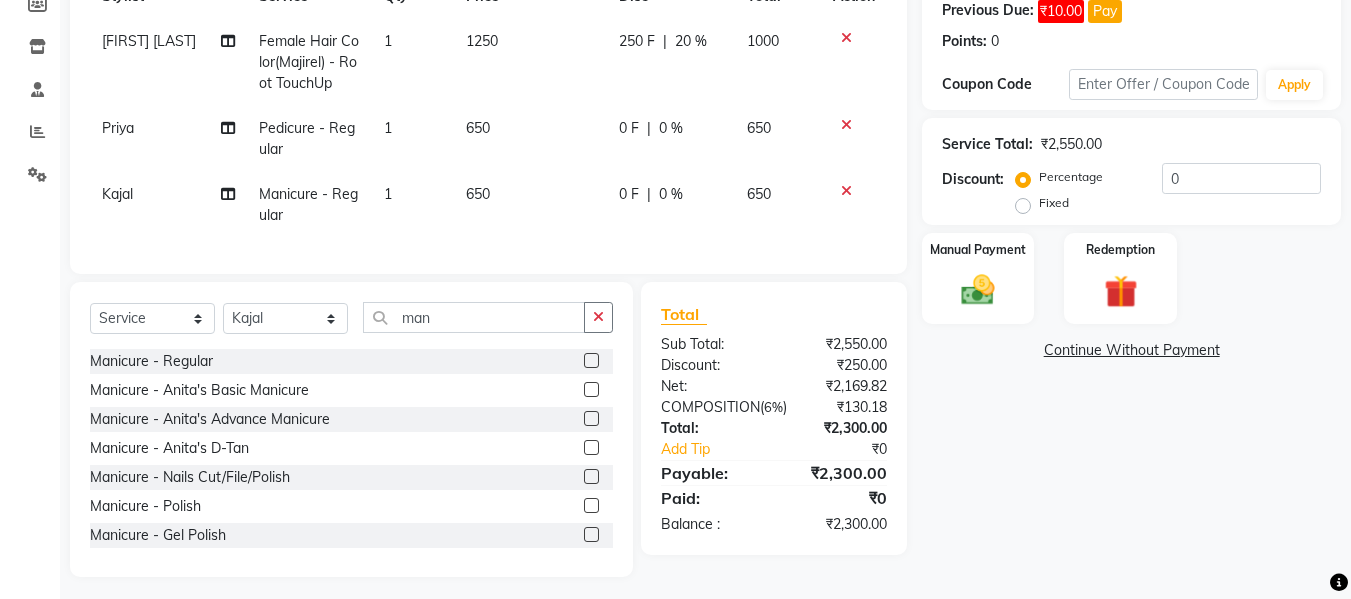 scroll, scrollTop: 334, scrollLeft: 0, axis: vertical 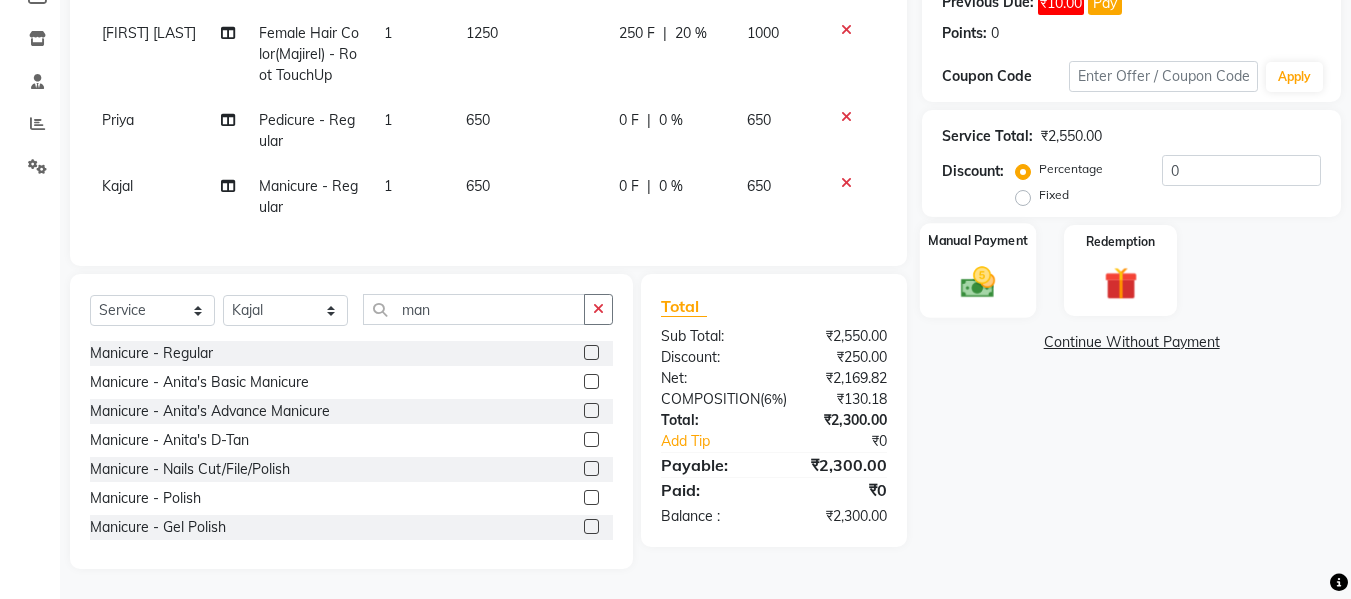 click 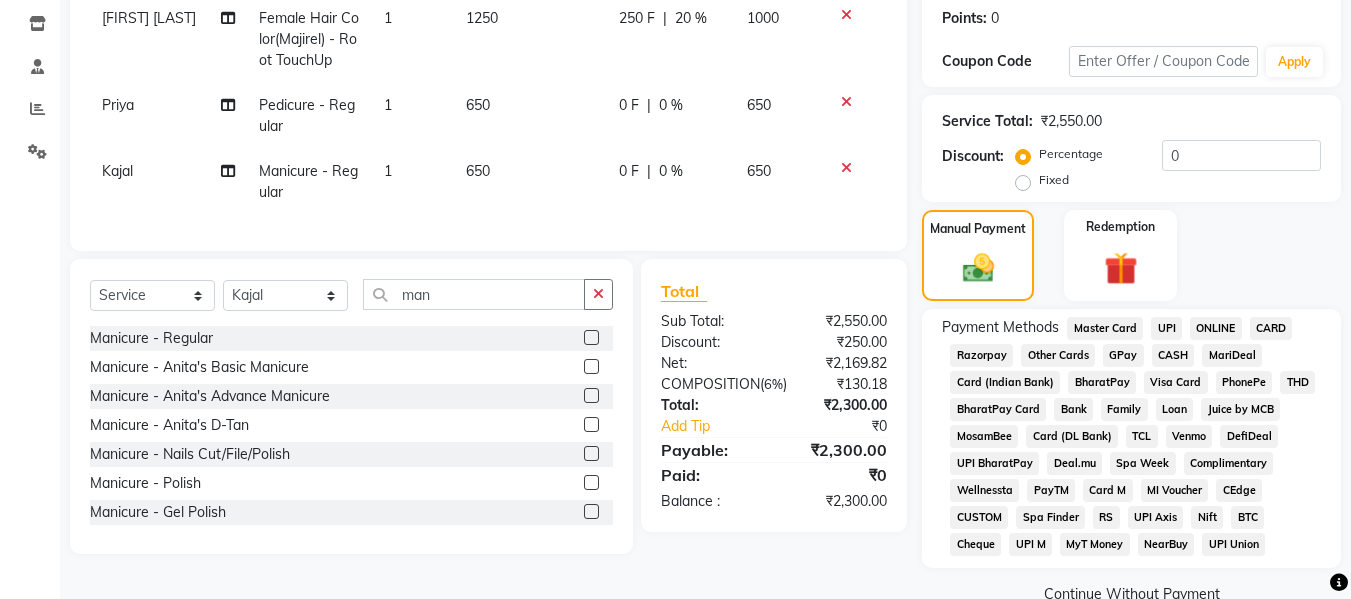 click on "CASH" 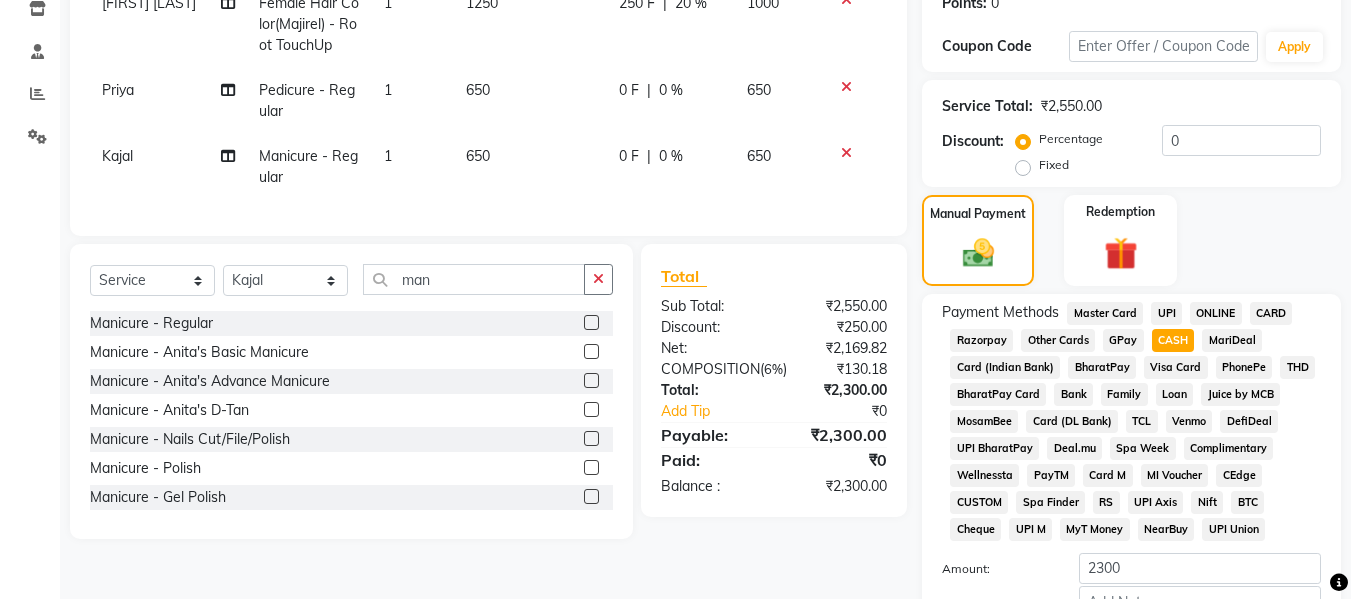 scroll, scrollTop: 480, scrollLeft: 0, axis: vertical 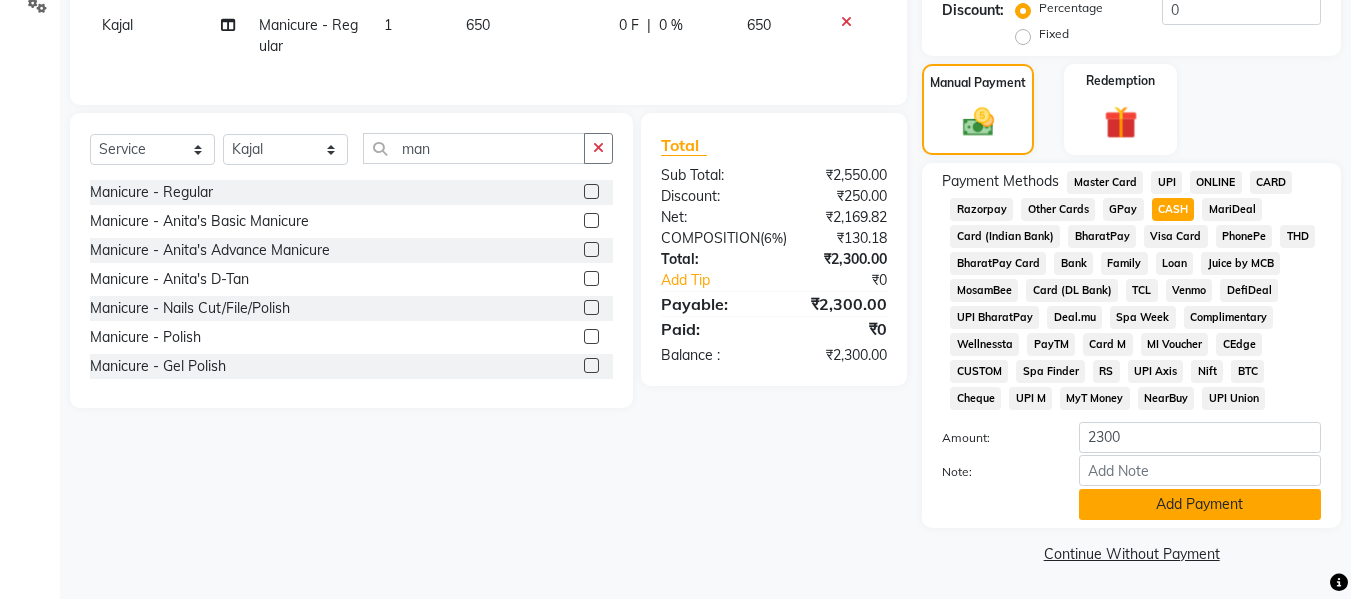 click on "Add Payment" 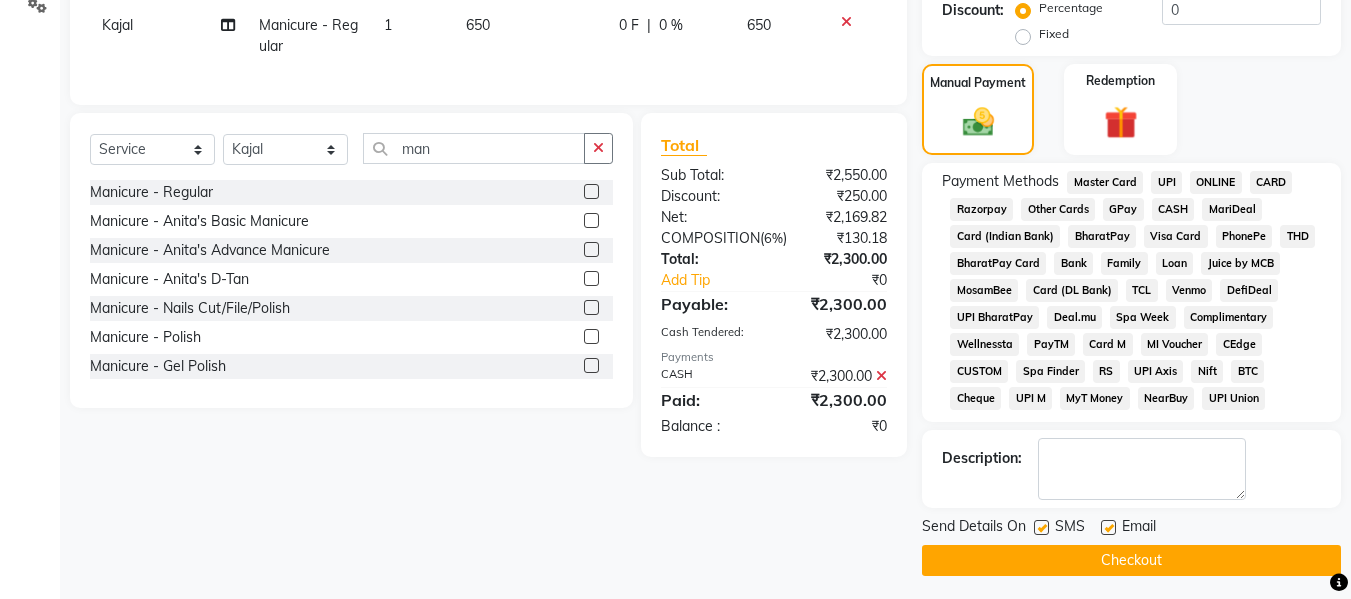 click on "Checkout" 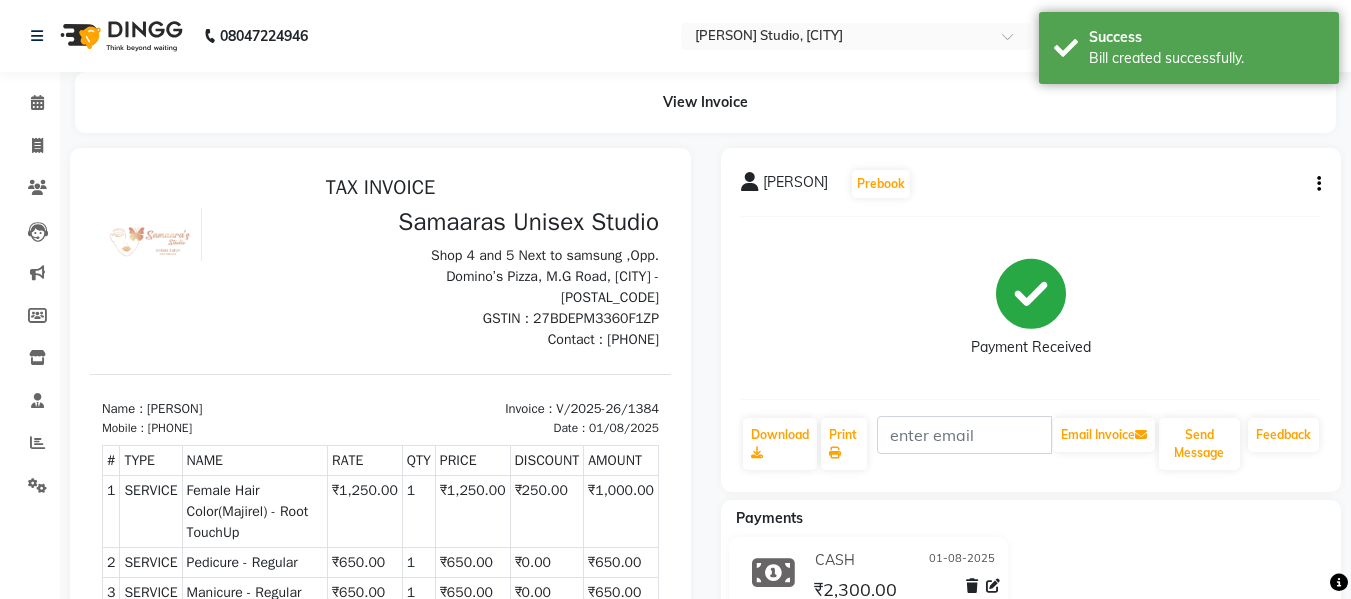 scroll, scrollTop: 0, scrollLeft: 0, axis: both 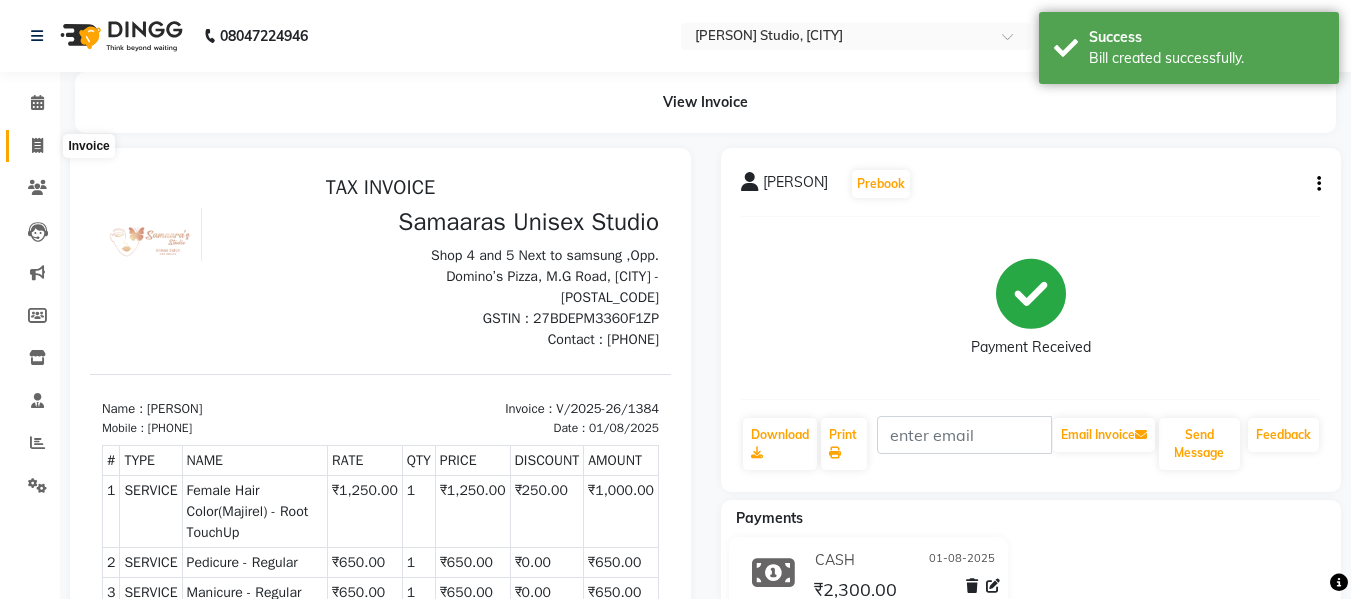 click 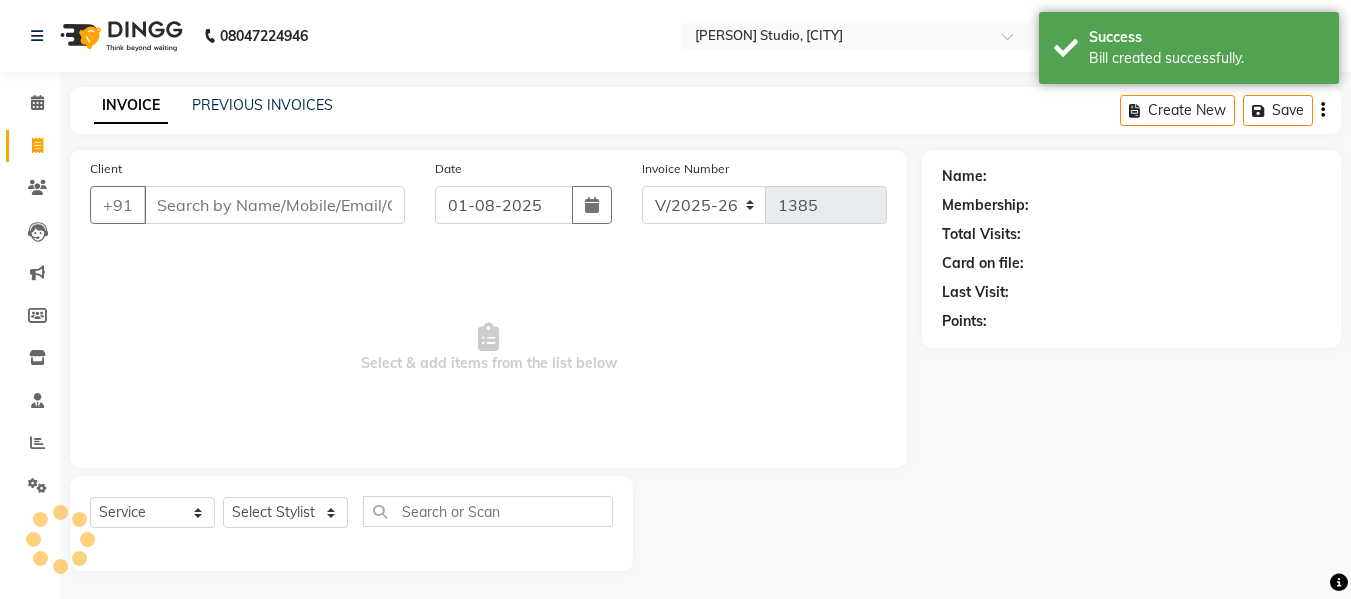 scroll, scrollTop: 2, scrollLeft: 0, axis: vertical 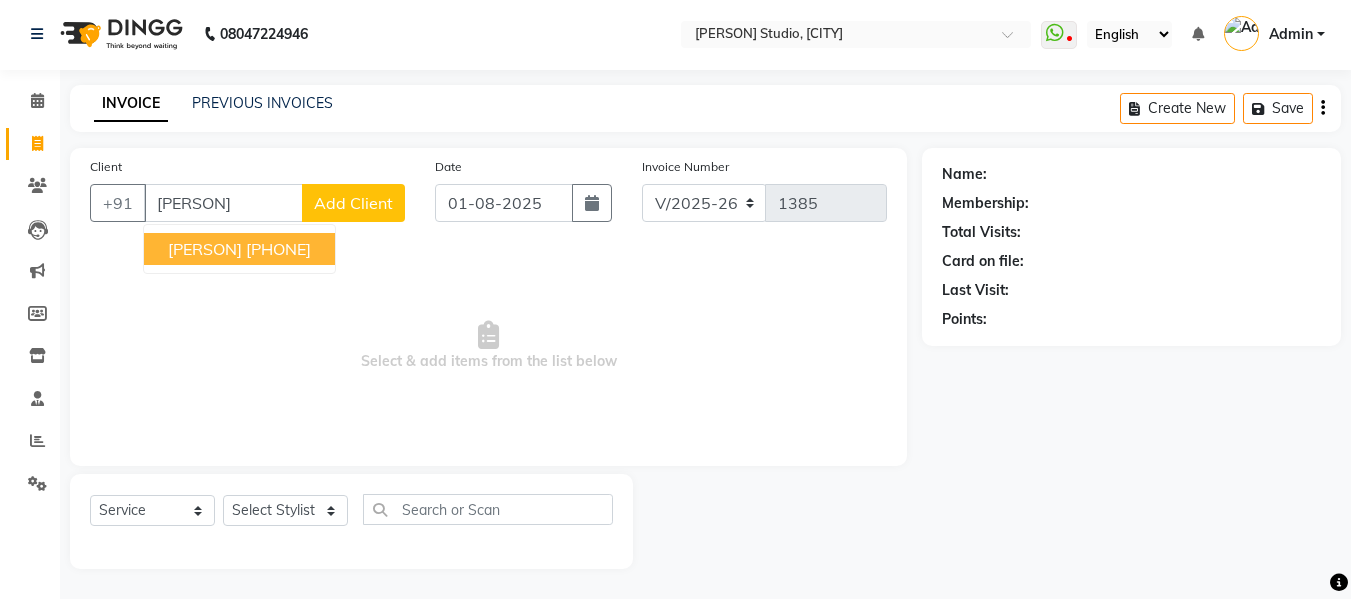 click on "[PHONE]" at bounding box center [278, 249] 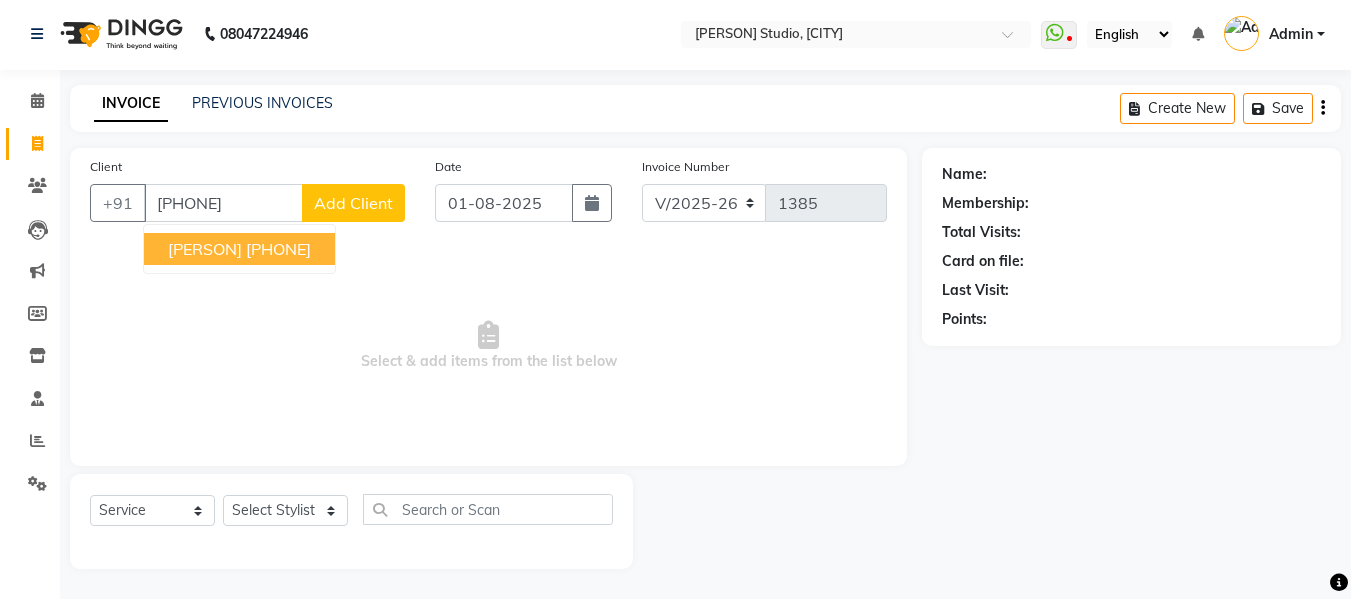 type on "[PHONE]" 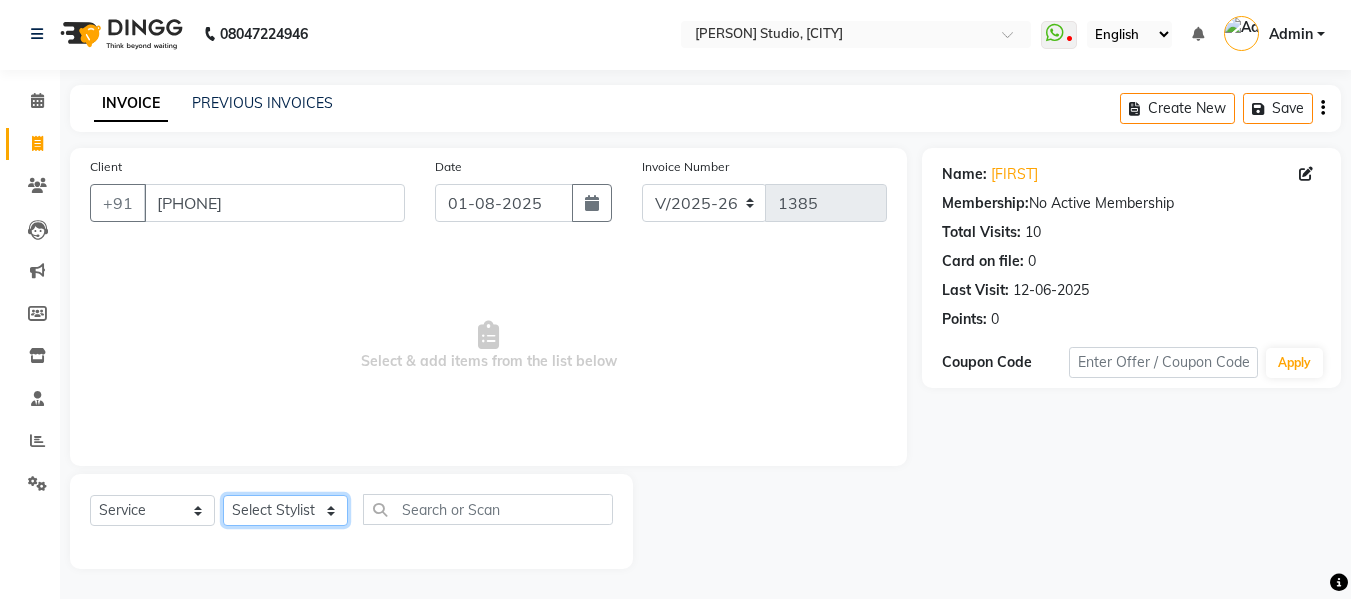 click on "Select Stylist [PERSON] [PERSON] [PERSON] [PERSON] [PERSON] [PERSON] [PERSON] [PERSON]" 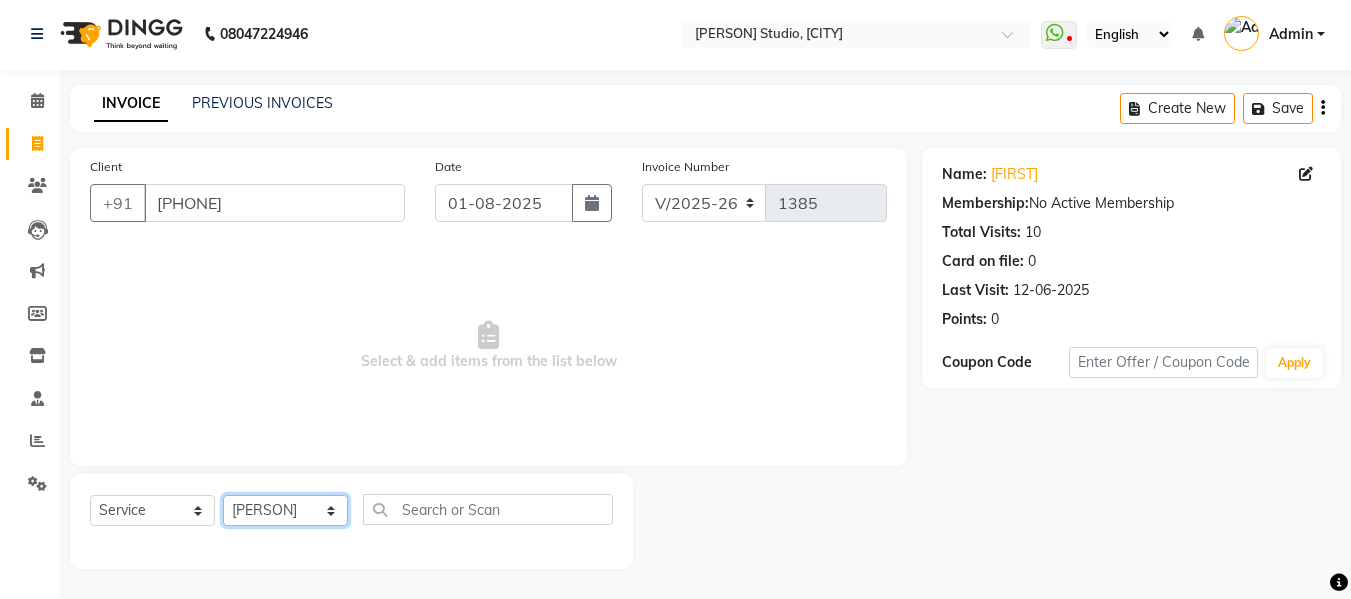 click on "Select Stylist [PERSON] [PERSON] [PERSON] [PERSON] [PERSON] [PERSON] [PERSON] [PERSON]" 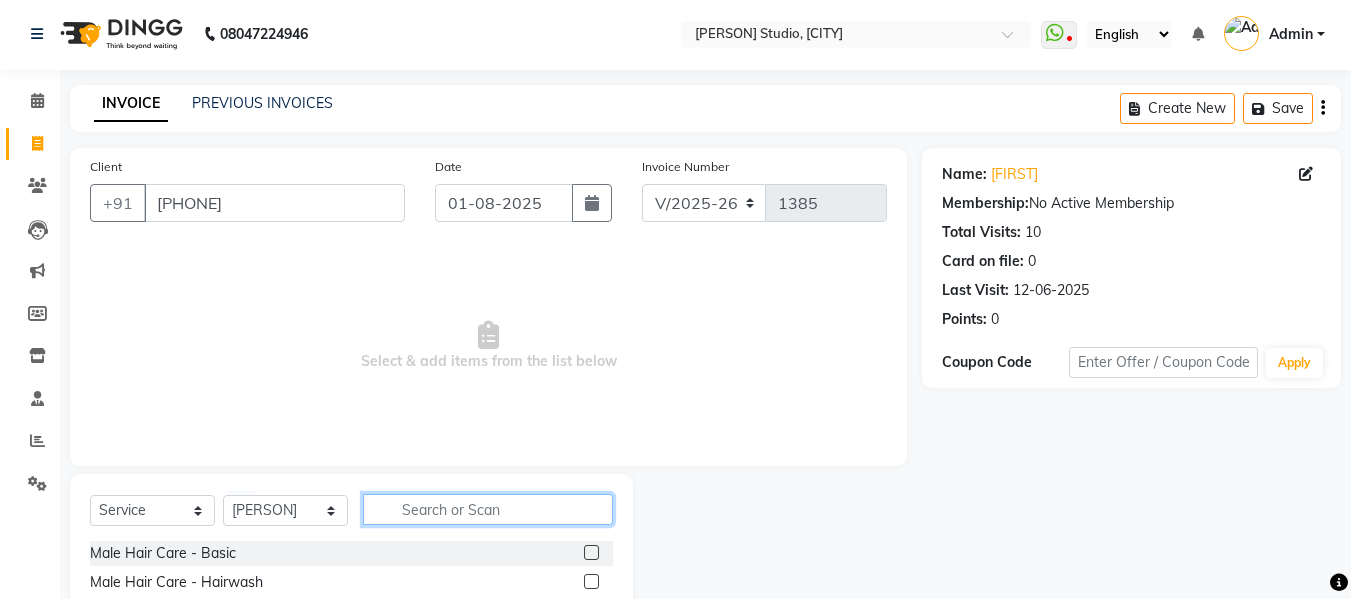 click 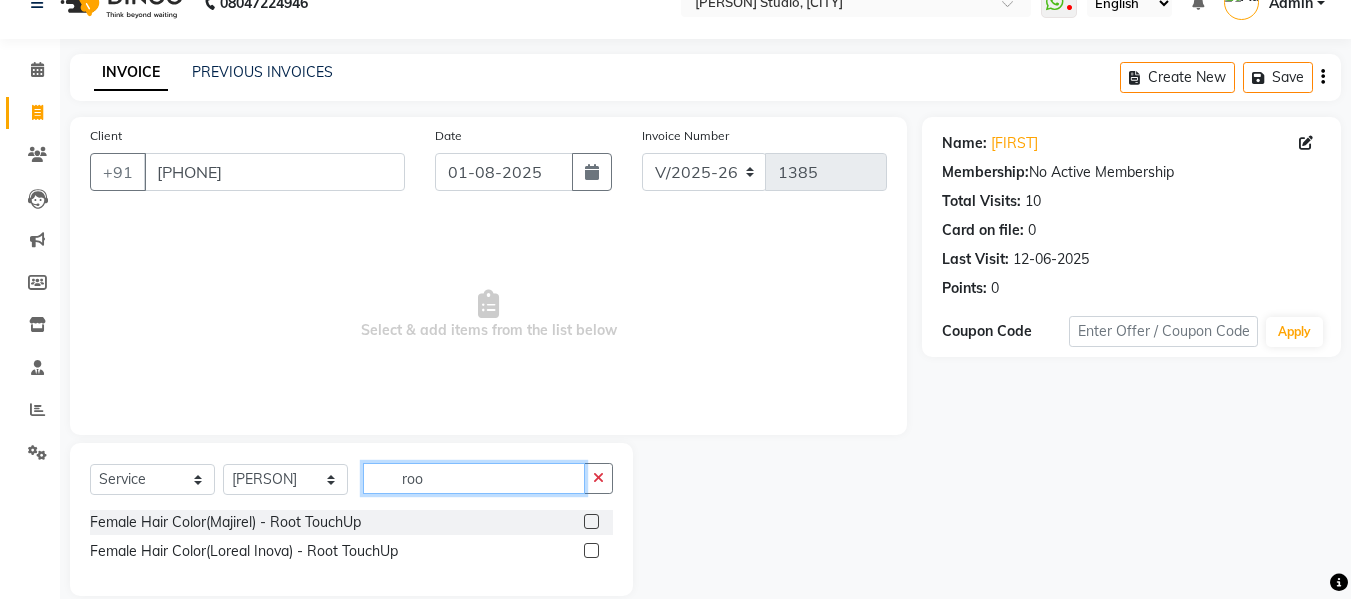 scroll, scrollTop: 60, scrollLeft: 0, axis: vertical 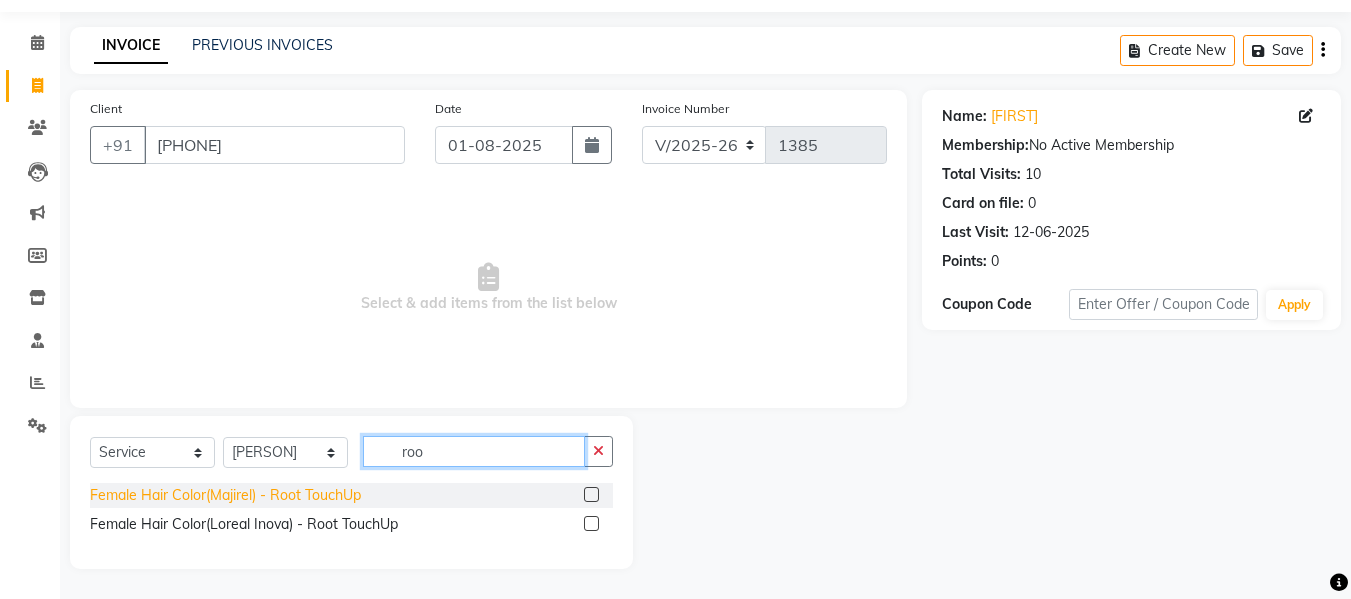 type on "roo" 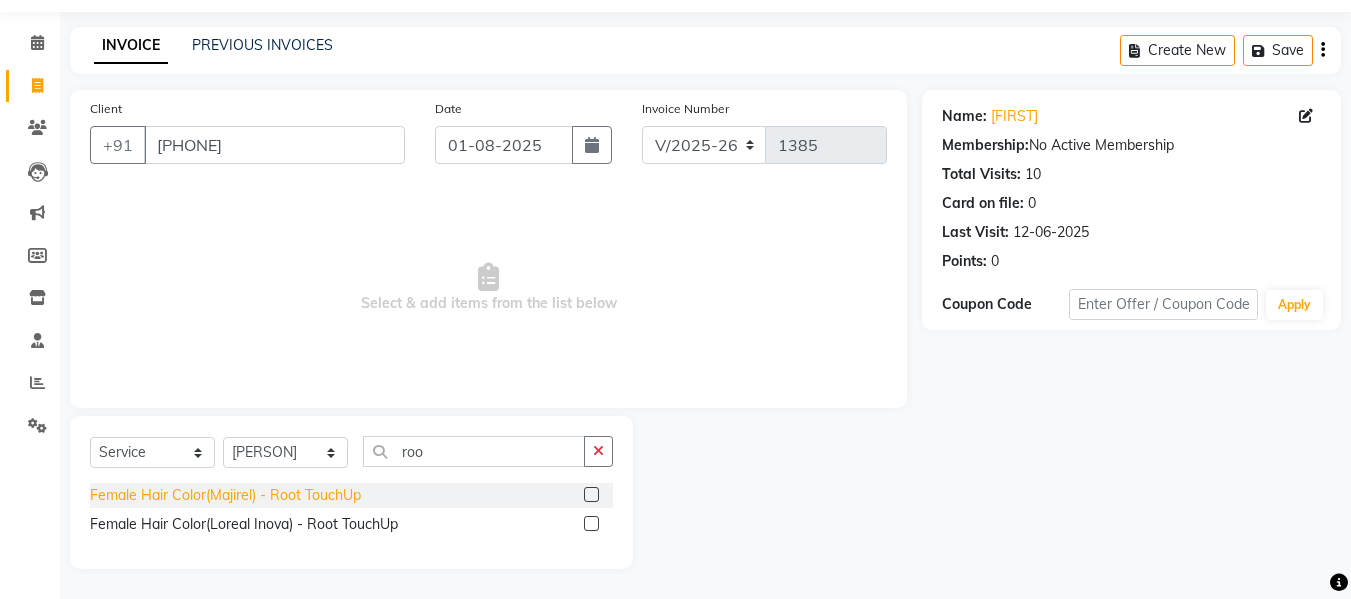 click on "Female Hair Color(Majirel) - Root TouchUp" 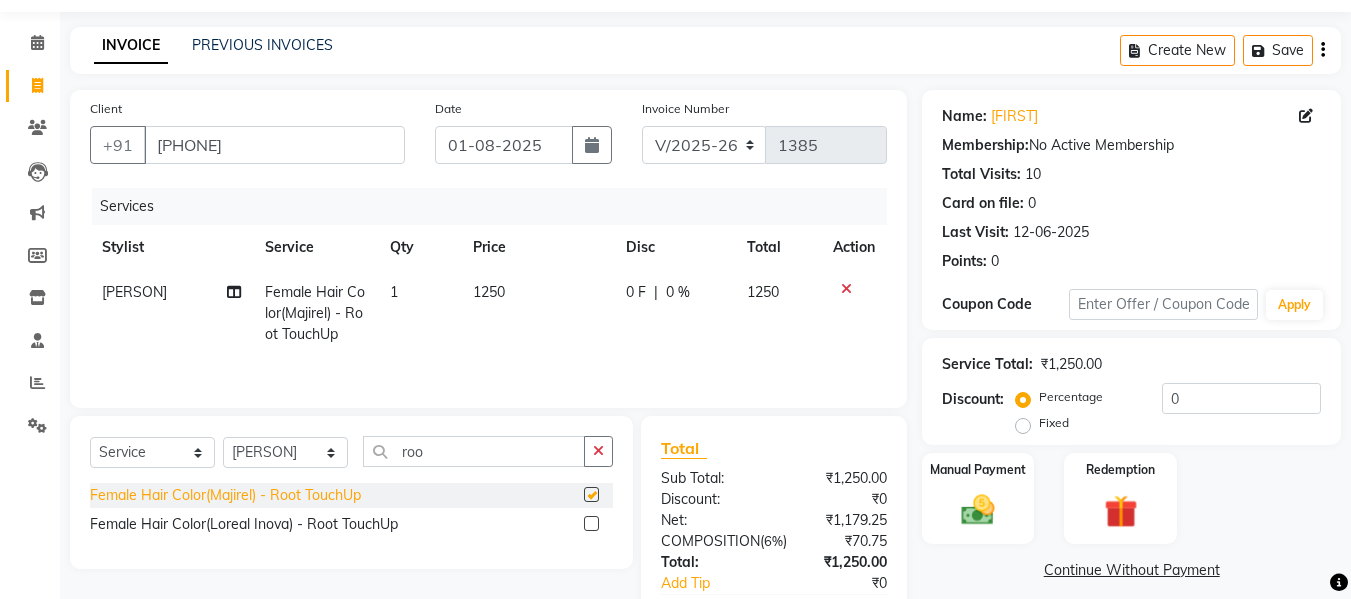checkbox on "false" 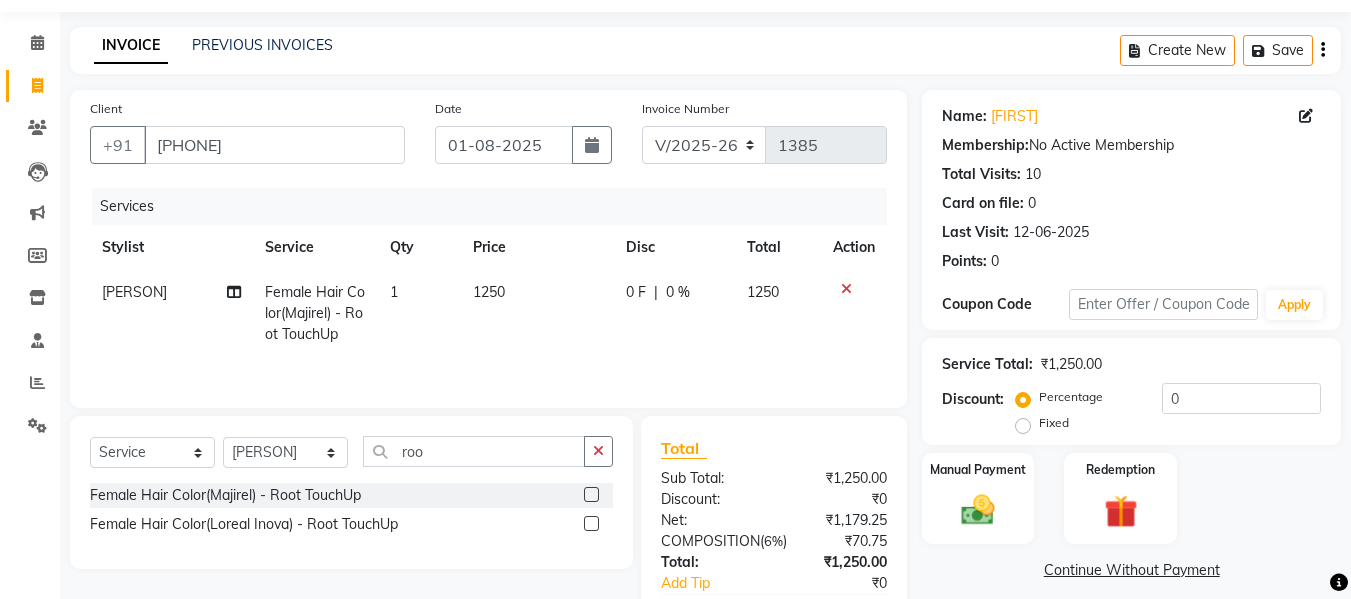 click on "1250" 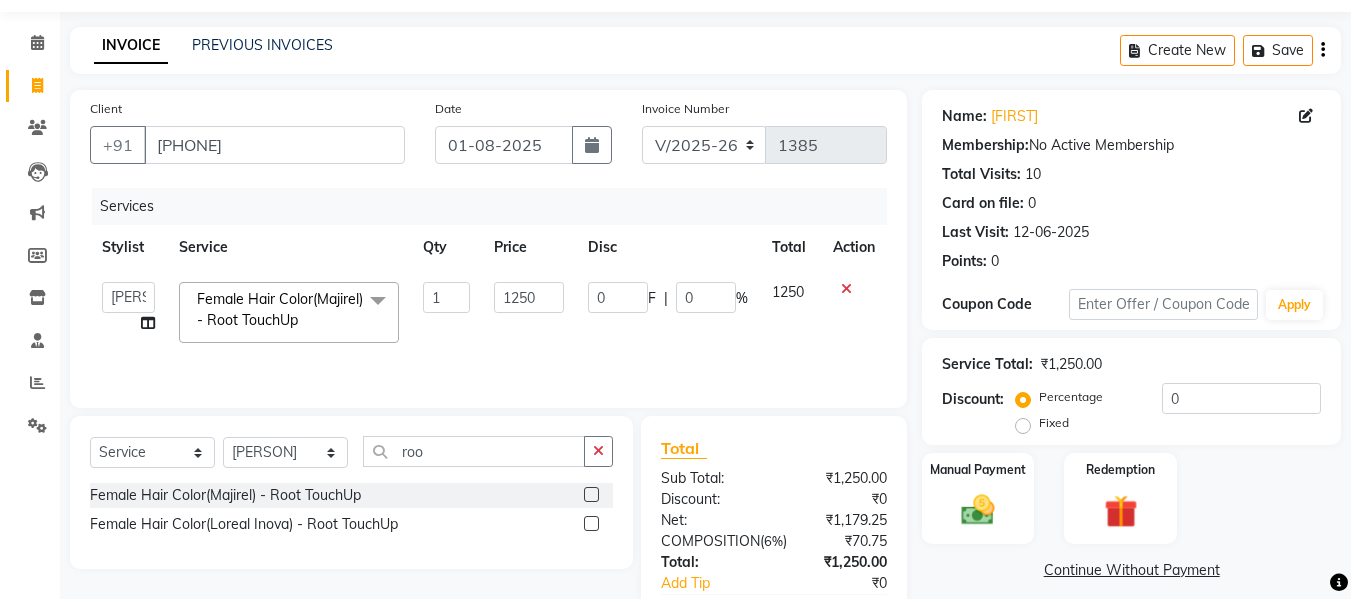 click on "1250" 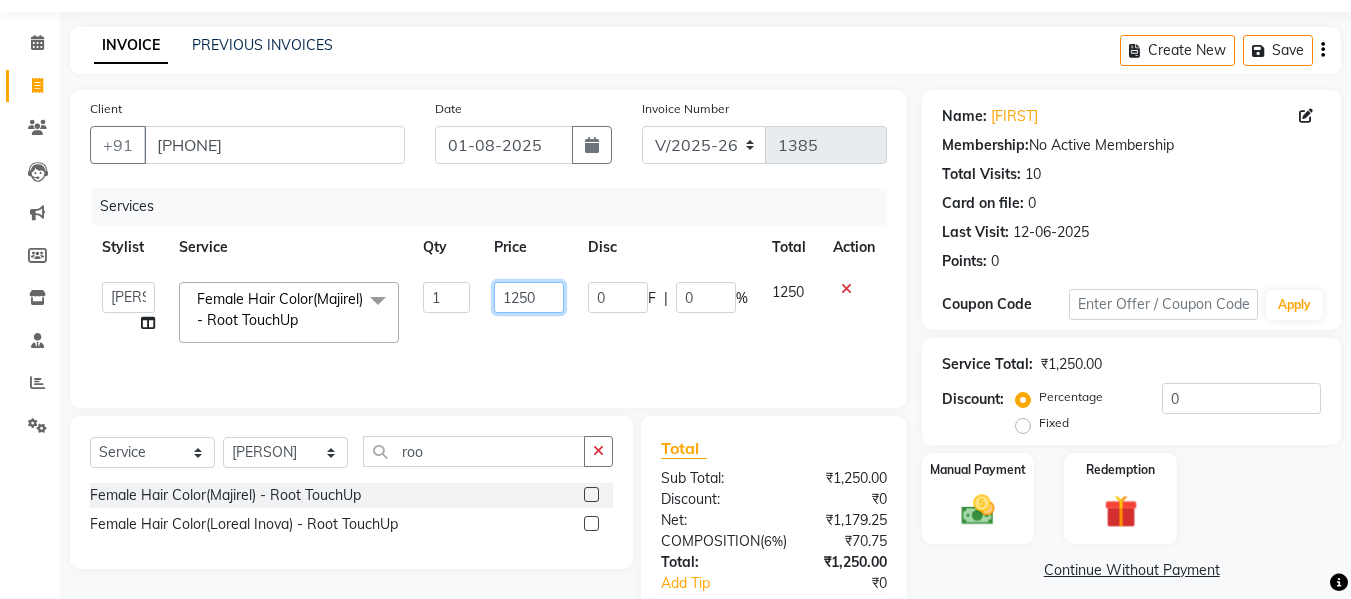 click on "1250" 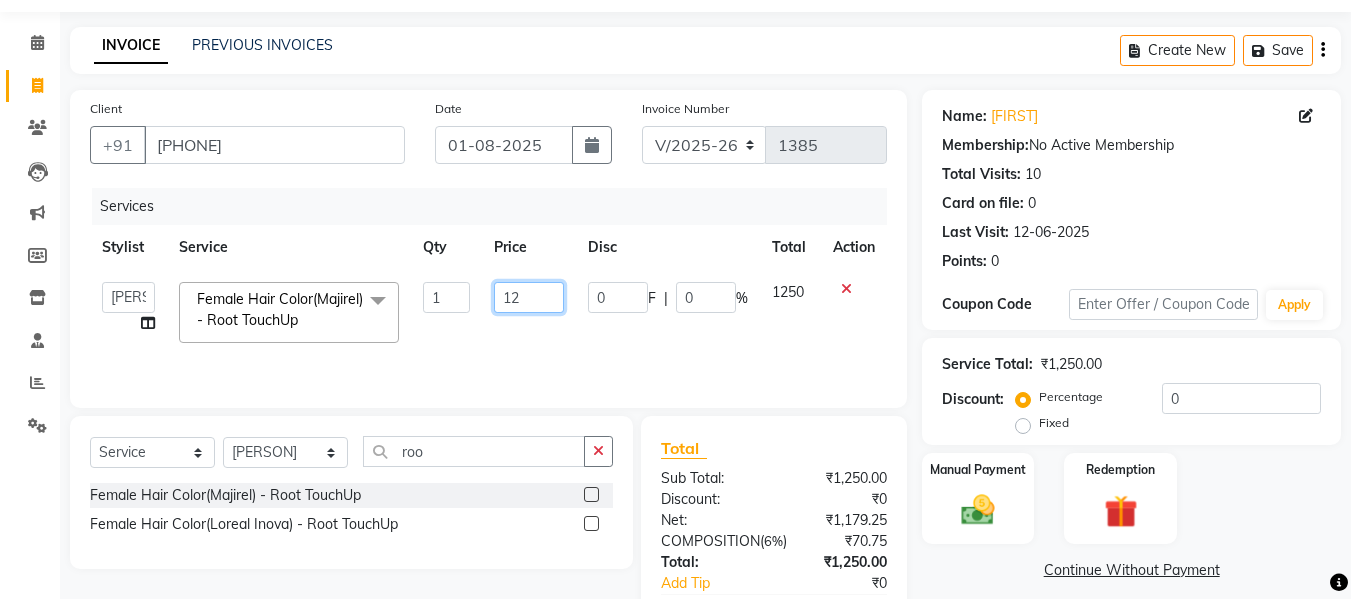 type on "1" 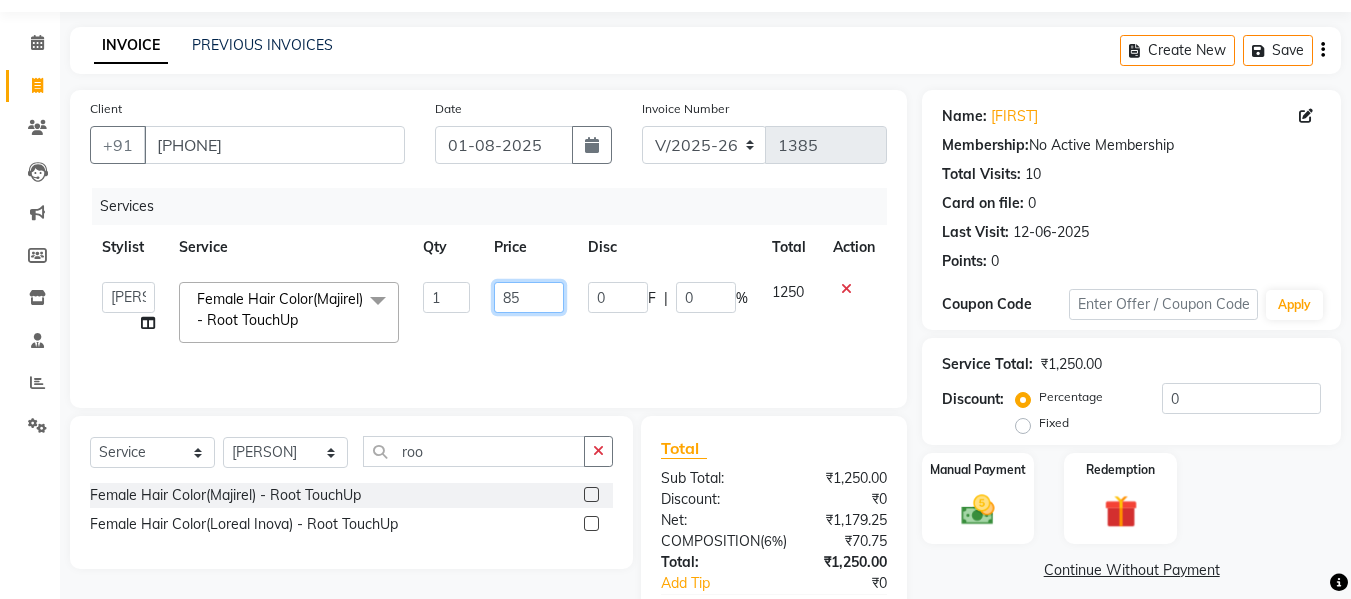 type on "850" 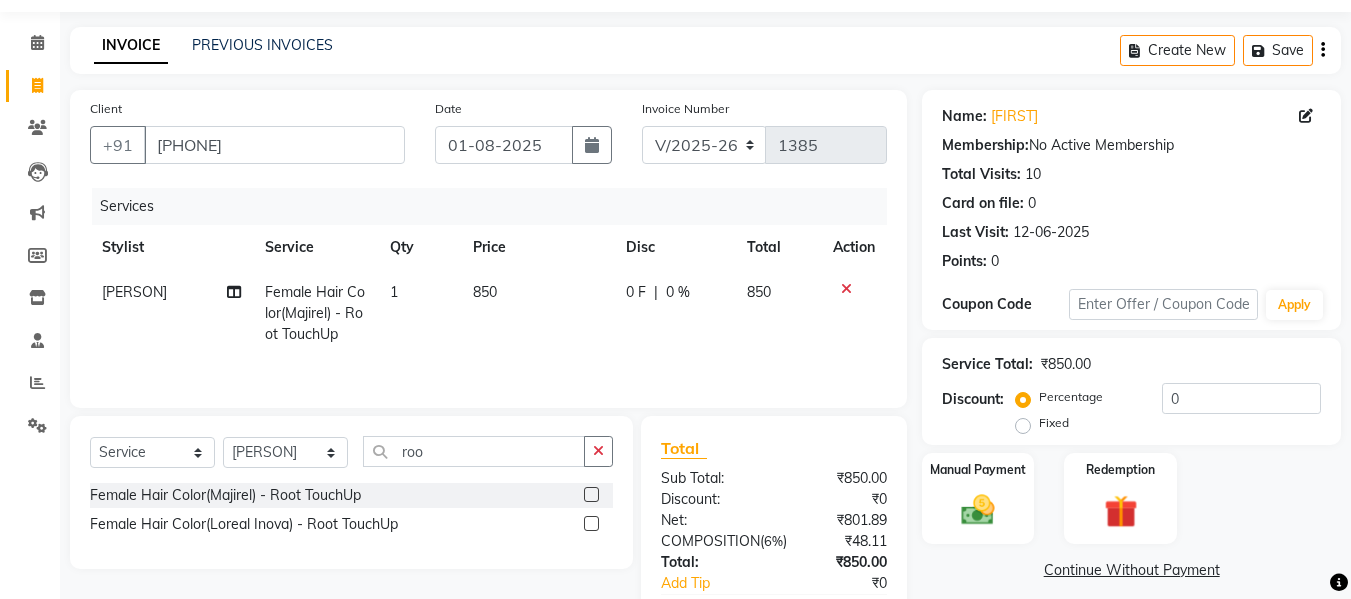 click on "Services Stylist Service Qty Price Disc Total Action [PERSON] Female Hair Color(Majirel) - Root TouchUp 1 850 0 F | 0 % 850" 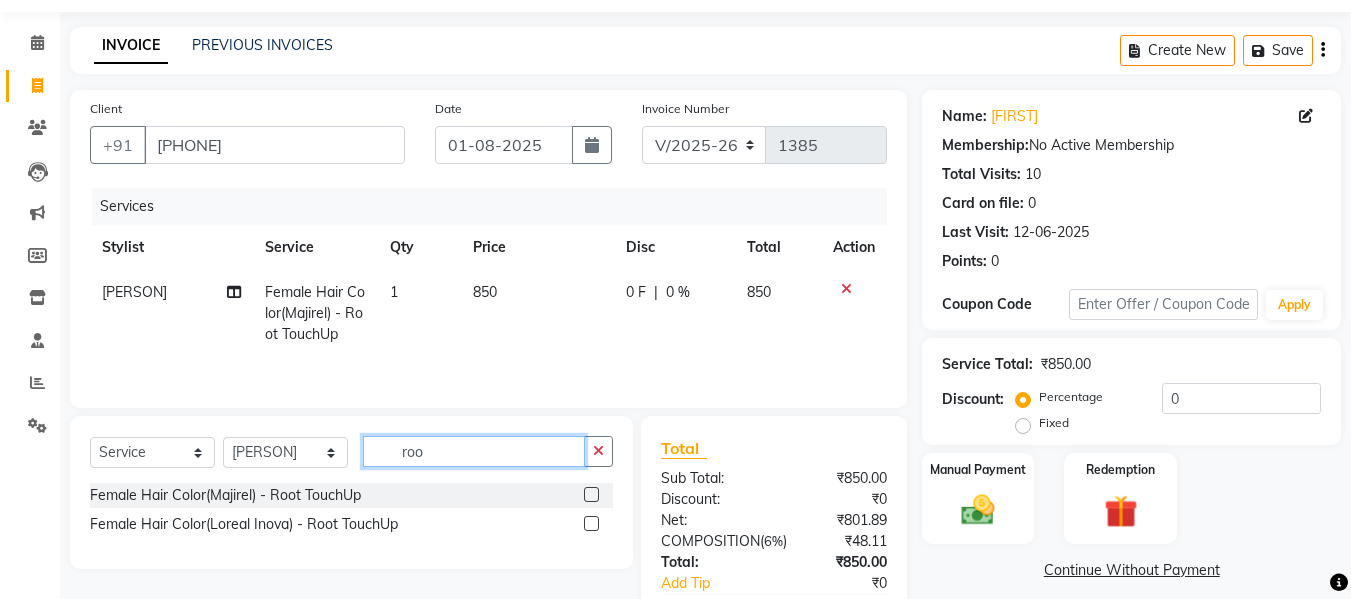 click on "roo" 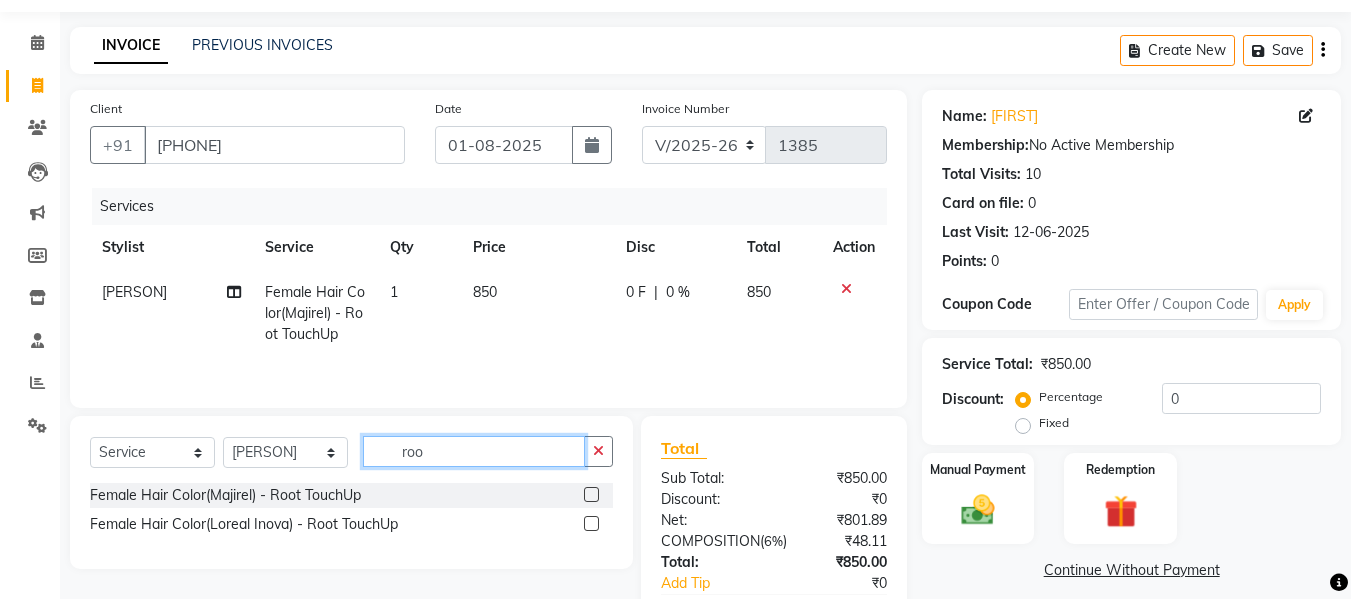 click on "roo" 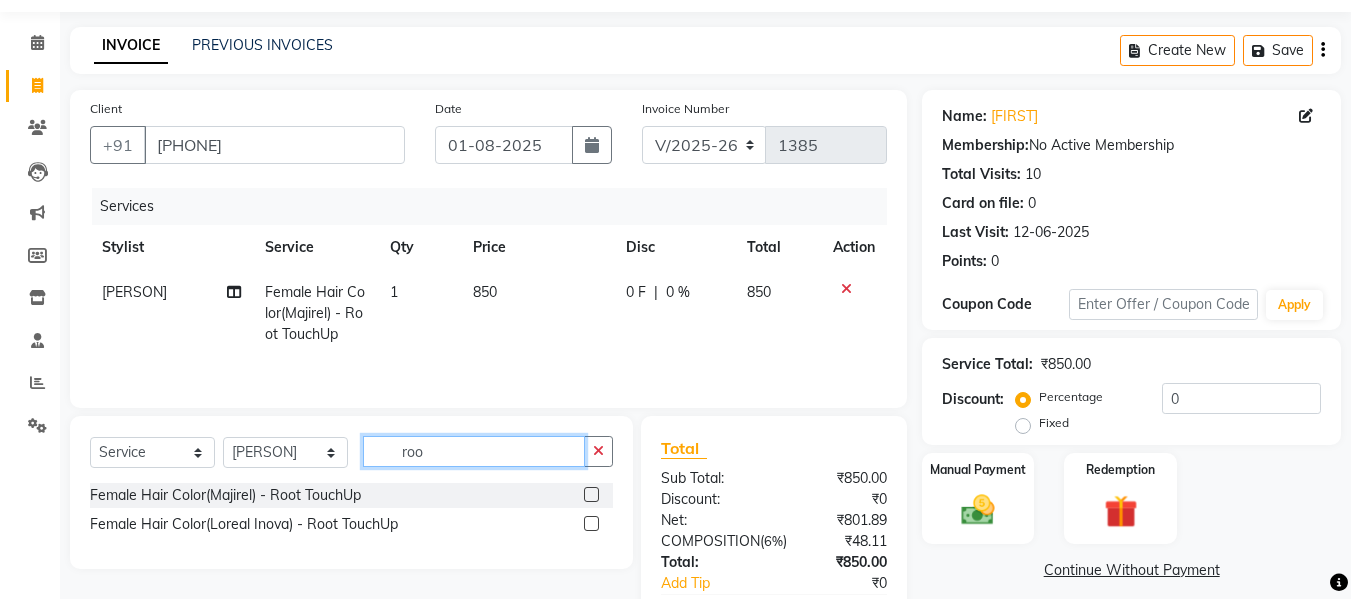 click on "roo" 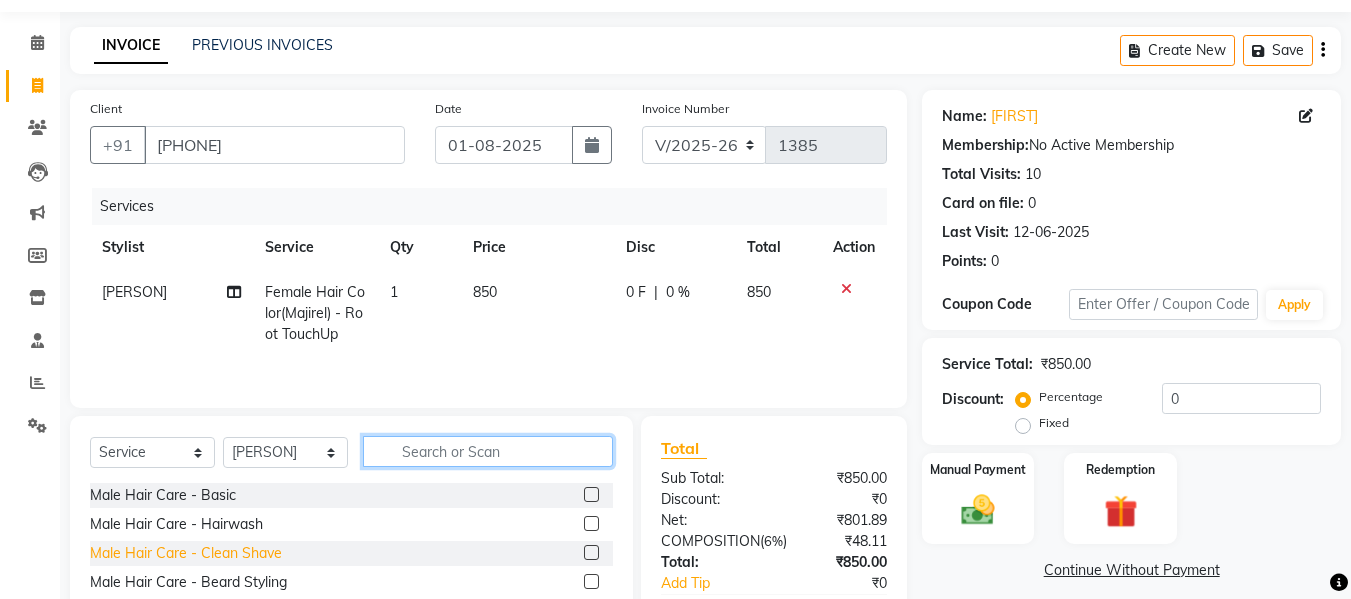 type 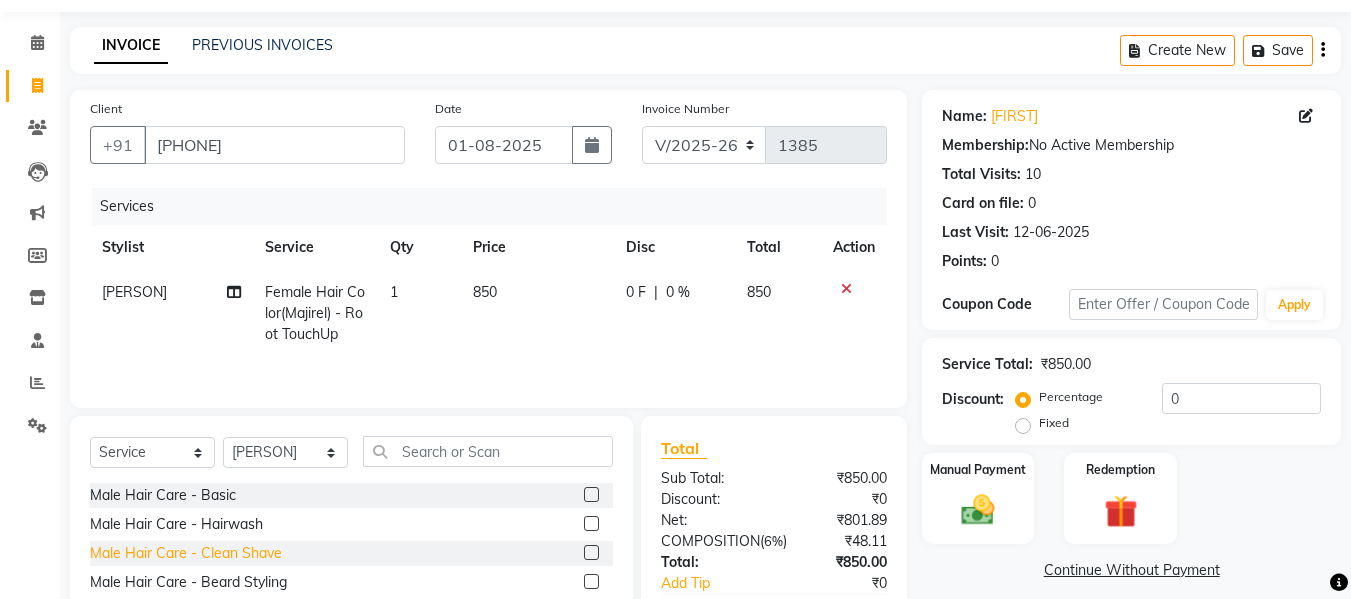 click on "Male Hair Care - Clean Shave" 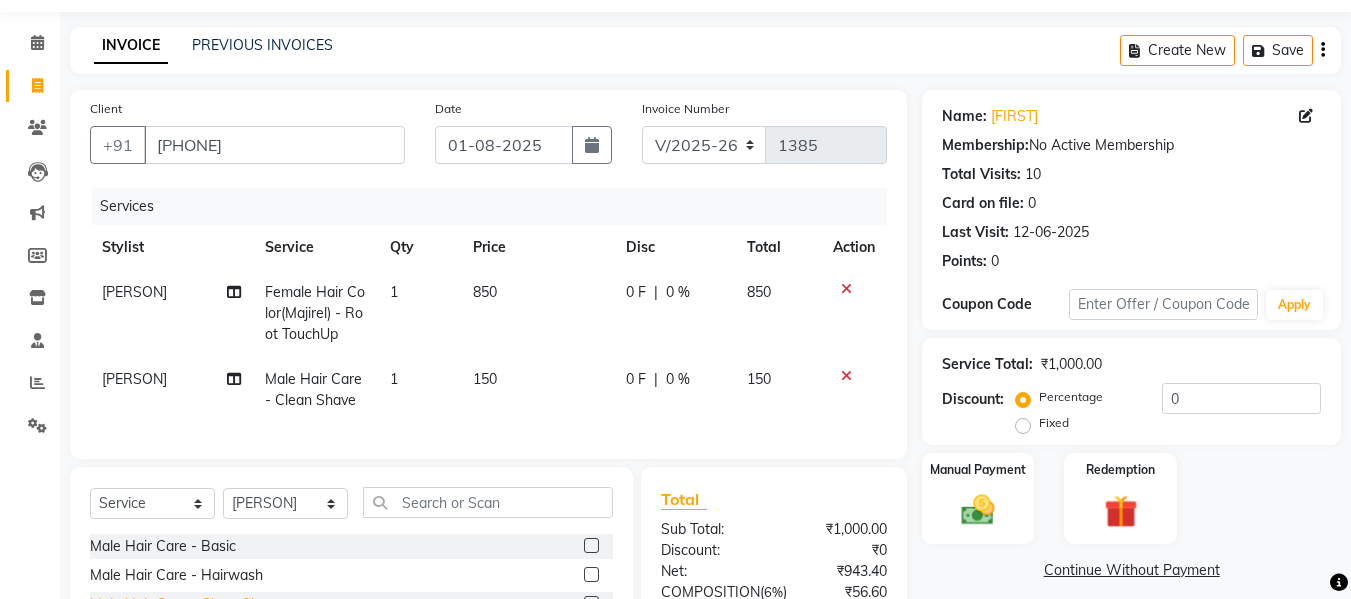 checkbox on "false" 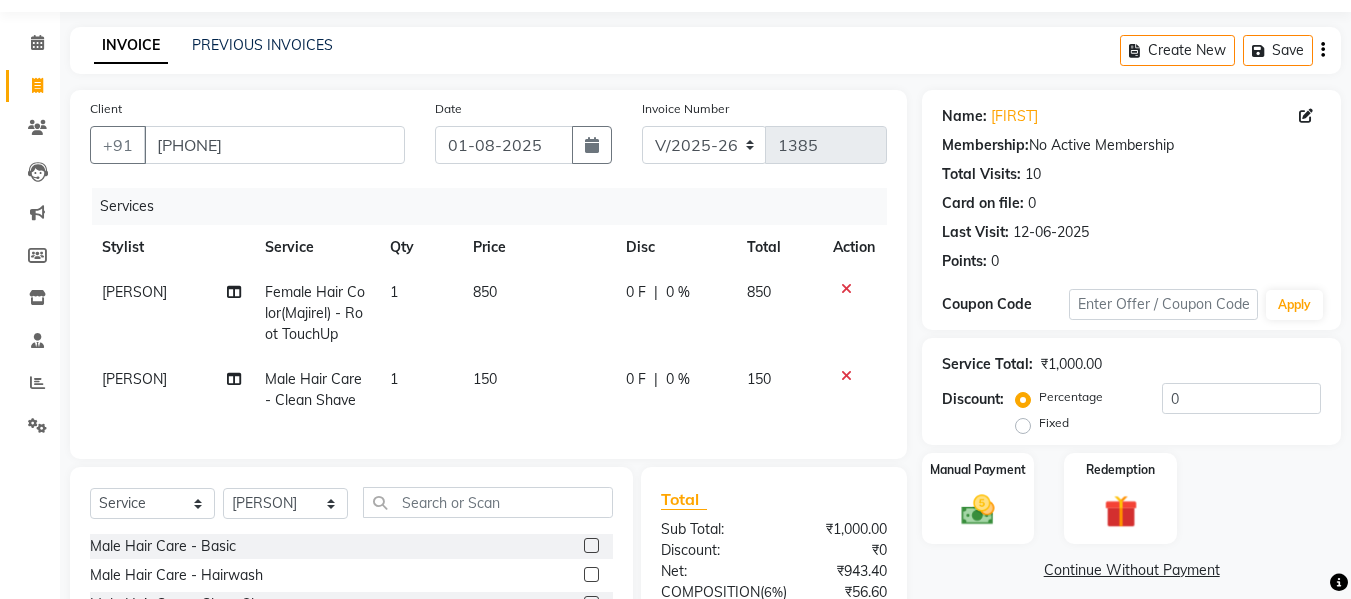 click 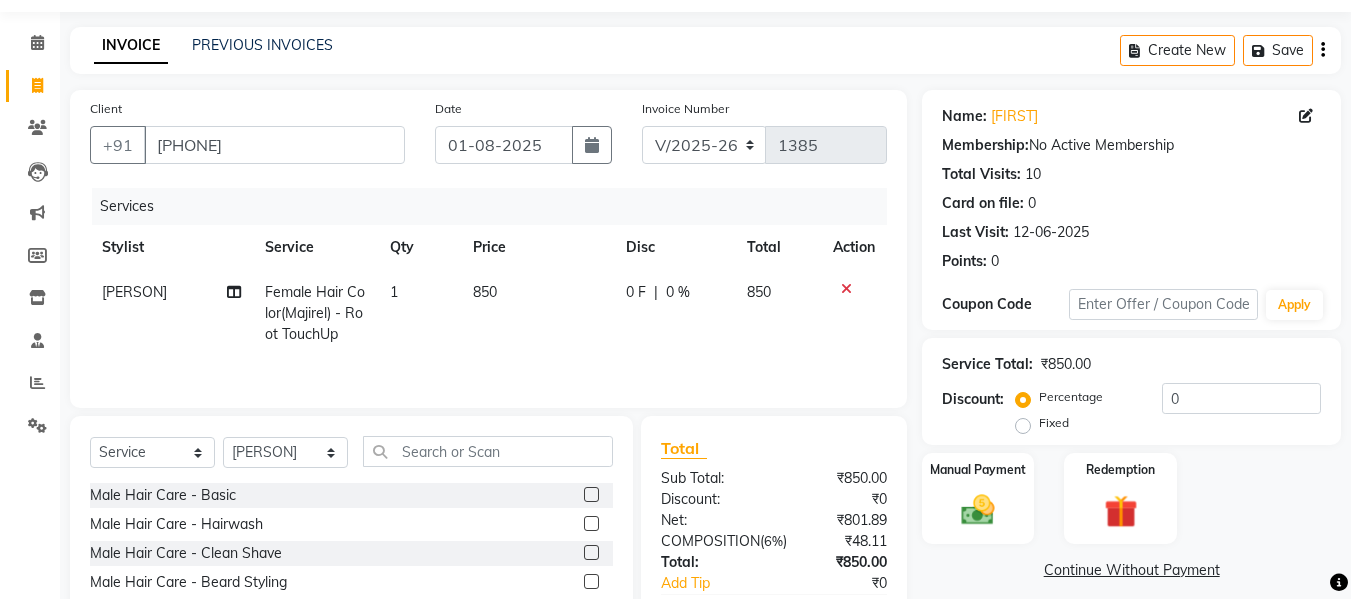 drag, startPoint x: 520, startPoint y: 432, endPoint x: 520, endPoint y: 449, distance: 17 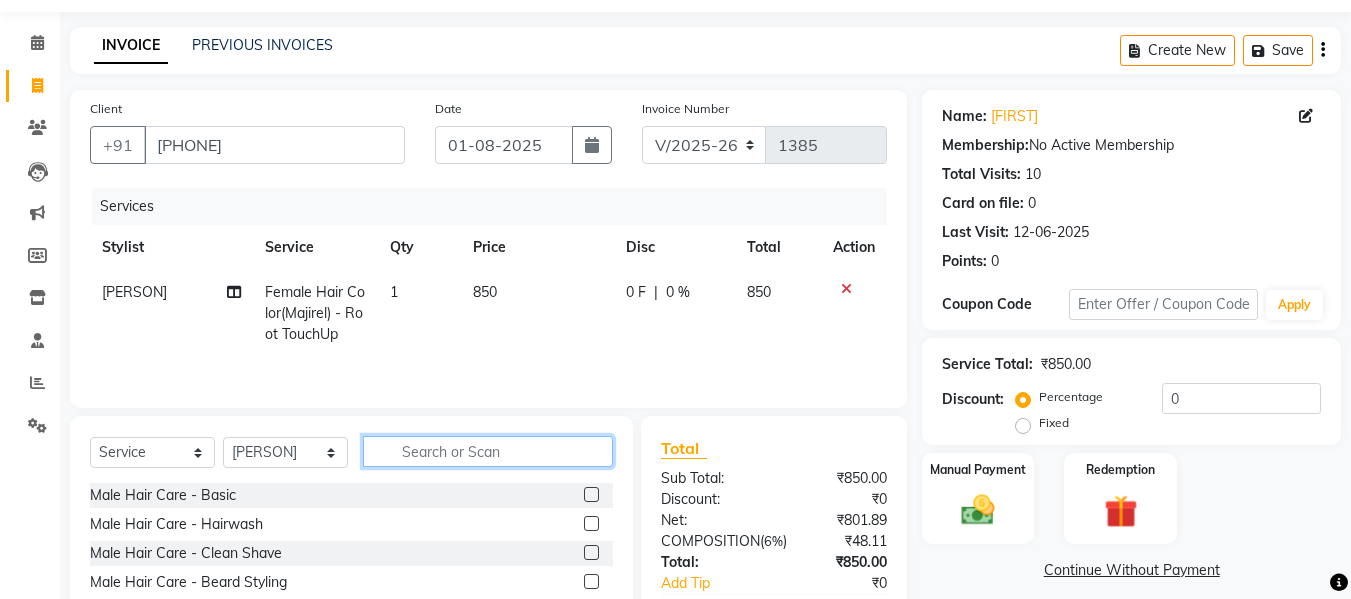 click 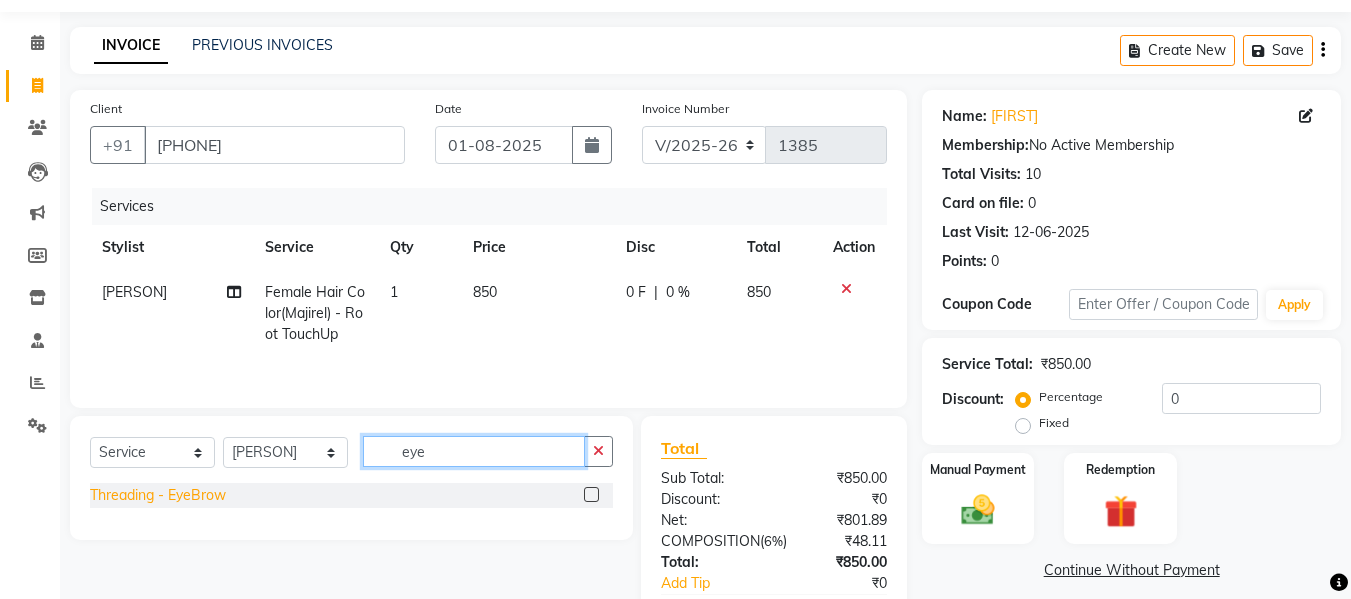 type on "eye" 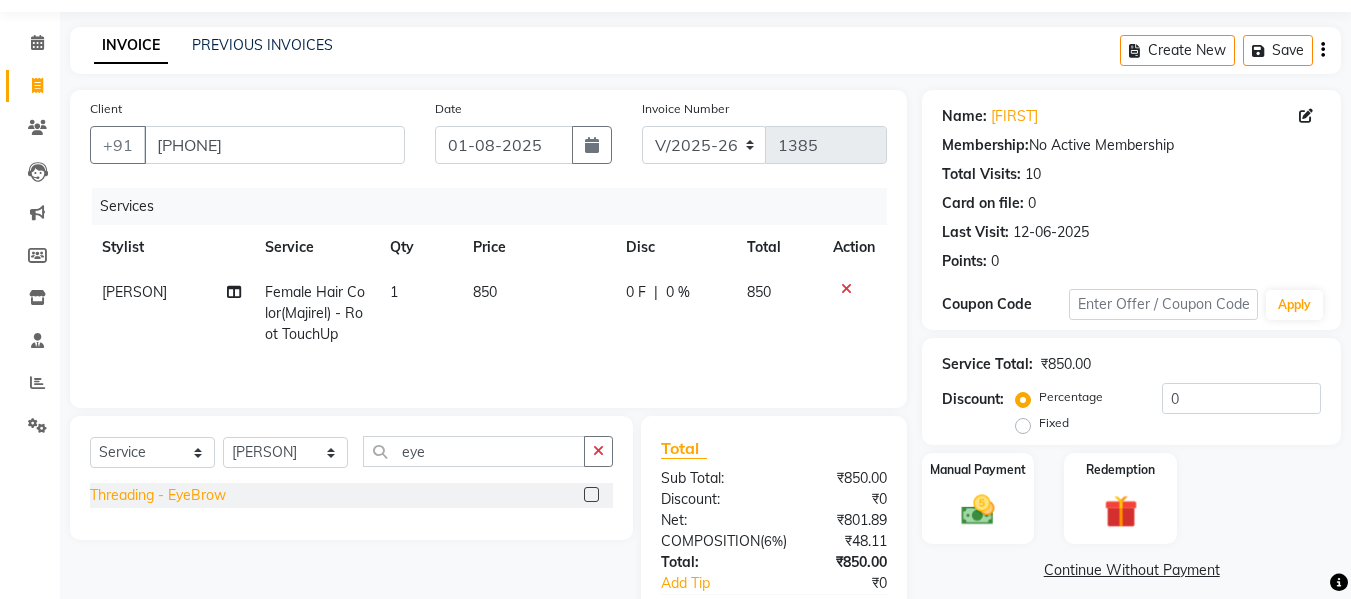 click on "Threading - EyeBrow" 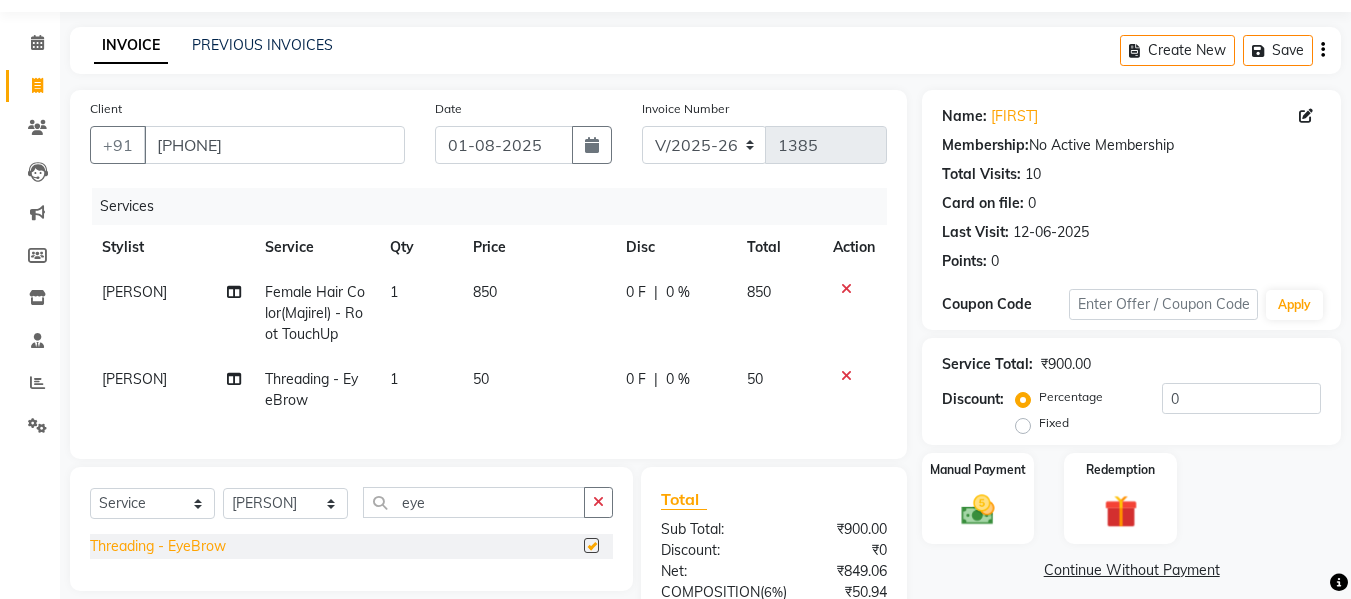 checkbox on "false" 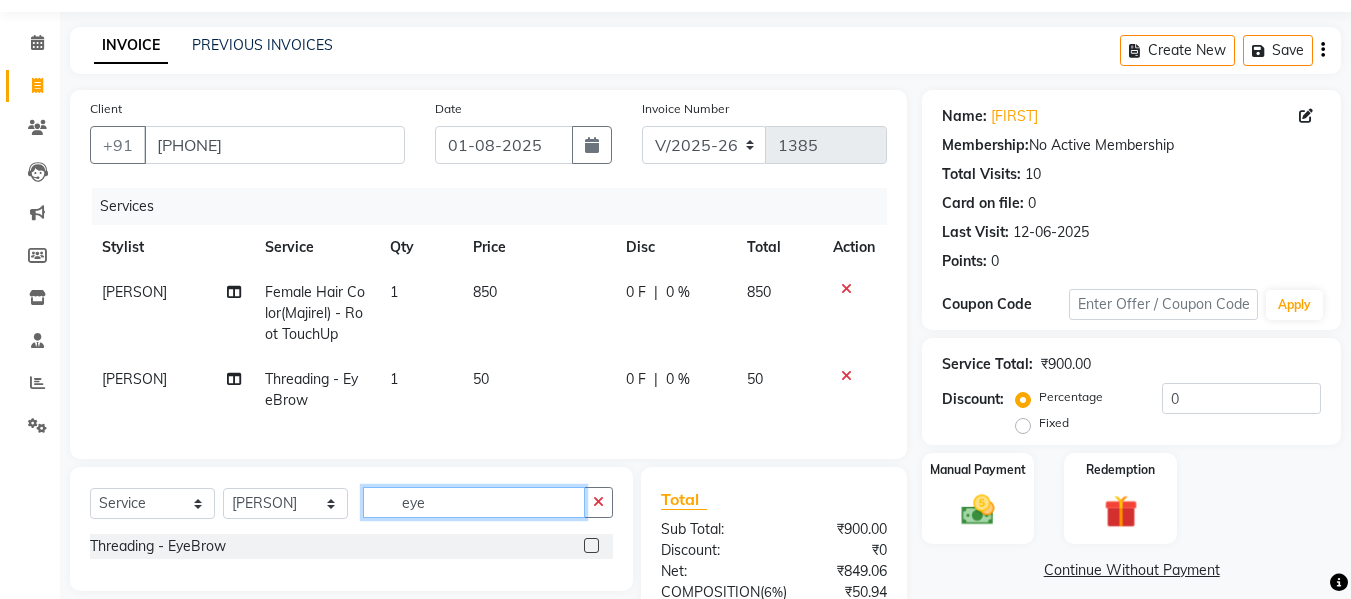 click on "eye" 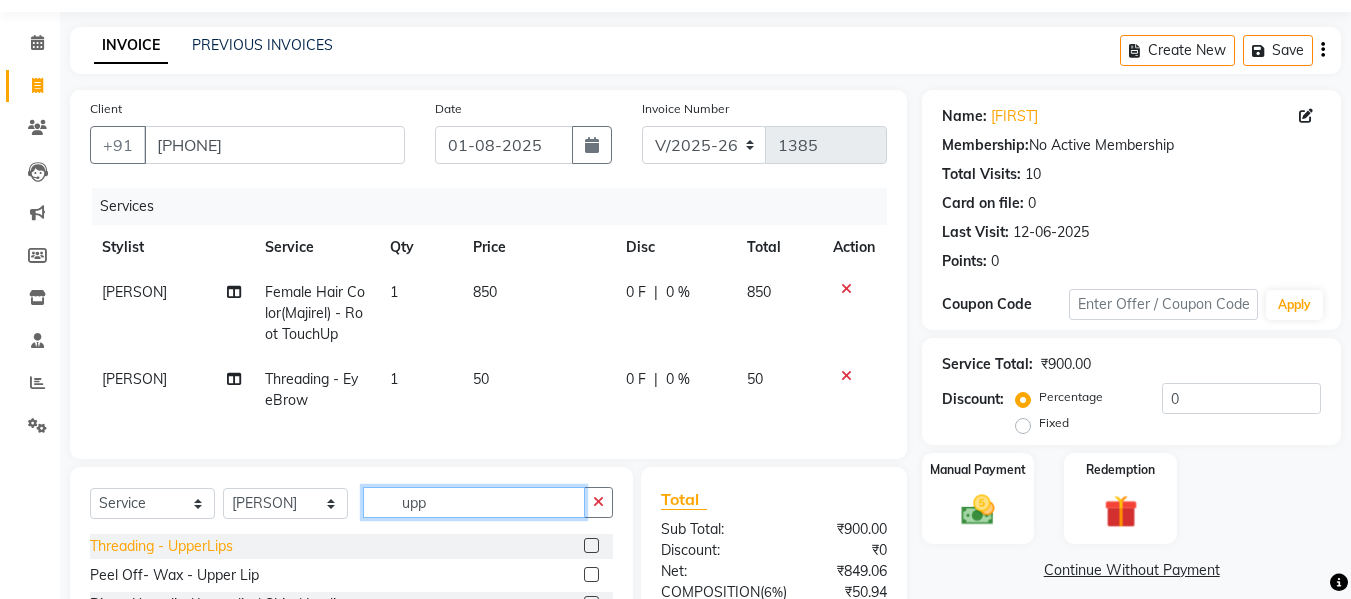 type on "upp" 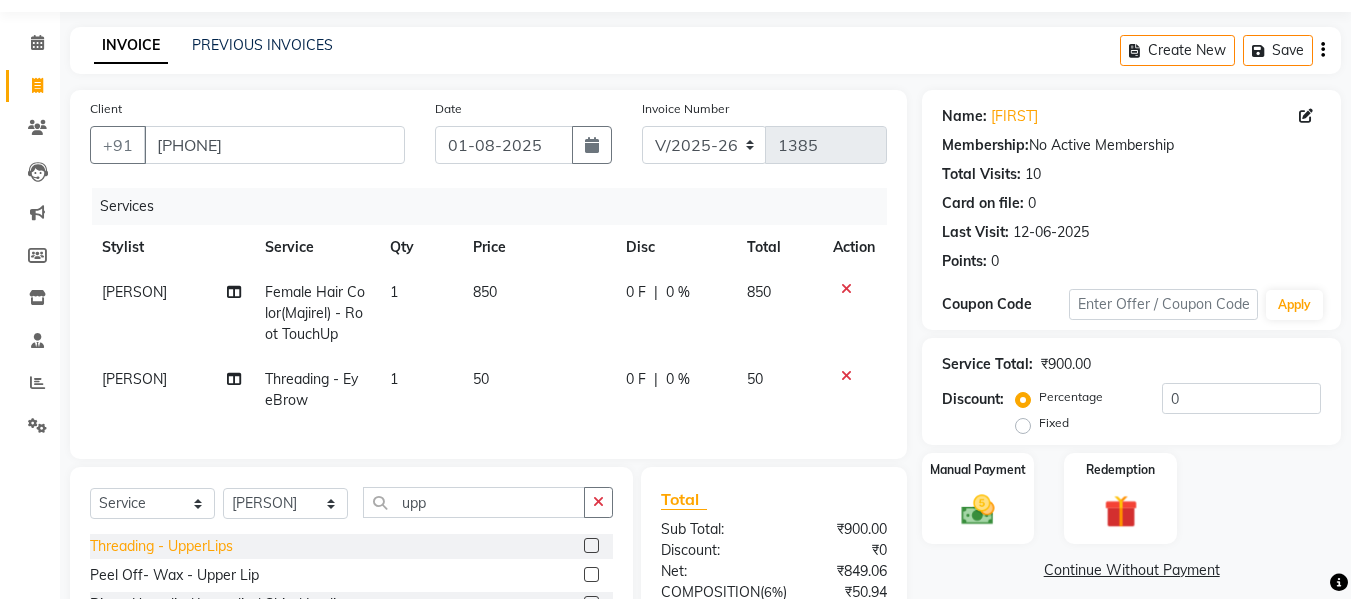 click on "Threading - UpperLips" 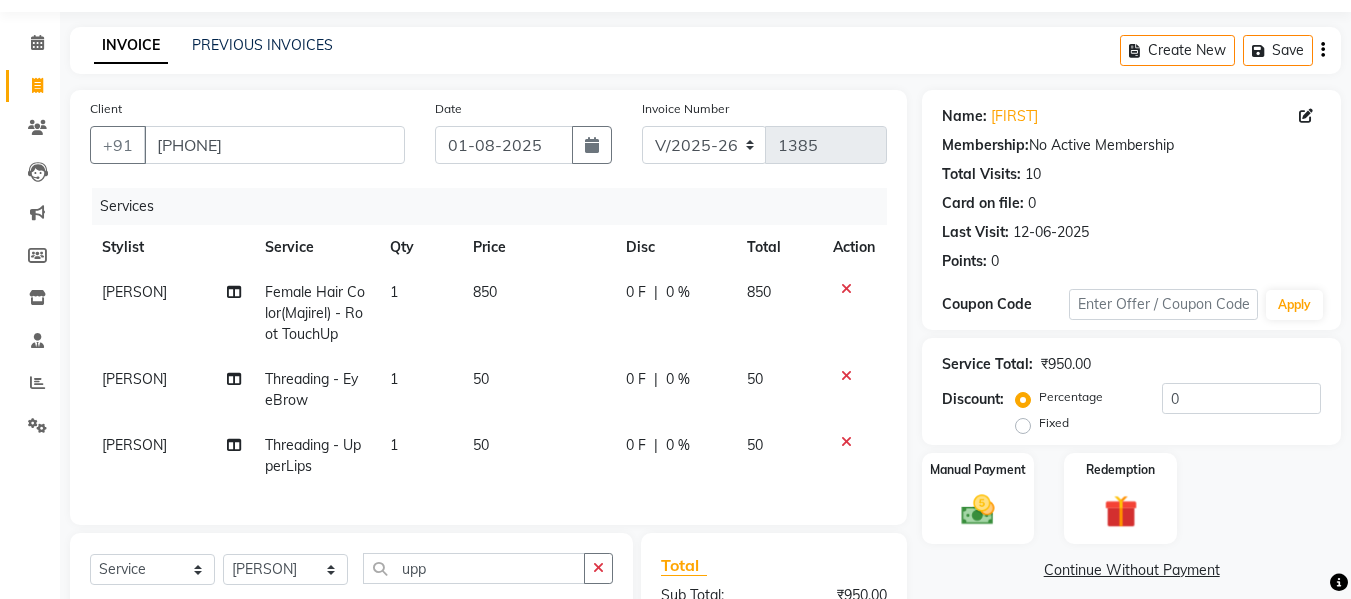 checkbox on "false" 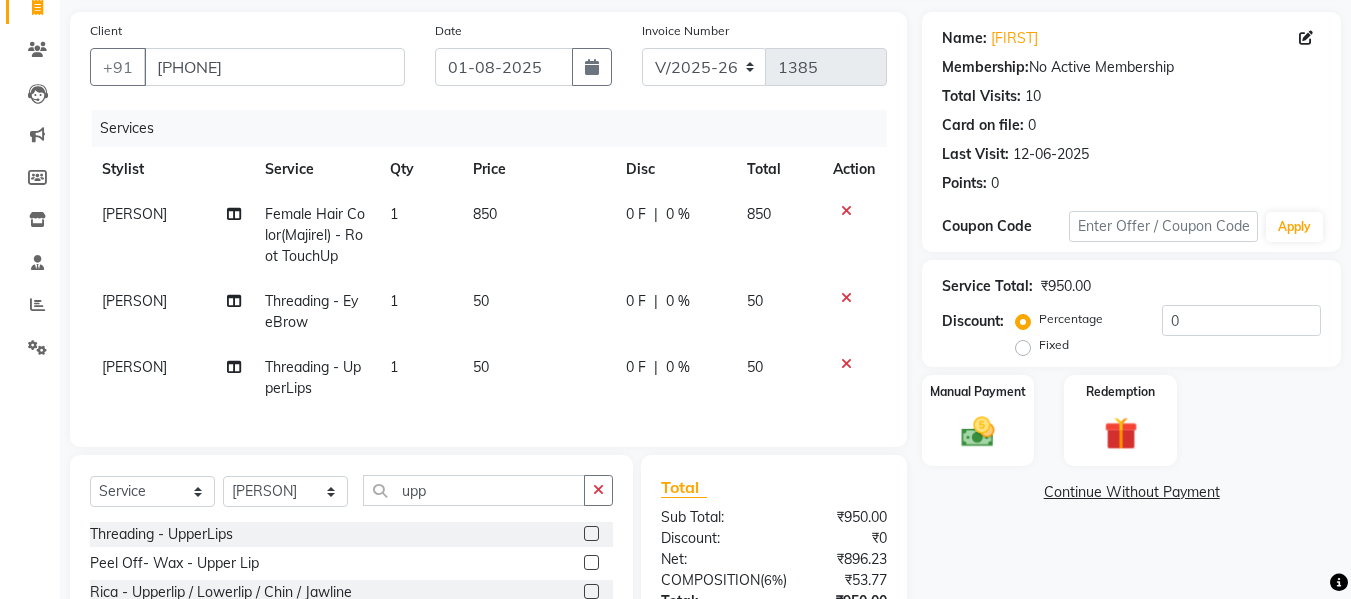 scroll, scrollTop: 260, scrollLeft: 0, axis: vertical 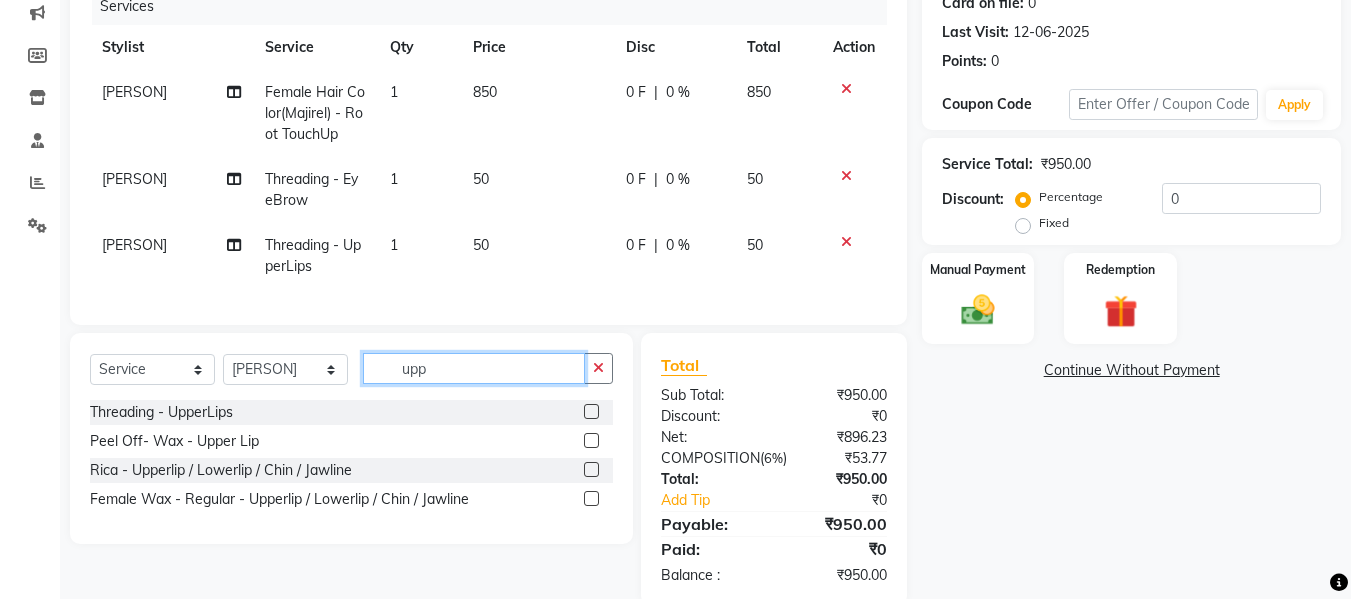 click on "upp" 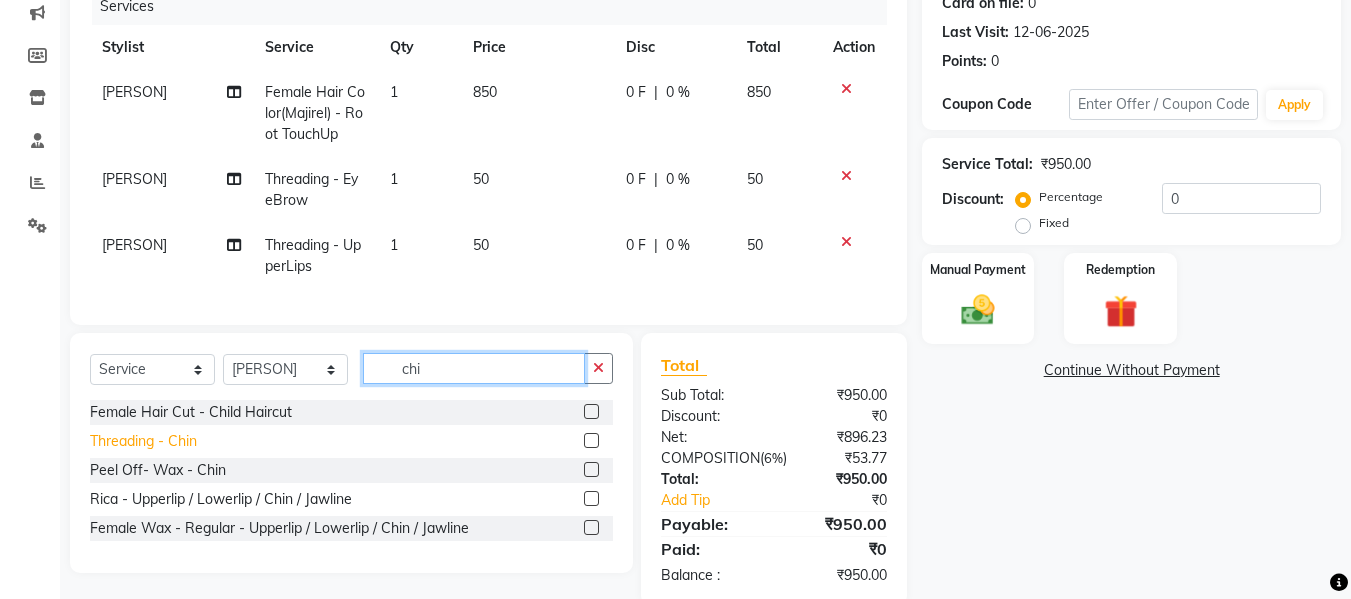 type on "chi" 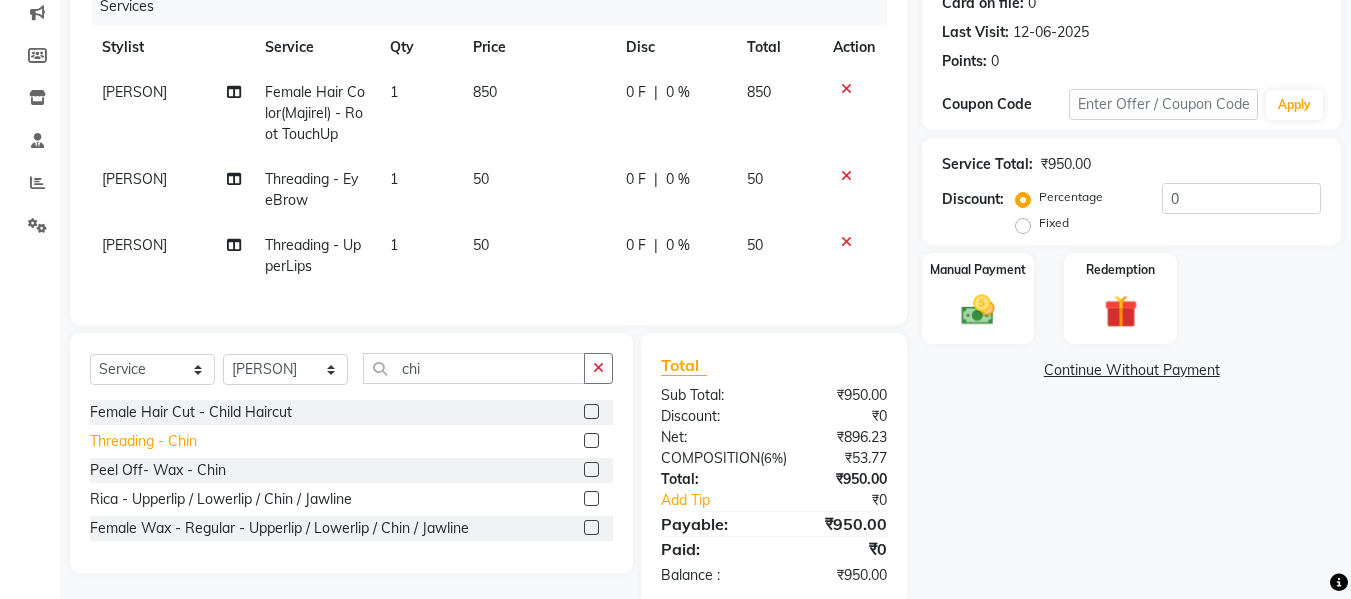 click on "Threading - Chin" 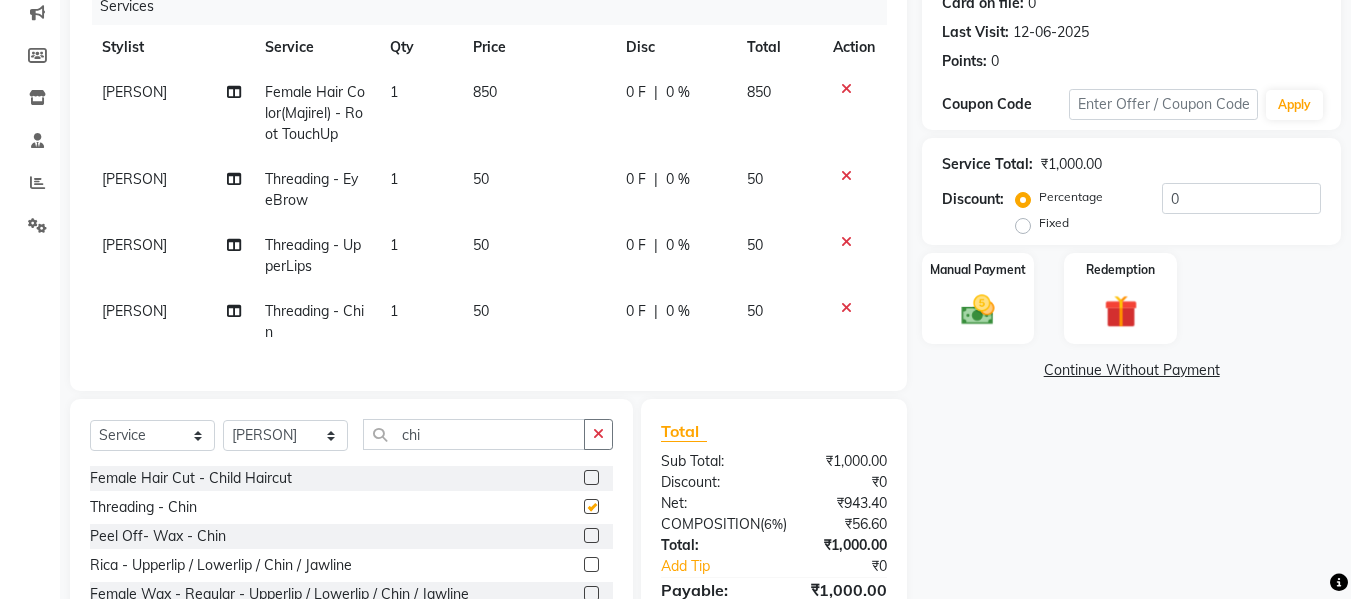 checkbox on "false" 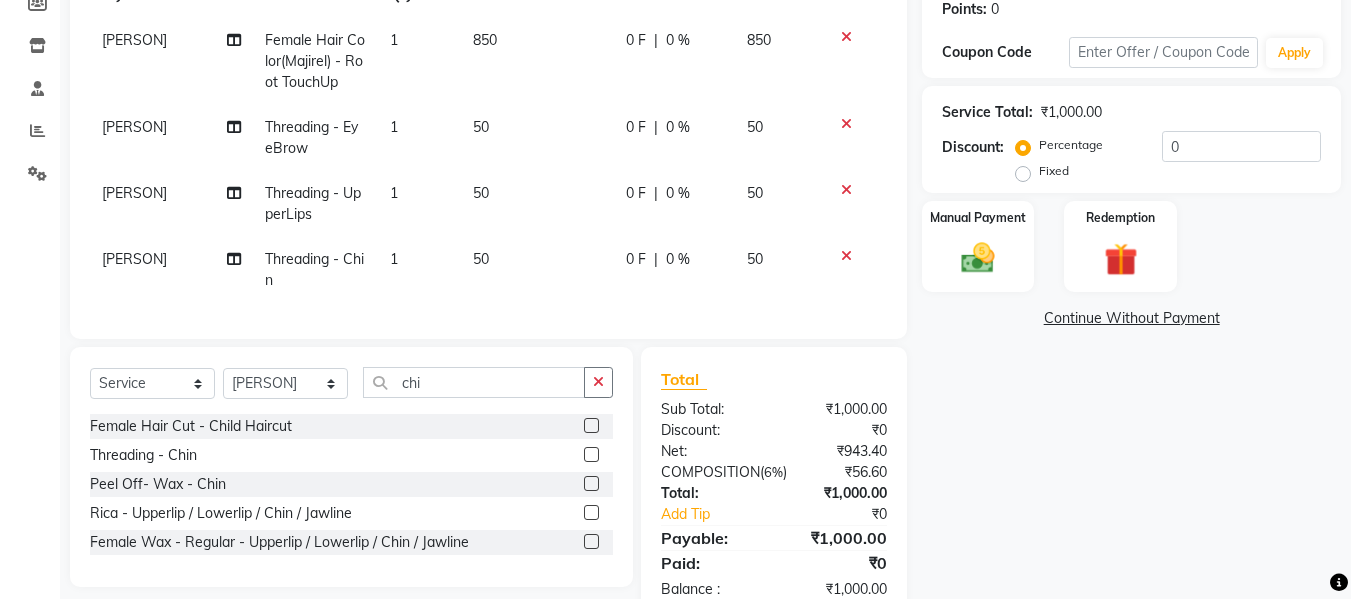 scroll, scrollTop: 399, scrollLeft: 0, axis: vertical 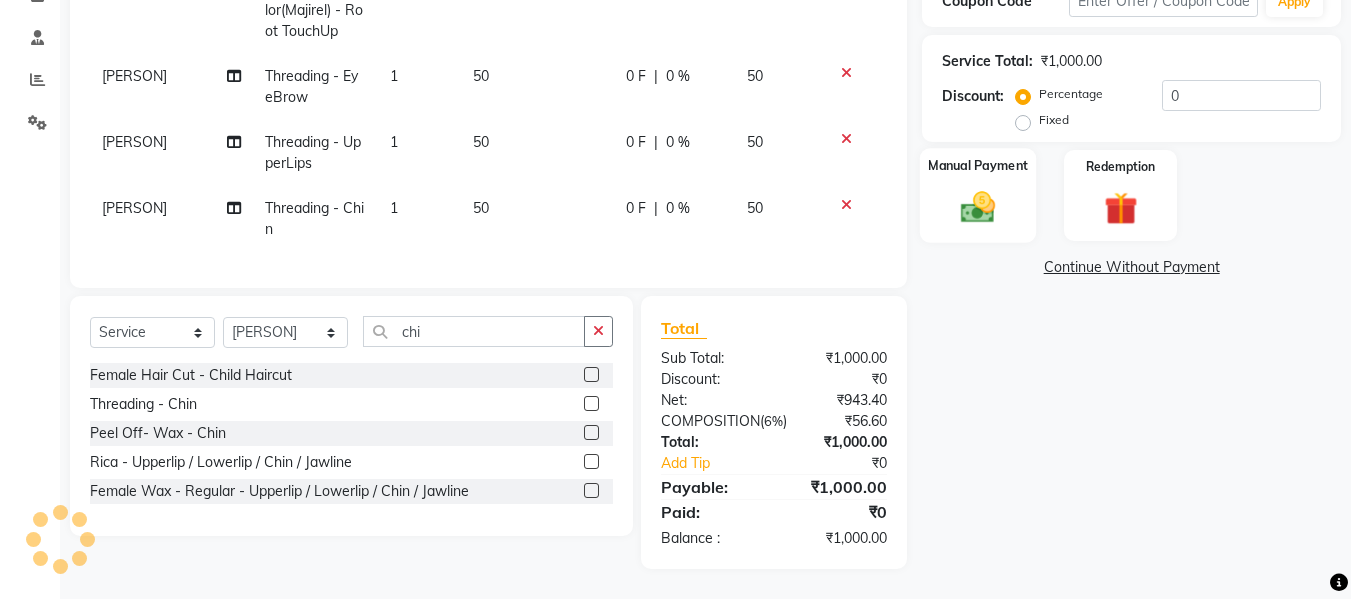 click 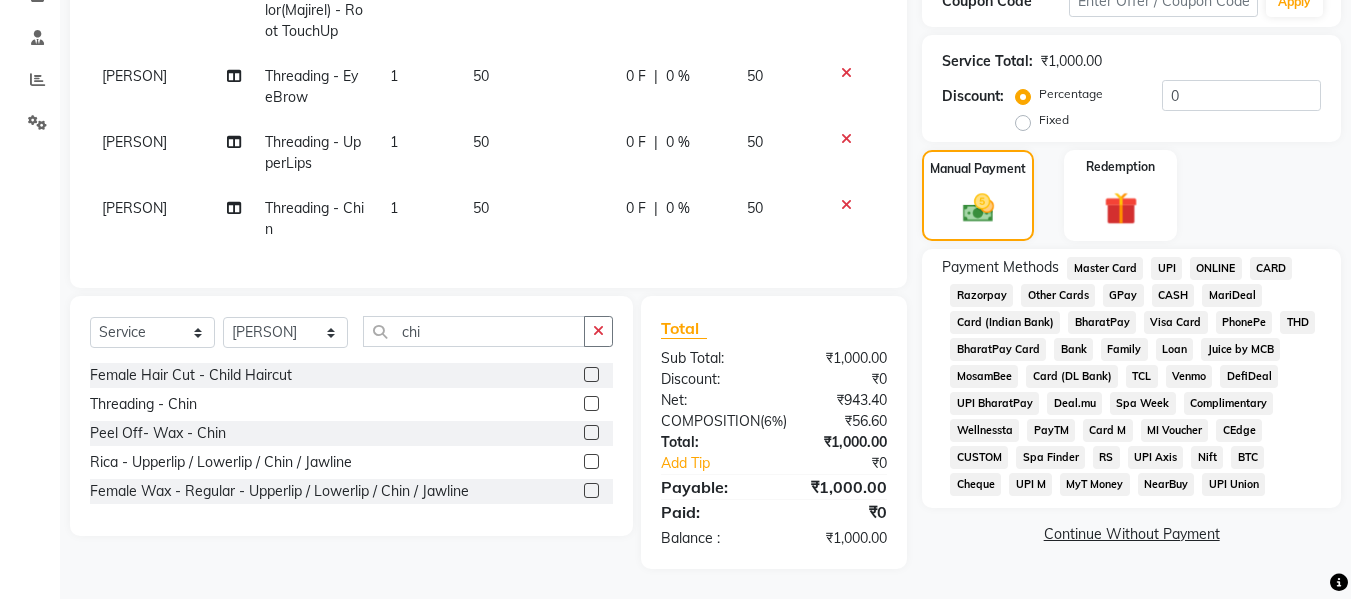 click on "CASH" 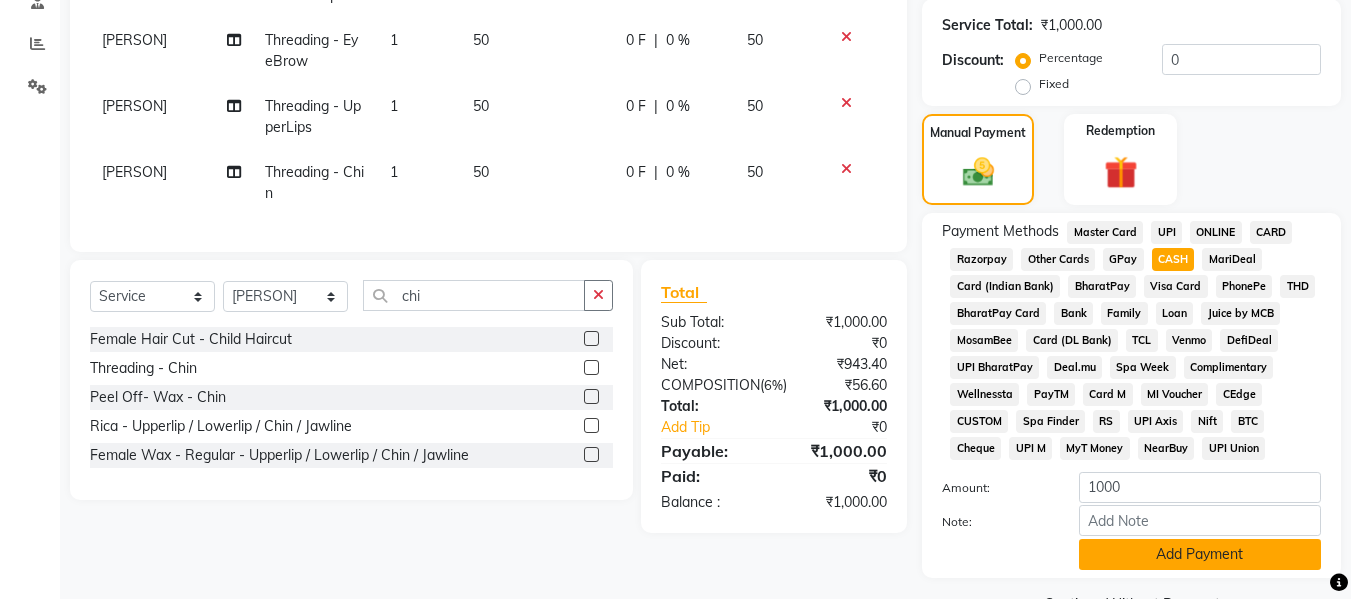 click on "Add Payment" 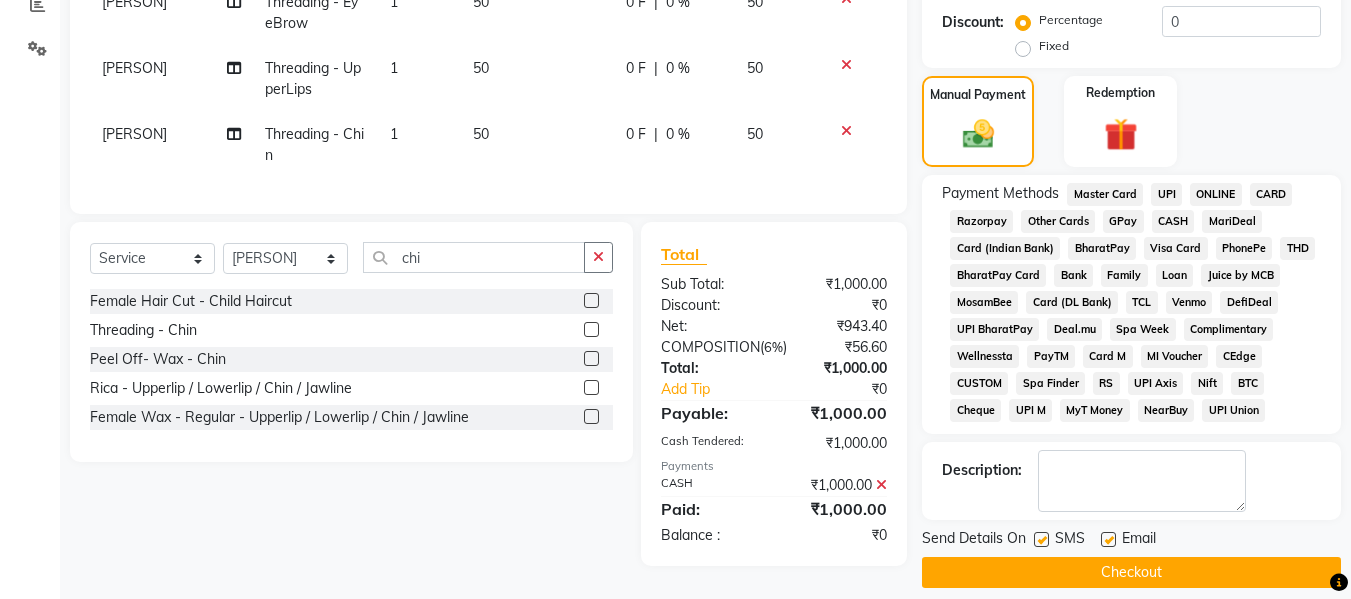scroll, scrollTop: 470, scrollLeft: 0, axis: vertical 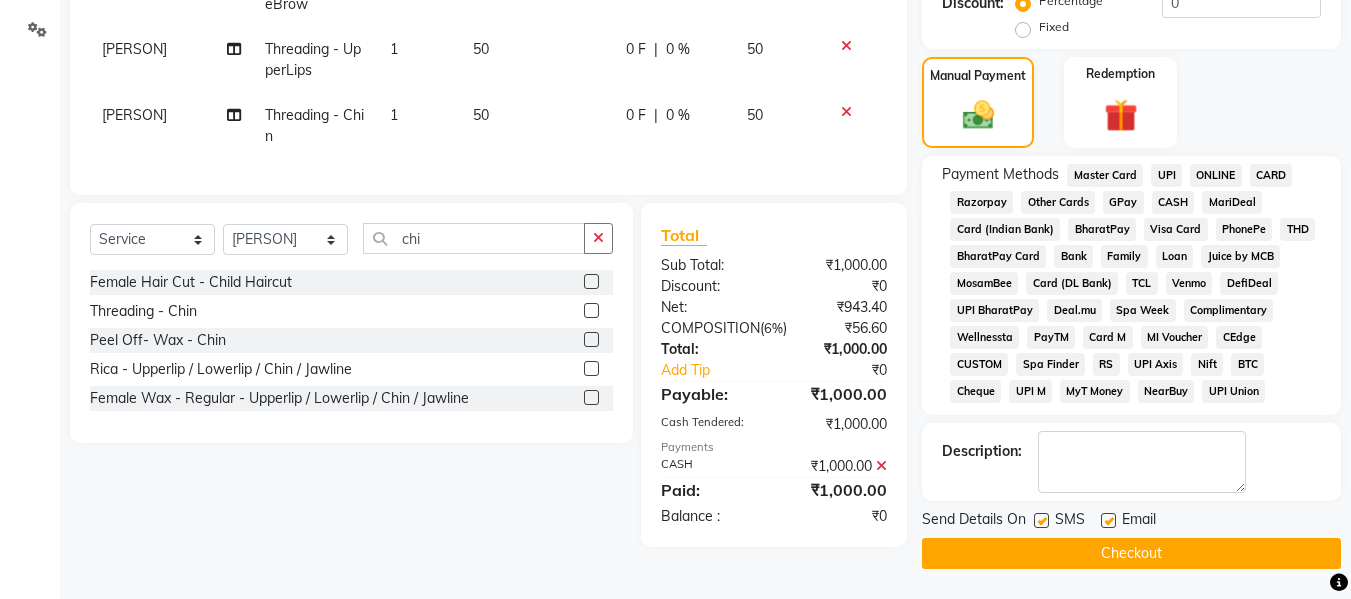 click on "Checkout" 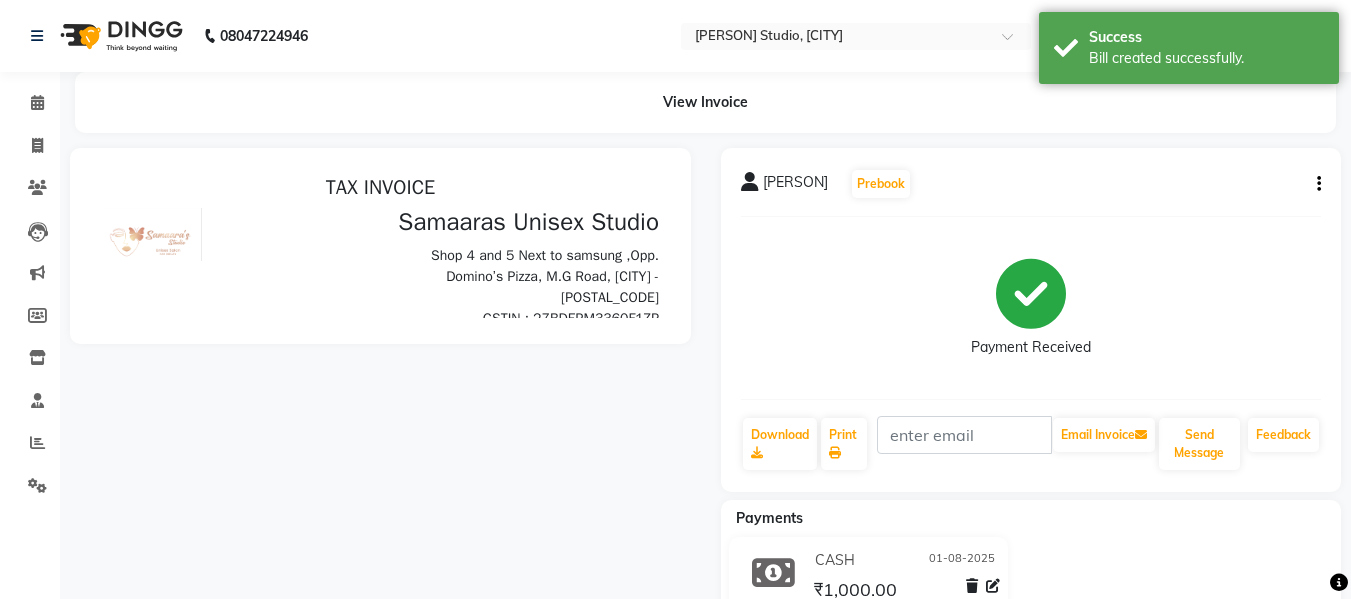 scroll, scrollTop: 0, scrollLeft: 0, axis: both 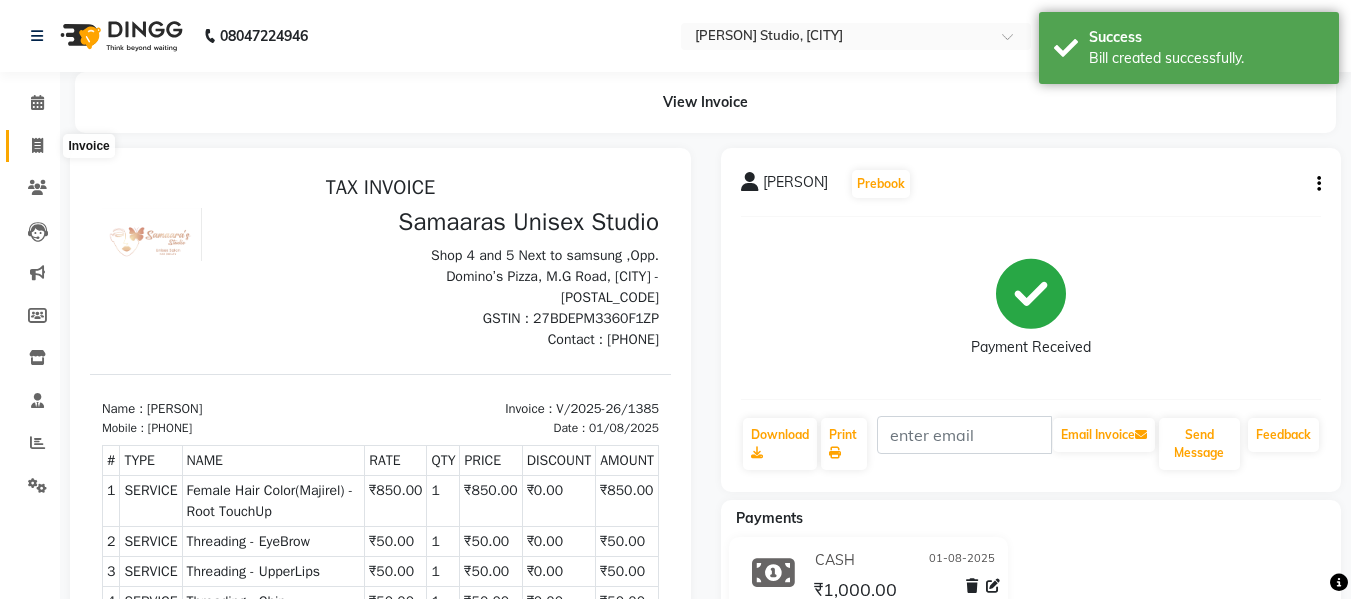 click 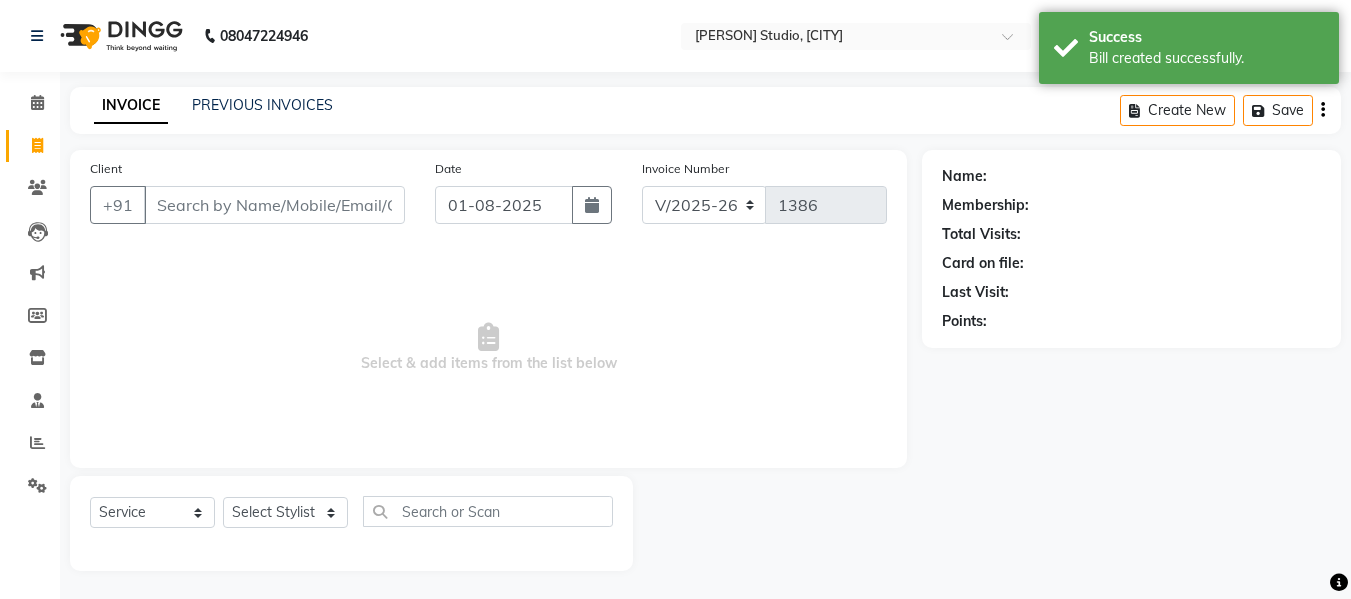 scroll, scrollTop: 2, scrollLeft: 0, axis: vertical 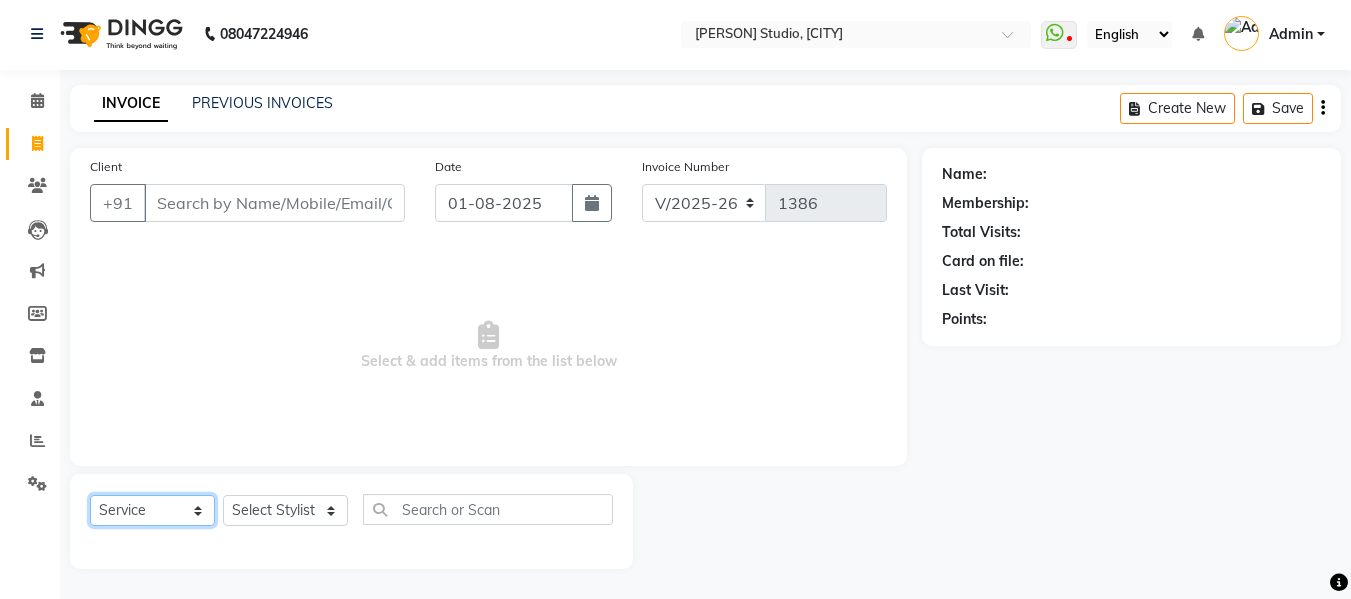 click on "Select  Service  Product  Membership  Package Voucher Prepaid Gift Card" 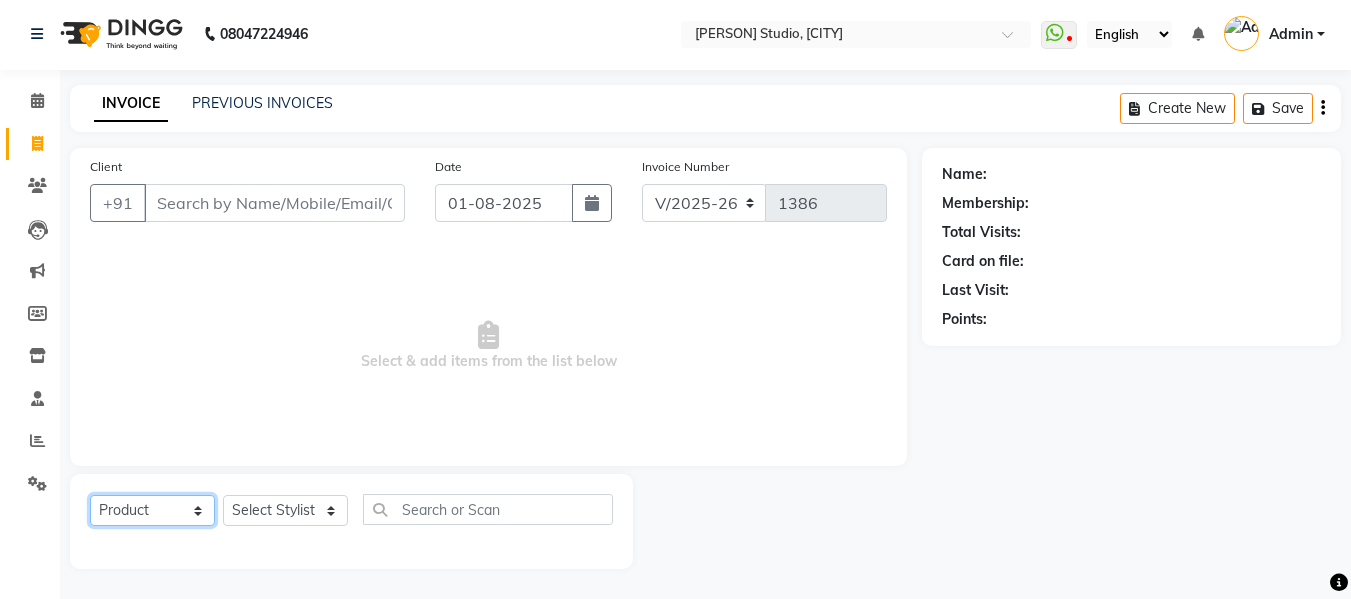 click on "Select  Service  Product  Membership  Package Voucher Prepaid Gift Card" 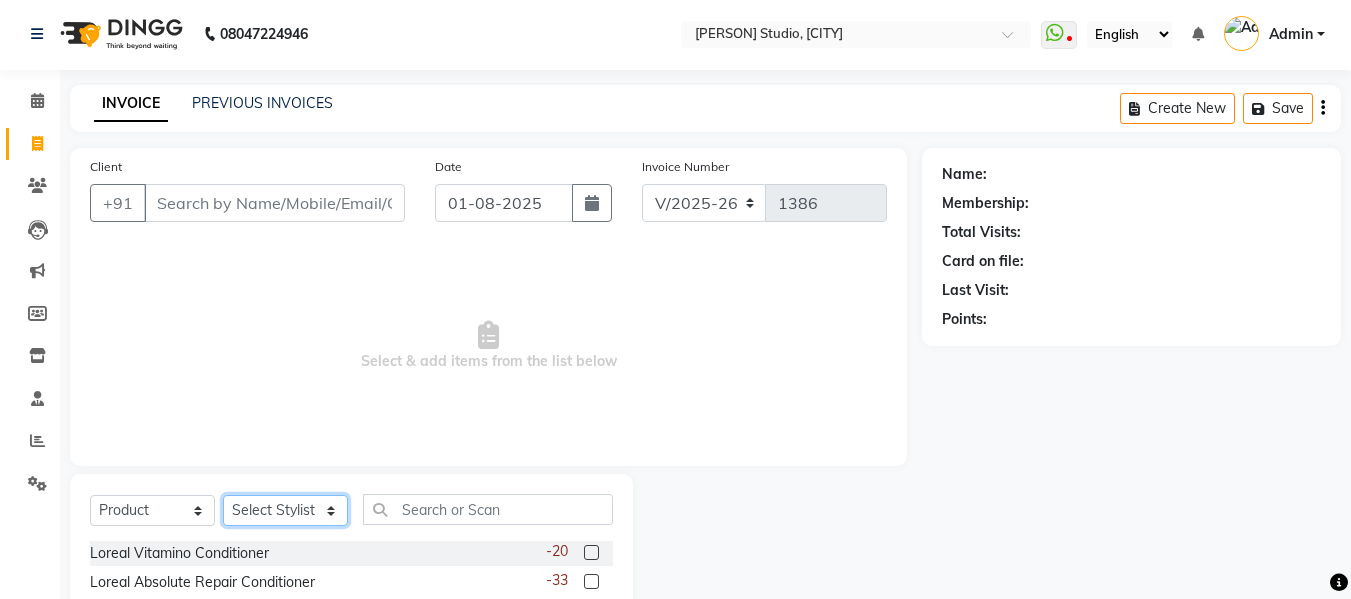 click on "Select Stylist [PERSON] [PERSON] [PERSON] [PERSON] [PERSON] [PERSON] [PERSON] [PERSON]" 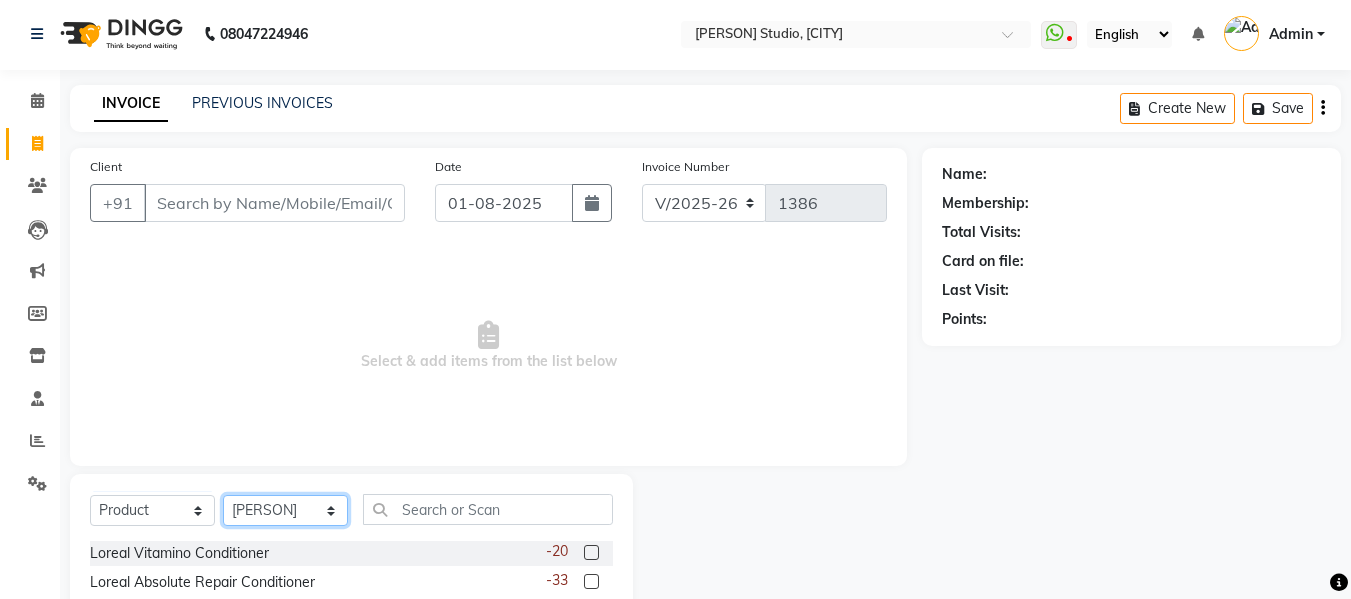 click on "Select Stylist [PERSON] [PERSON] [PERSON] [PERSON] [PERSON] [PERSON] [PERSON] [PERSON]" 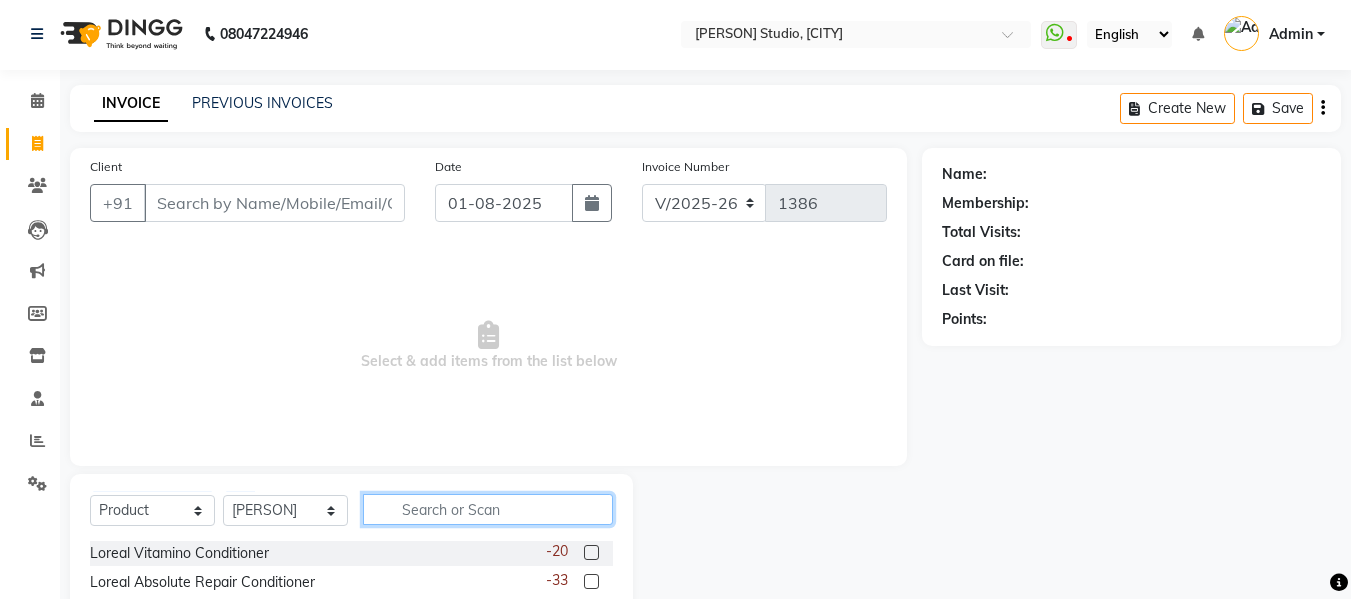 click 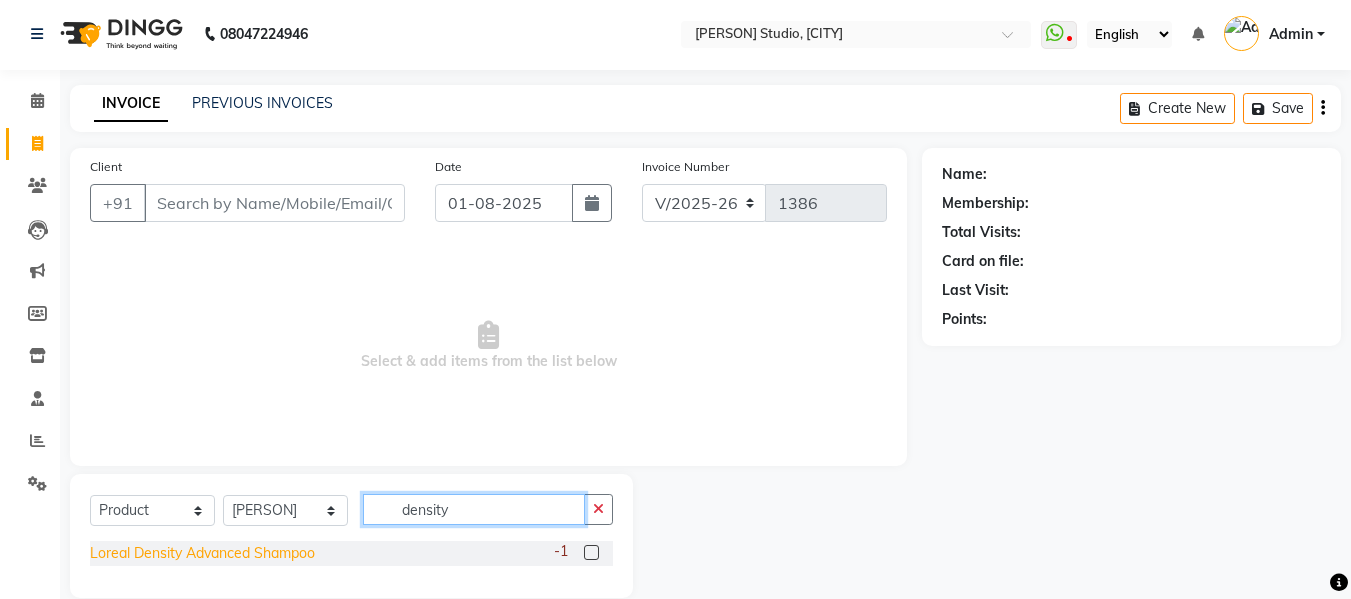 type on "density" 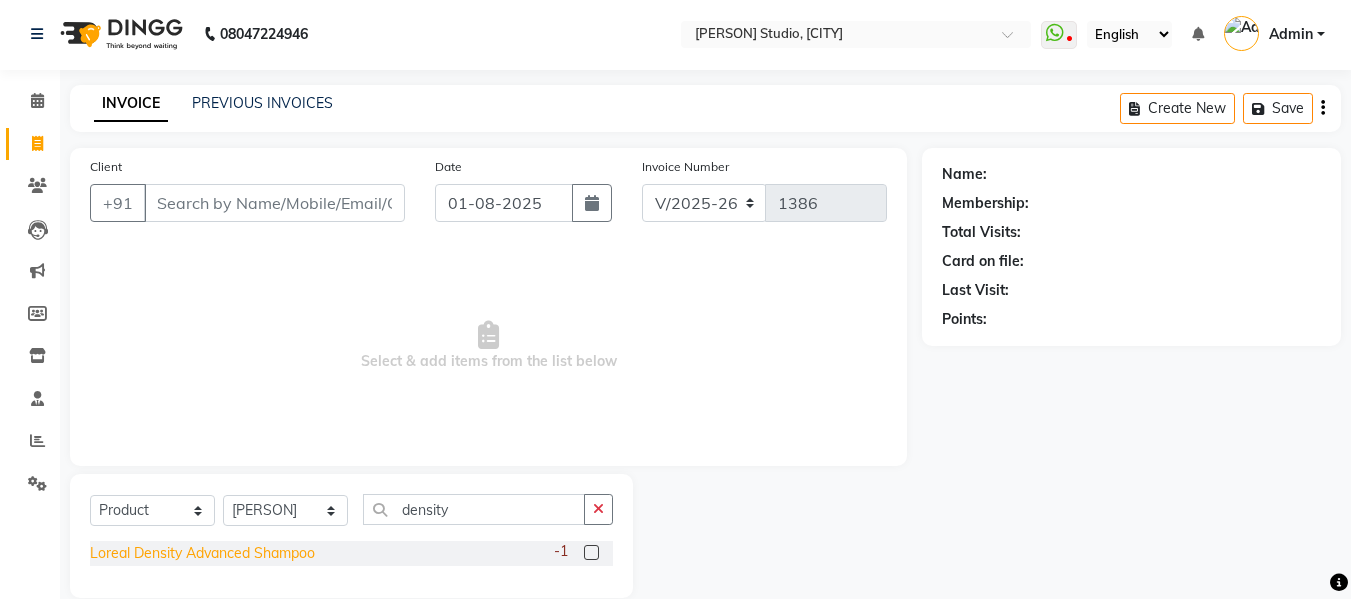click on "Loreal Density Advanced Shampoo" 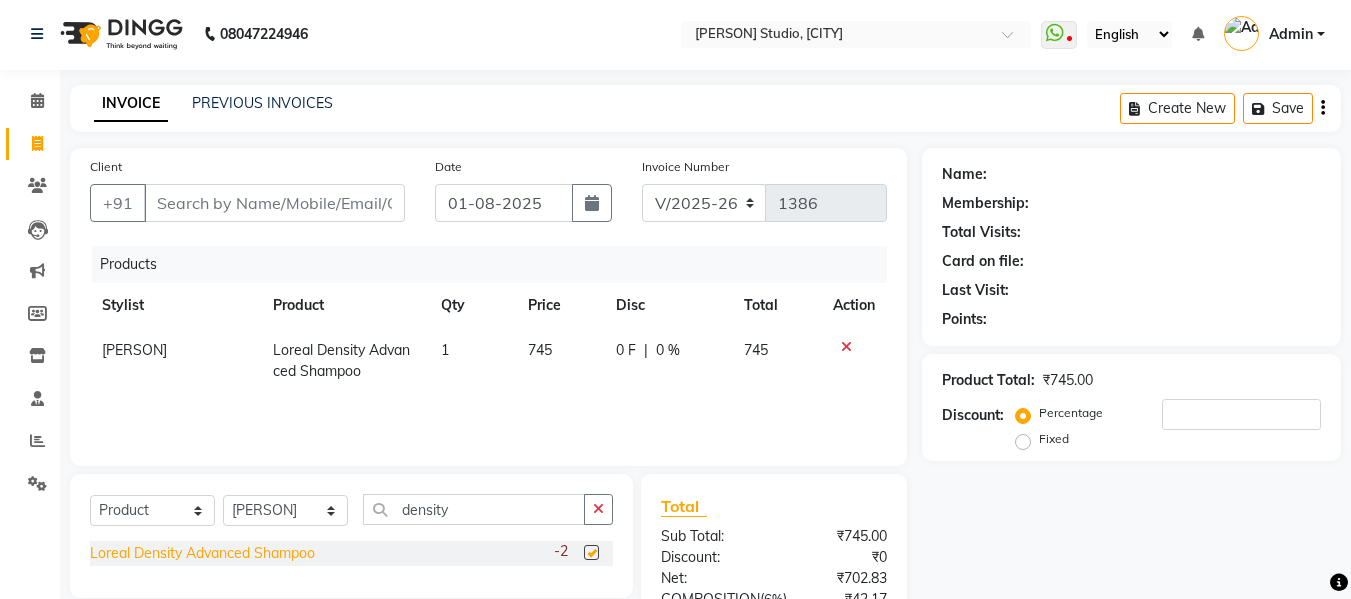 checkbox on "false" 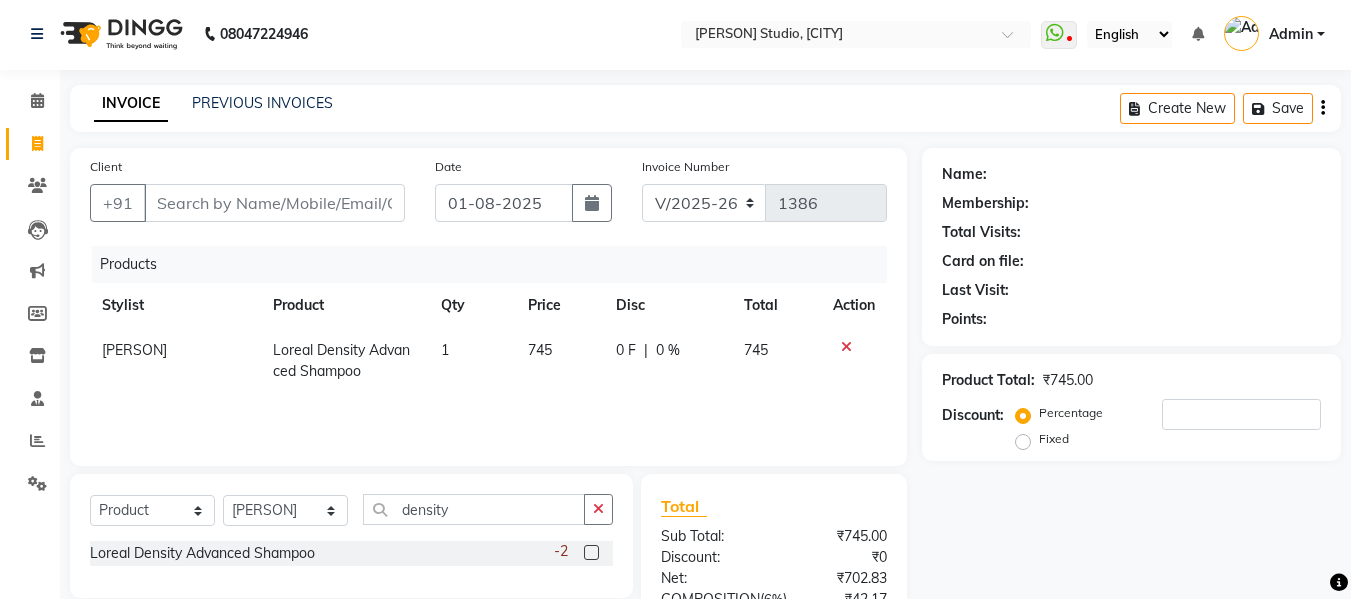 click on "745" 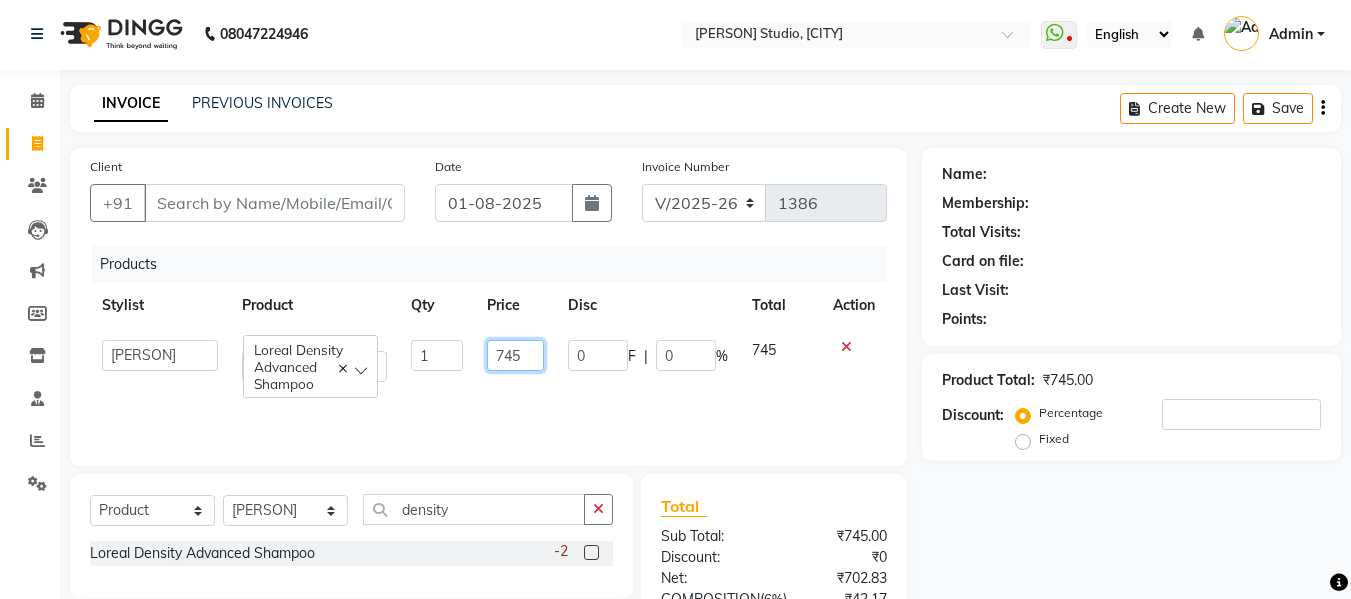 click on "745" 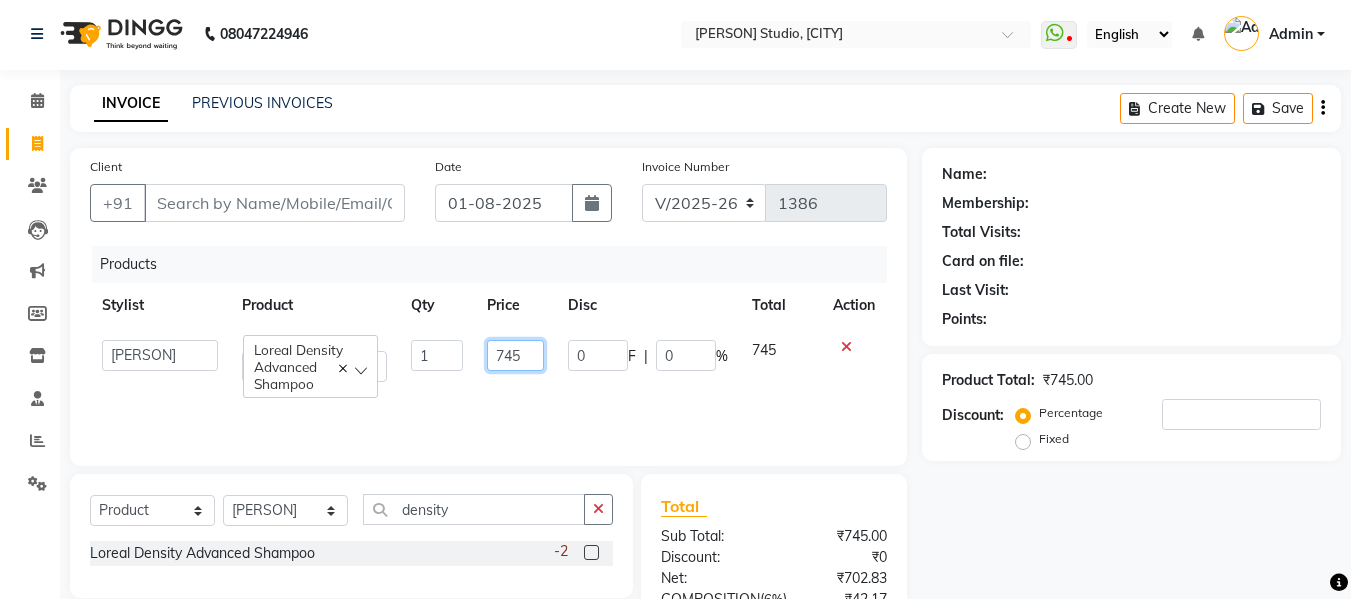 click on "745" 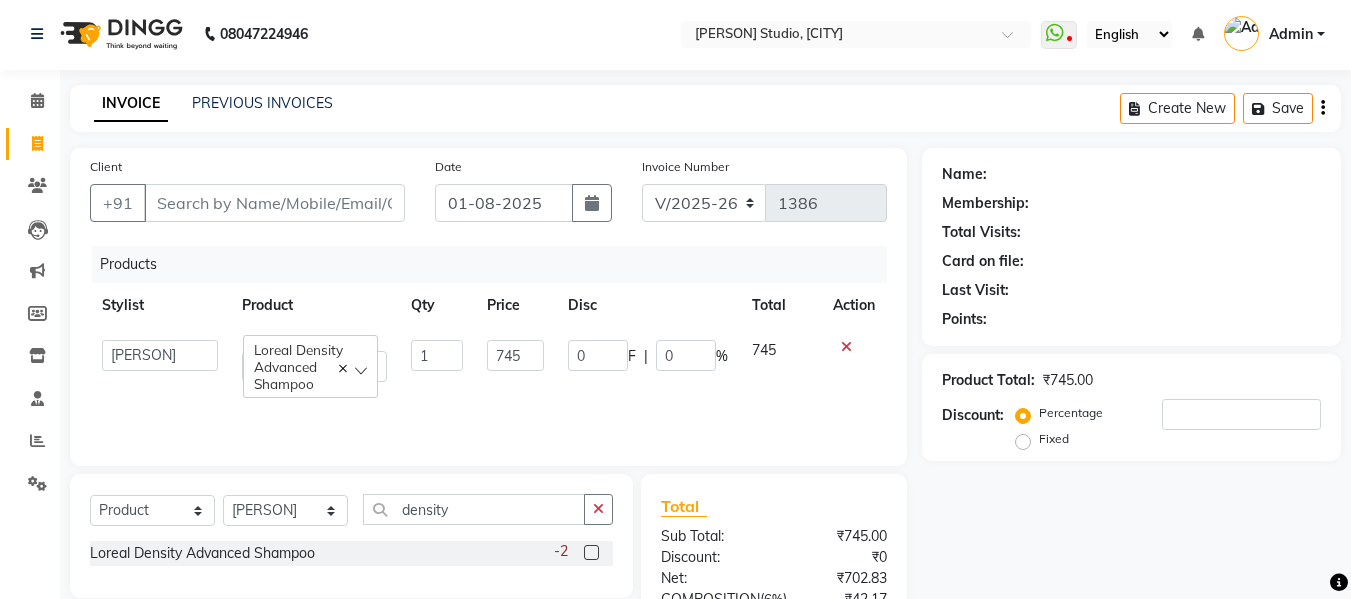 click 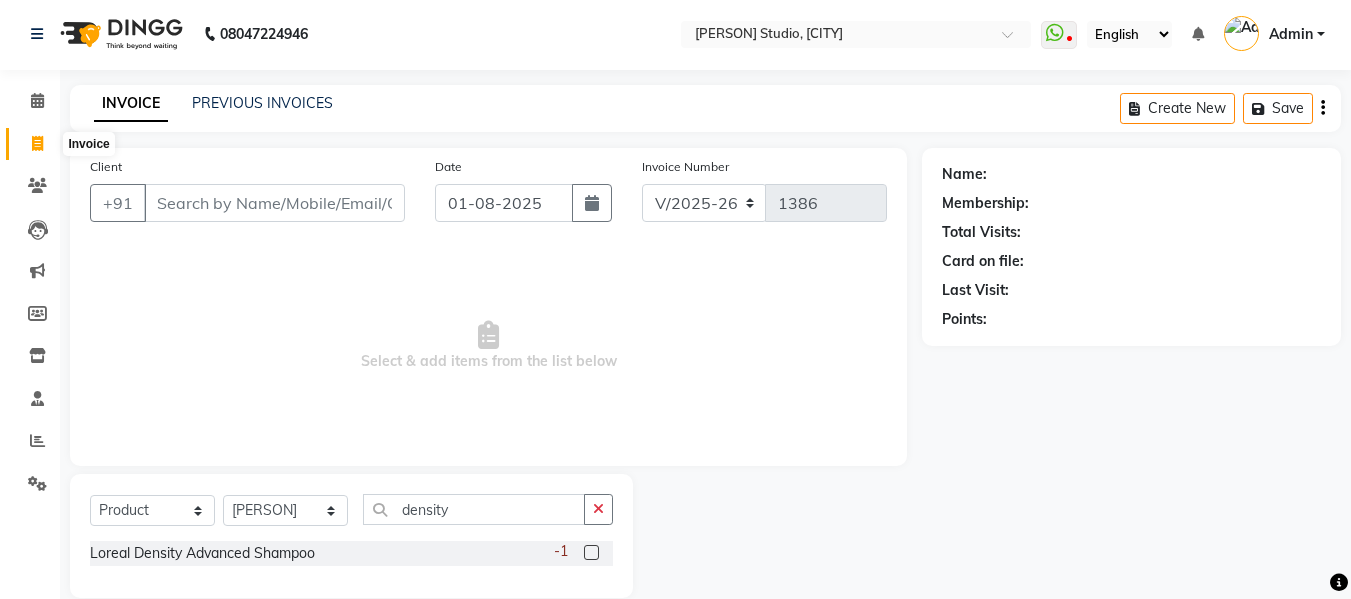click 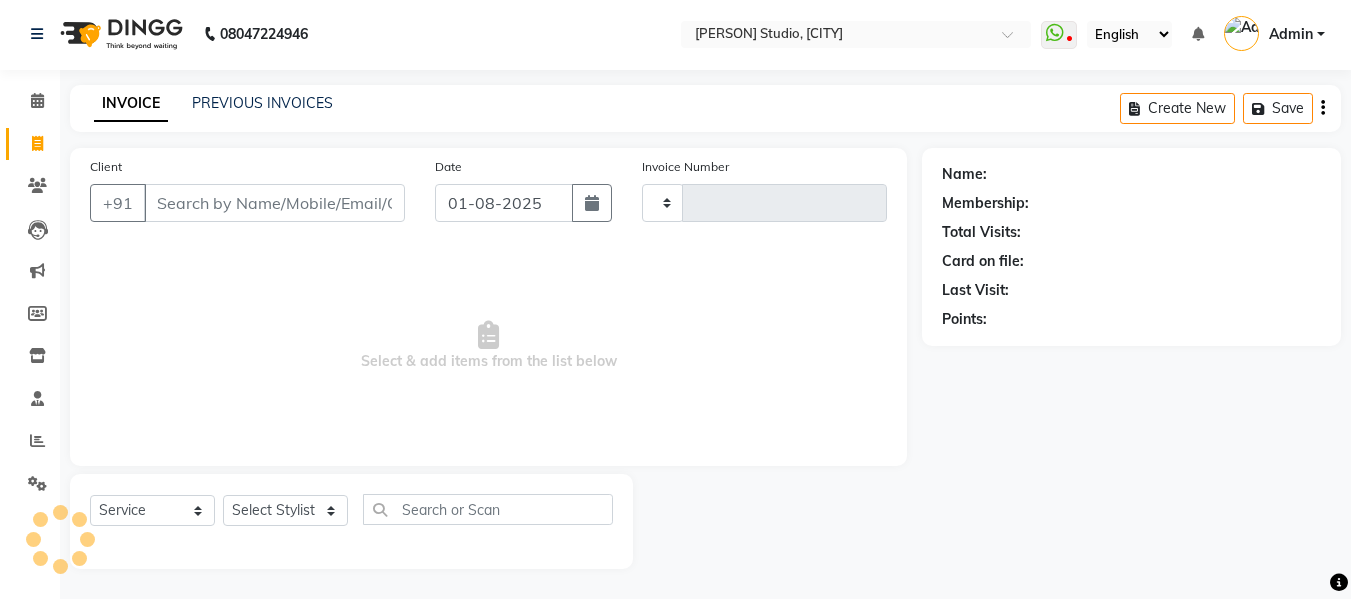 type on "1386" 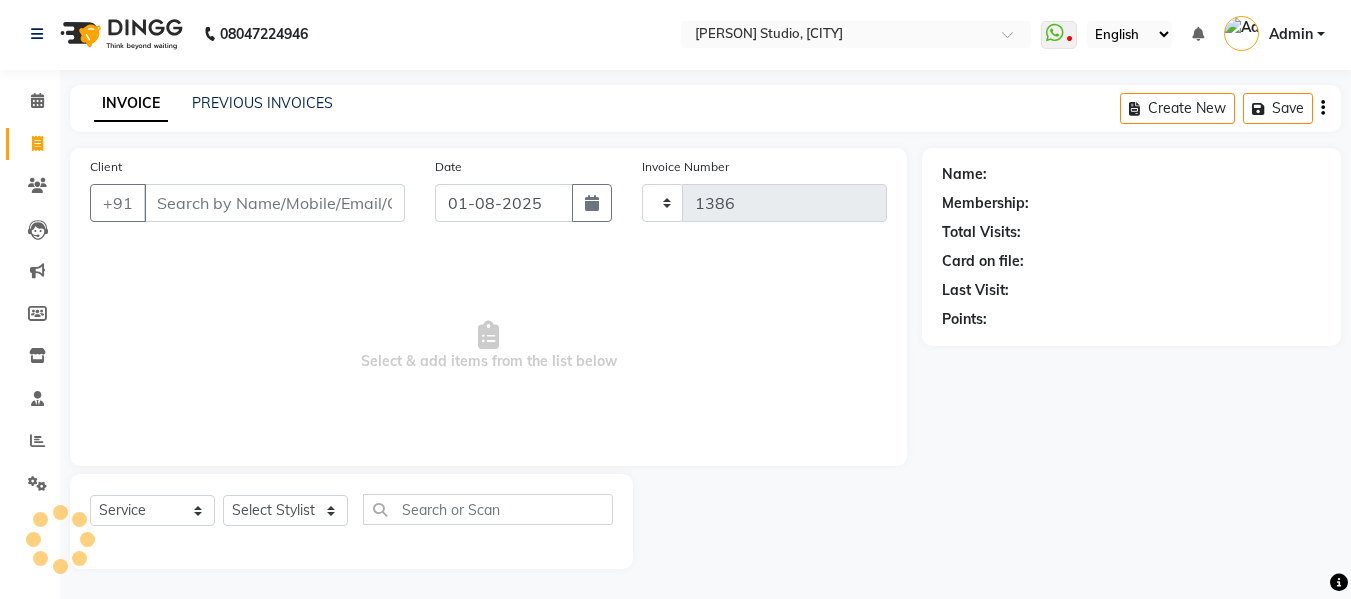 select on "4525" 